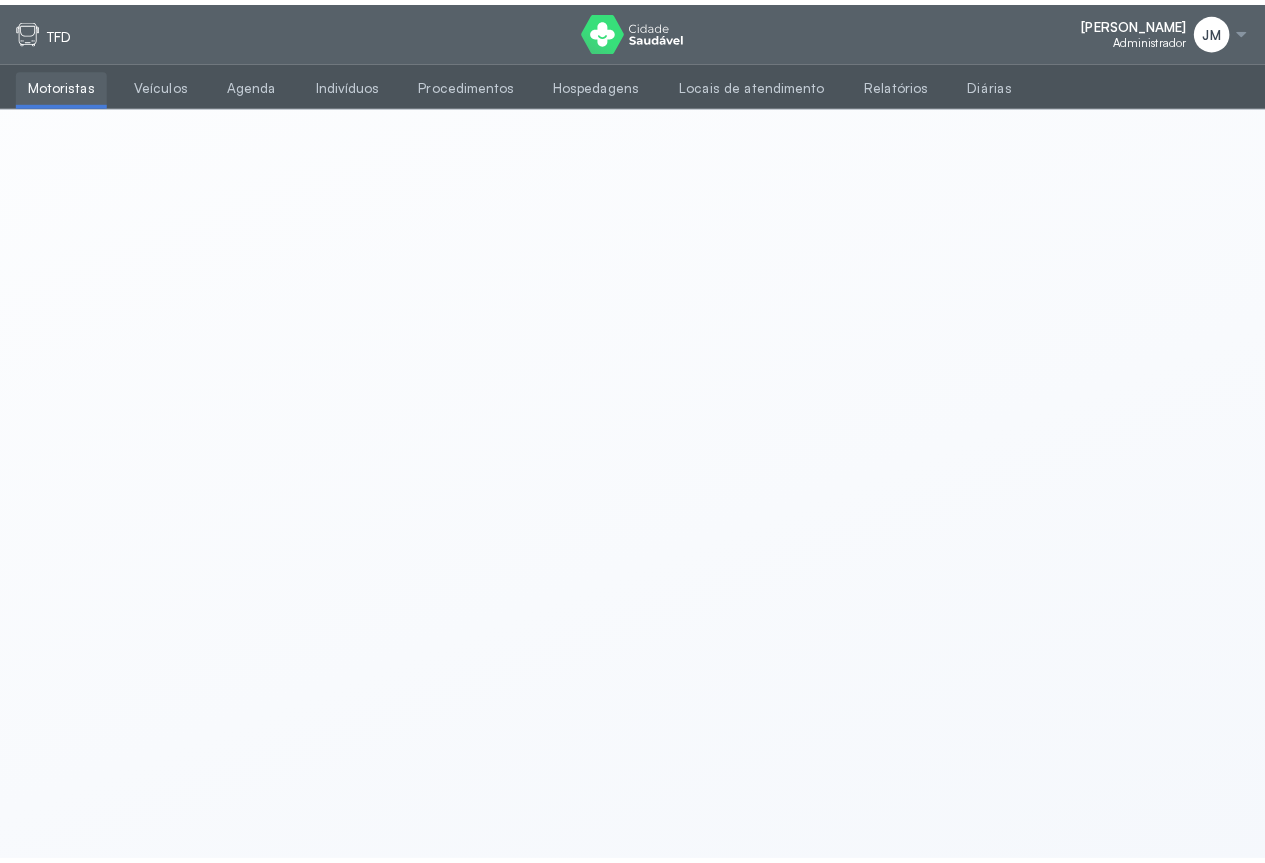 scroll, scrollTop: 0, scrollLeft: 0, axis: both 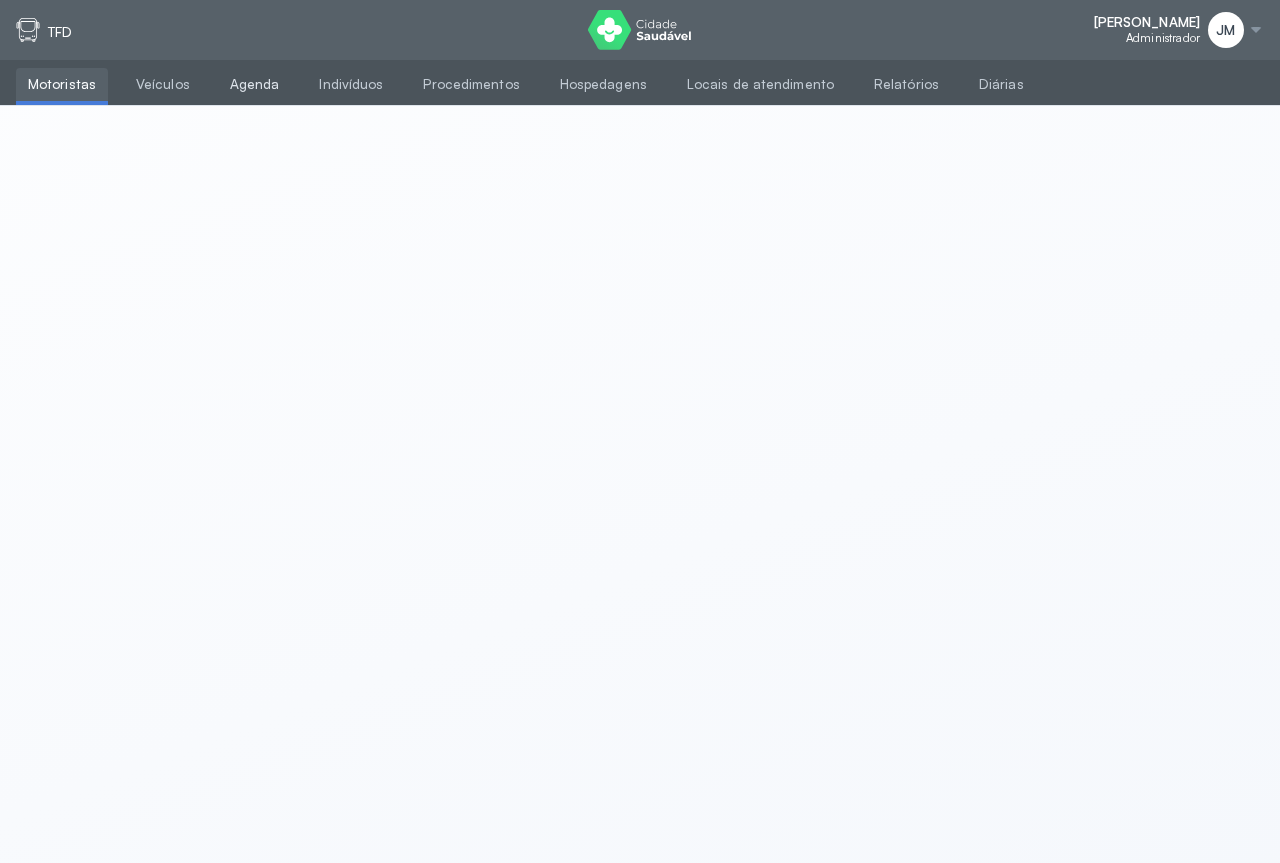 click on "Agenda" at bounding box center (255, 84) 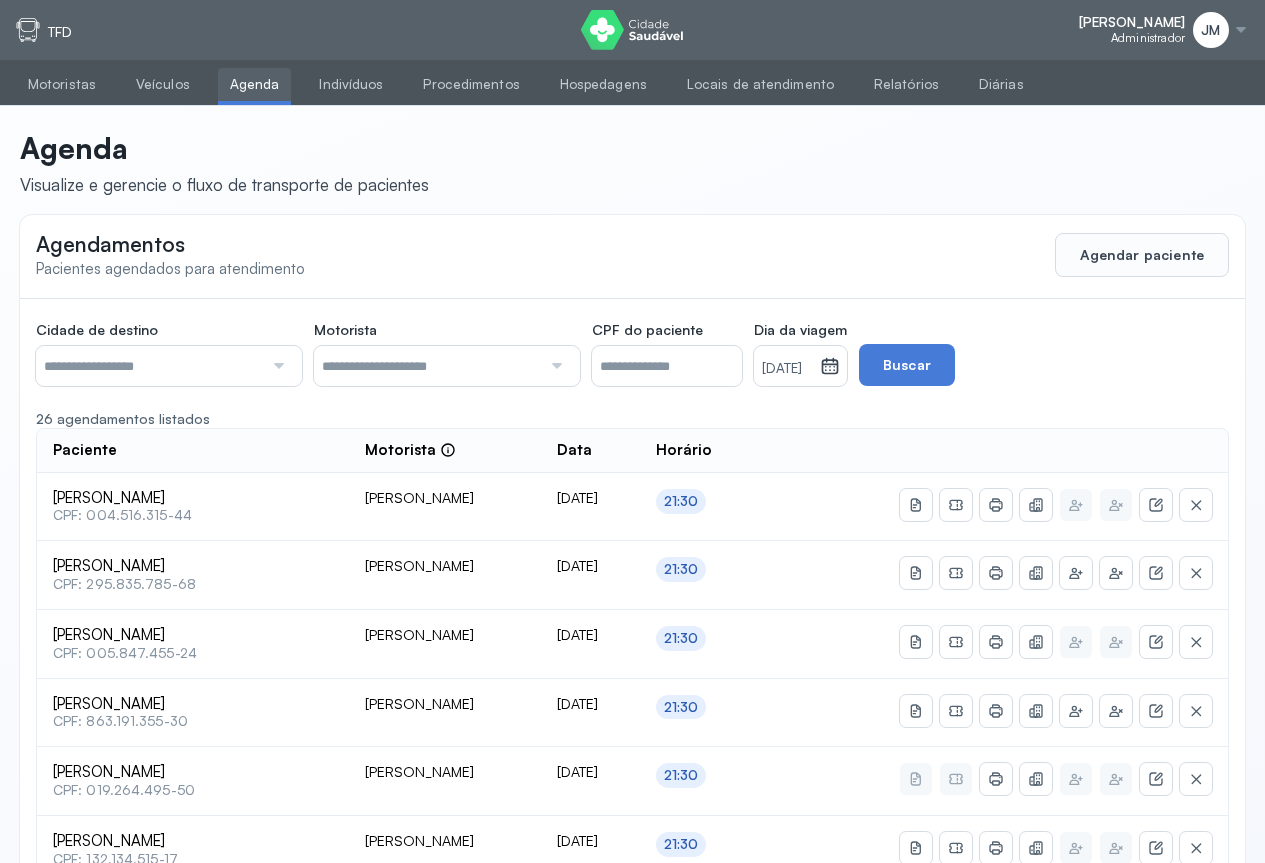 click at bounding box center (276, 366) 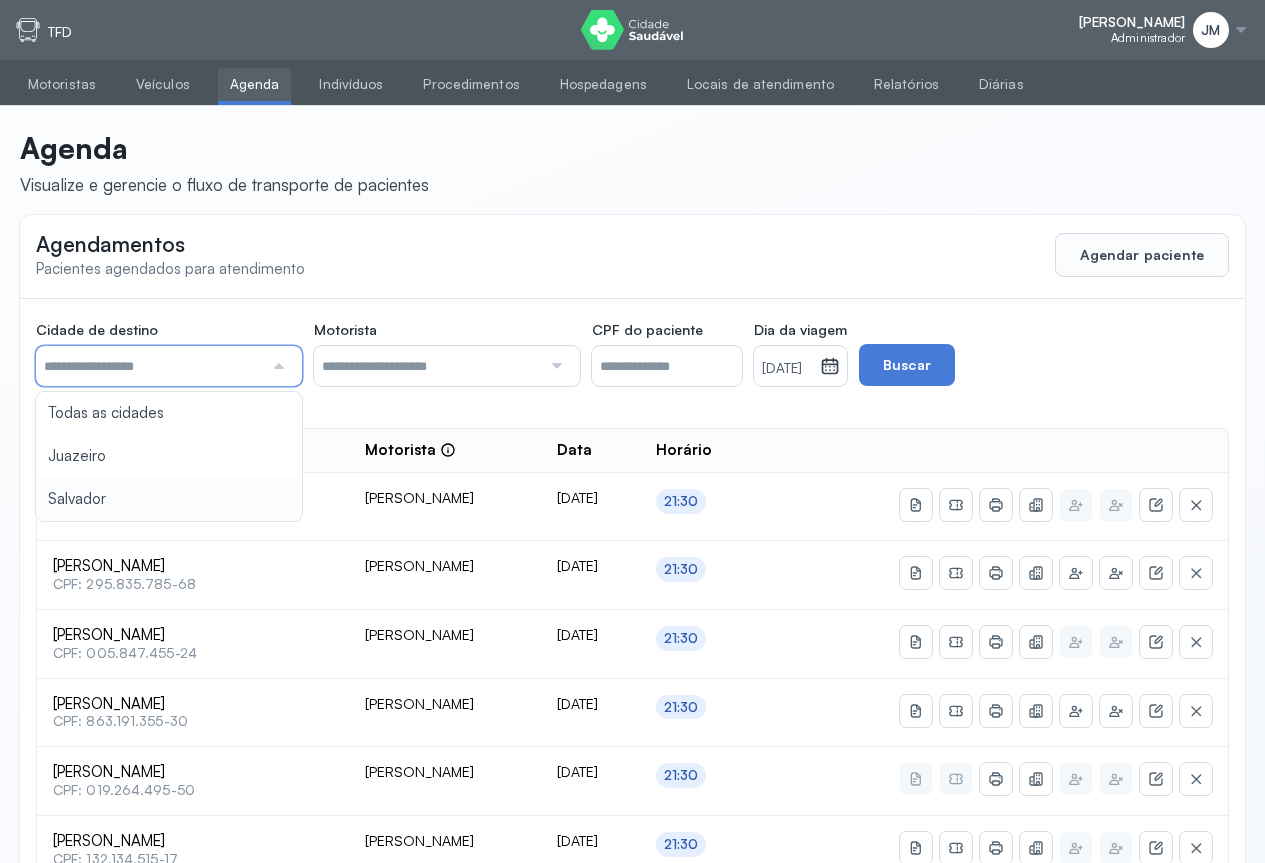 type on "********" 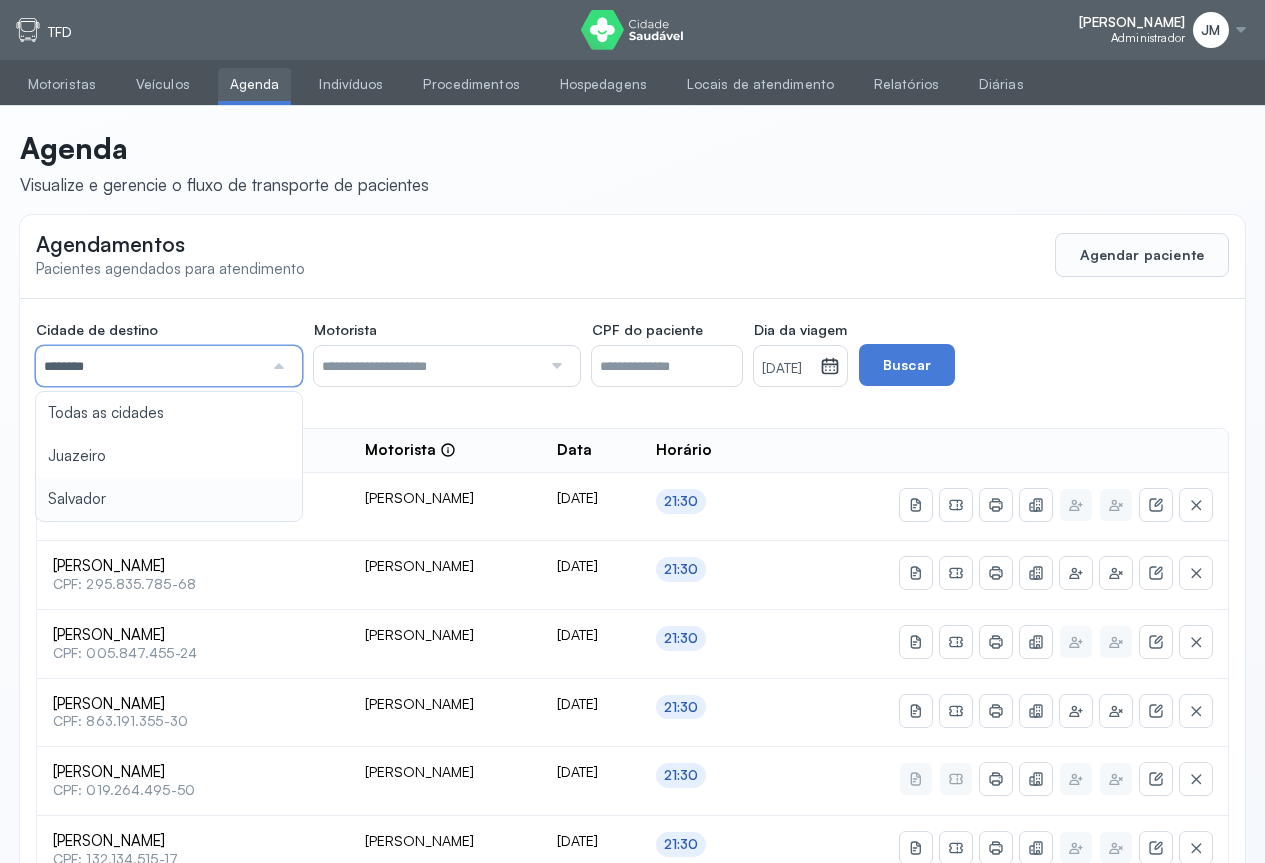 click on "Cidade de destino  ******** Todas as cidades [GEOGRAPHIC_DATA] Salvador Motorista  Todos os motoristas [PERSON_NAME] [PERSON_NAME] [PERSON_NAME] CPF do paciente  Dia da viagem  [DATE] [DATE] S T Q Q S S D 1 2 3 4 5 6 7 8 9 10 11 12 13 14 15 16 17 18 19 20 21 22 23 24 25 26 27 28 29 30 [DATE][PERSON_NAME] mar abr maio jun [DATE] ago set out nov [DATE] 2019 2020 2021 2022 2023 2024 2025 2026 2027 2028 2029  Buscar  26 agendamentos listados Paciente  Motorista  Data Horário [PERSON_NAME]  CPF: 004.516.315-44 [PERSON_NAME] [DATE] 21:30 [PERSON_NAME]  CPF: 295.835.785-68 [PERSON_NAME] [DATE] 21:30 [PERSON_NAME]  CPF: 005.847.455-24 [PERSON_NAME] [DATE] 21:30 [PERSON_NAME]  CPF: 863.191.355-30 [PERSON_NAME] [DATE] 21:30 [PERSON_NAME]  CPF: 019.264.495-50 [PERSON_NAME] [DATE] 21:30 [PERSON_NAME] [DATE] 1 2" 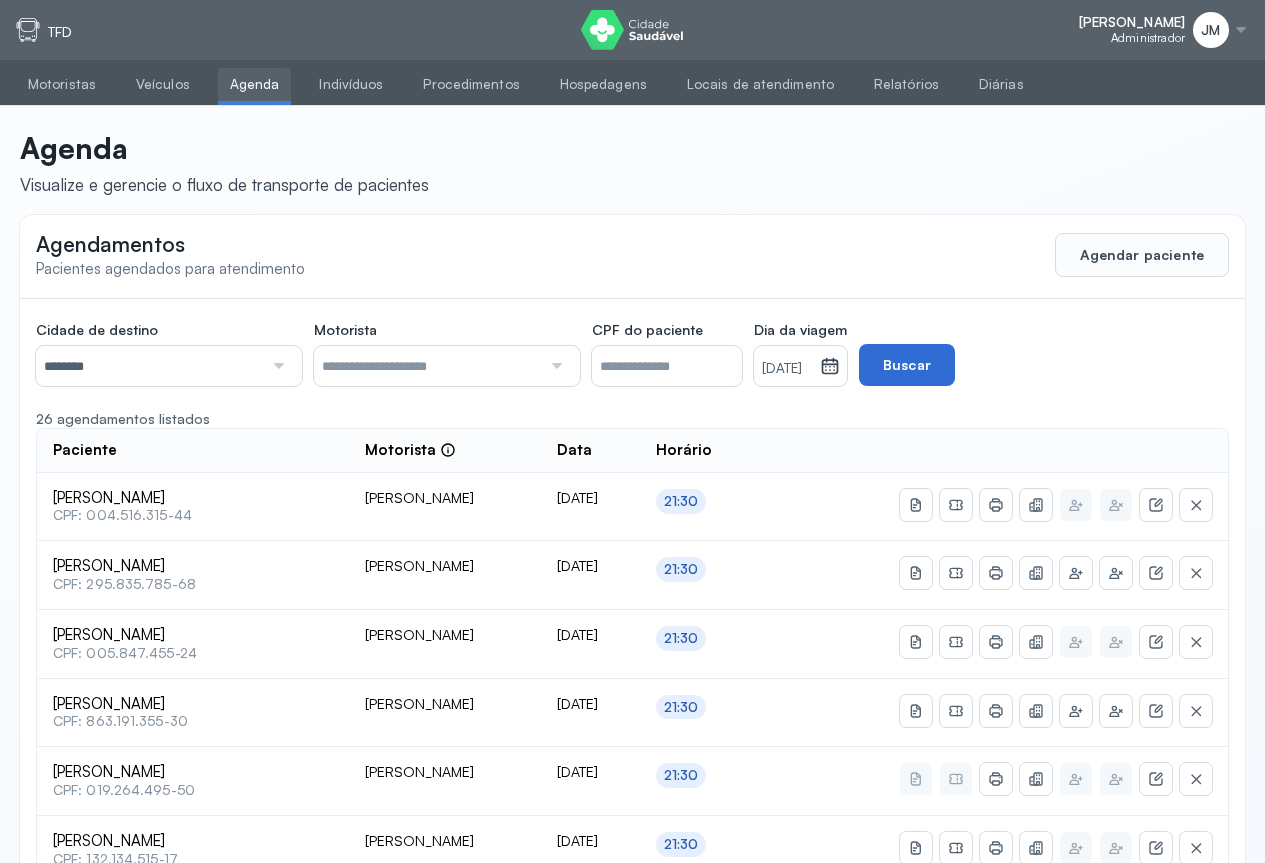 click on "Buscar" at bounding box center (907, 365) 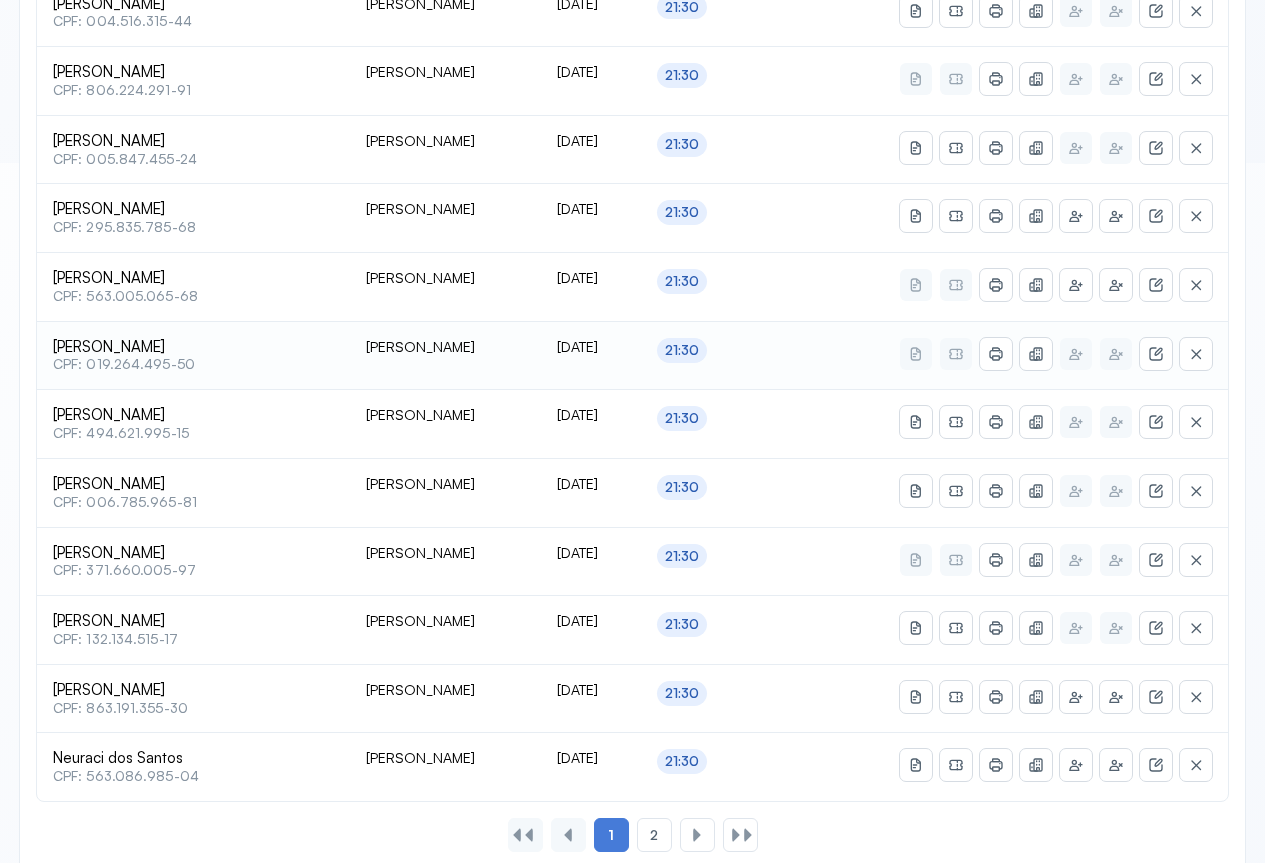 scroll, scrollTop: 741, scrollLeft: 0, axis: vertical 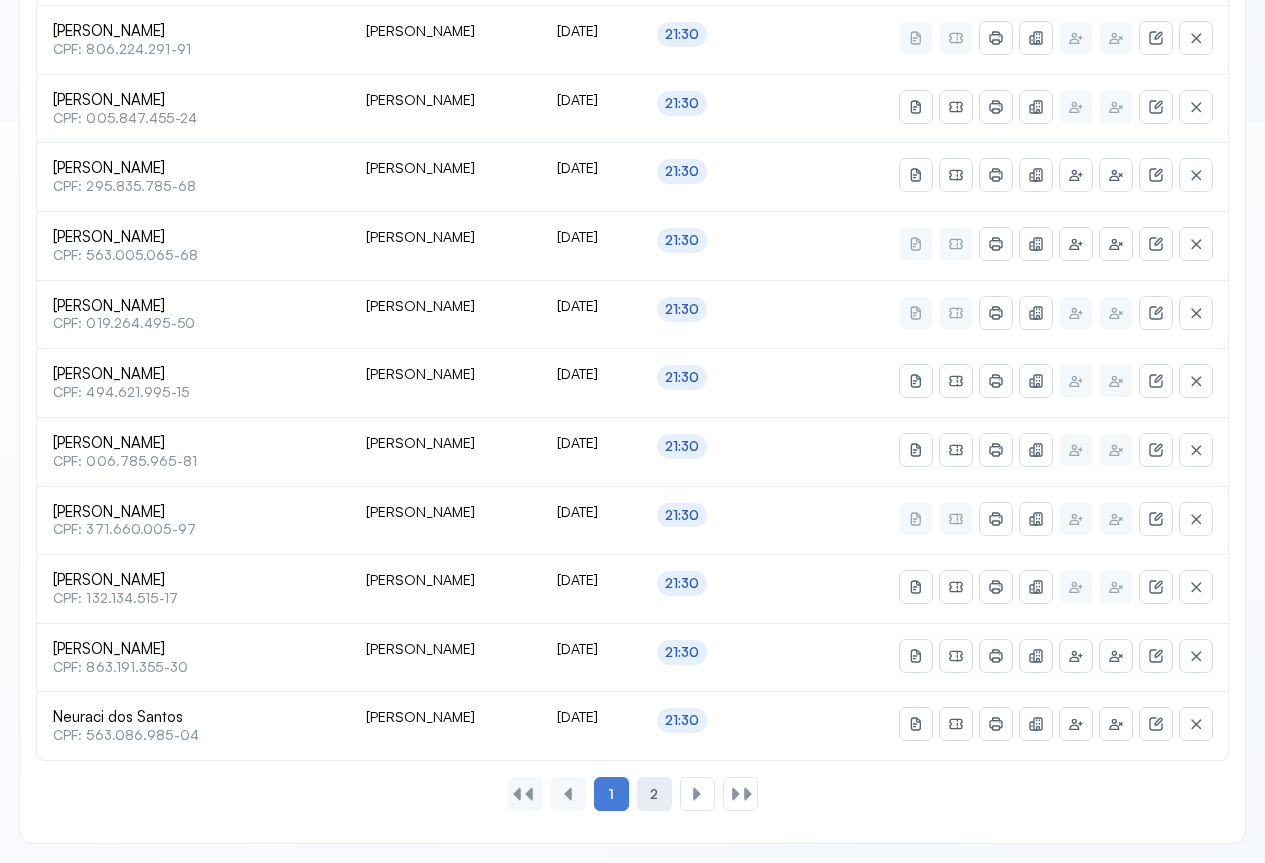 click on "2" 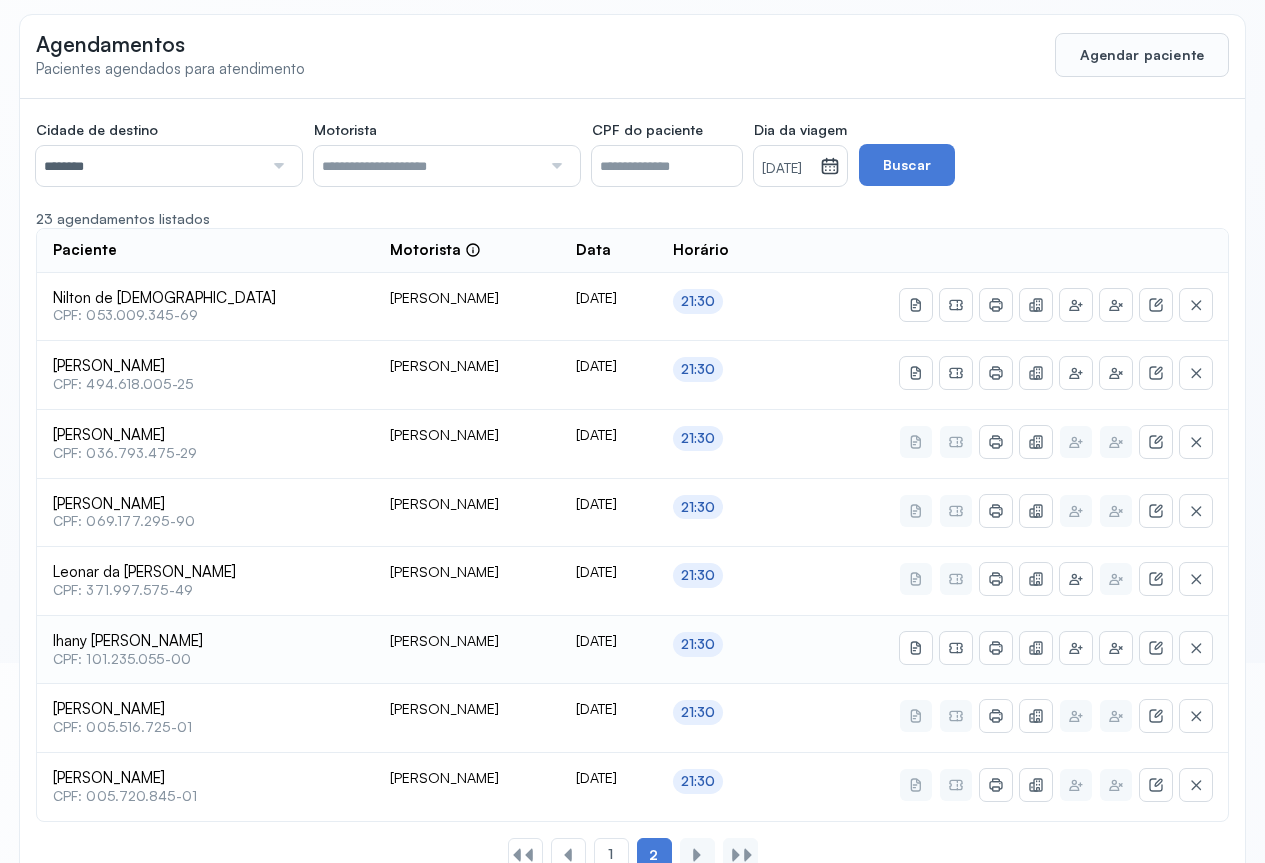 scroll, scrollTop: 261, scrollLeft: 0, axis: vertical 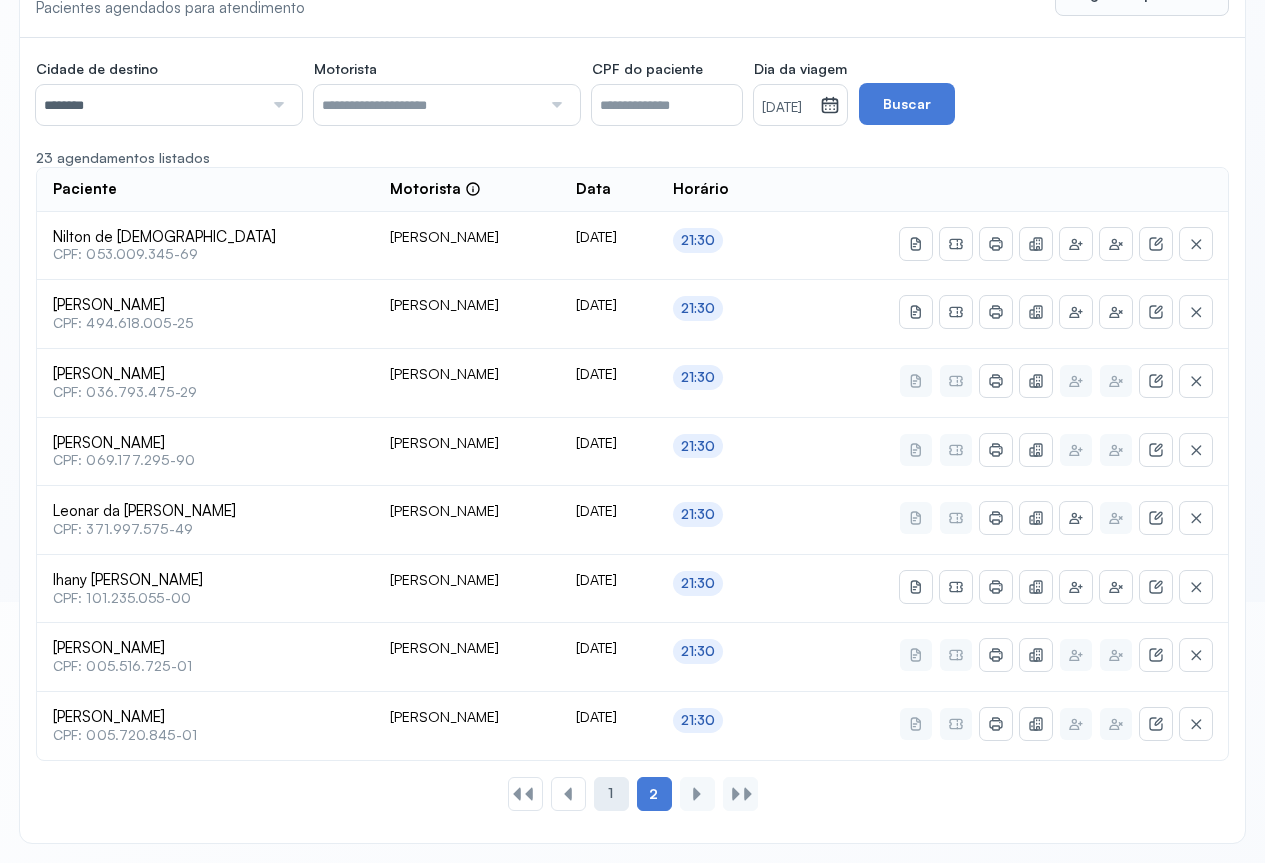 click on "1" at bounding box center (610, 793) 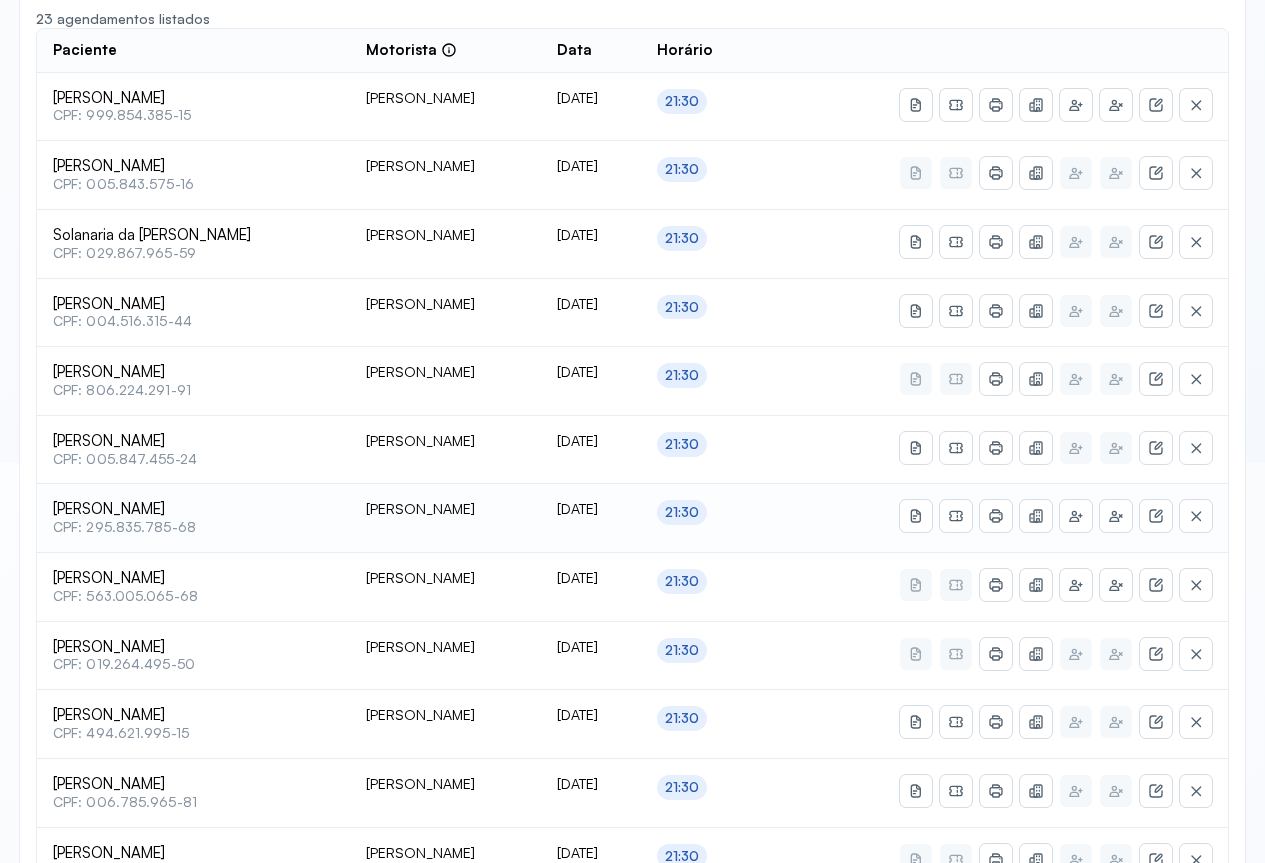 scroll, scrollTop: 500, scrollLeft: 0, axis: vertical 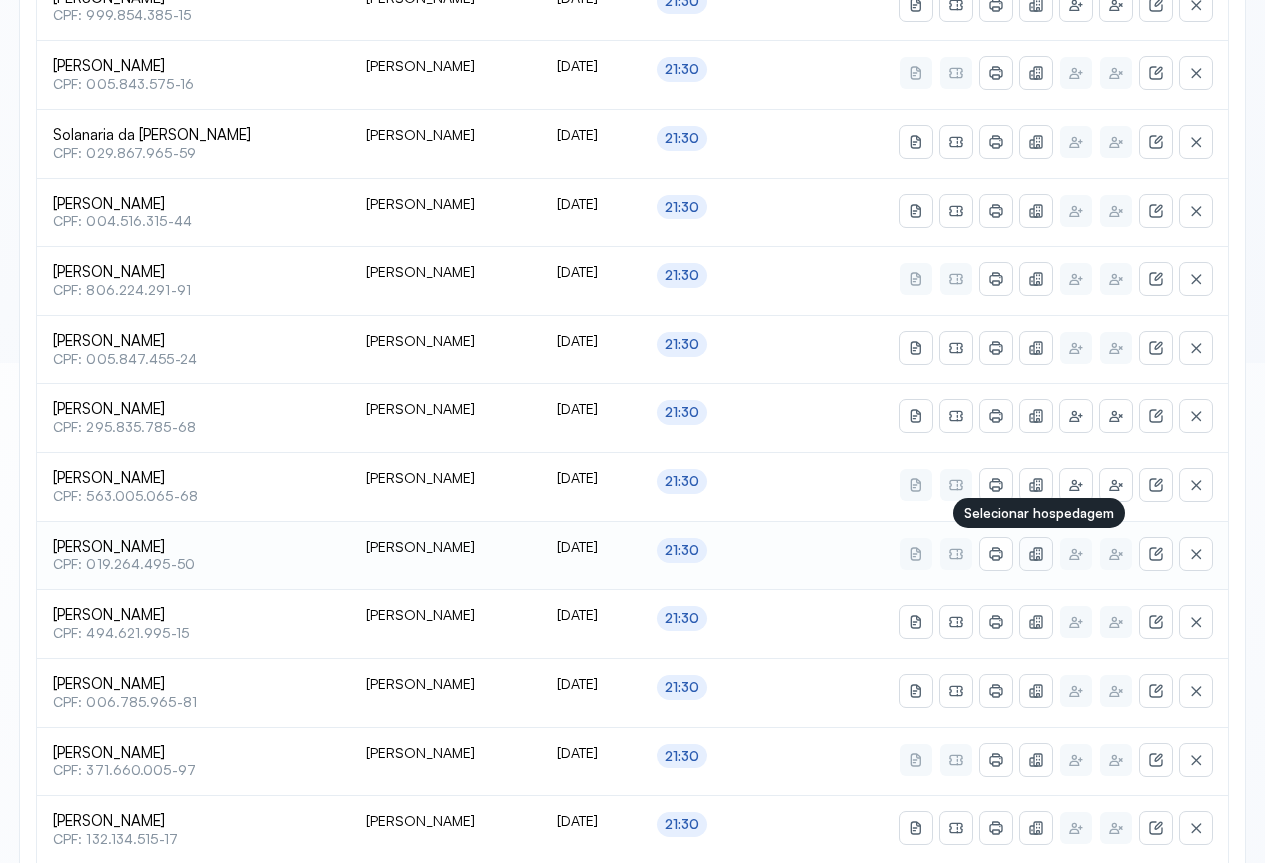 click 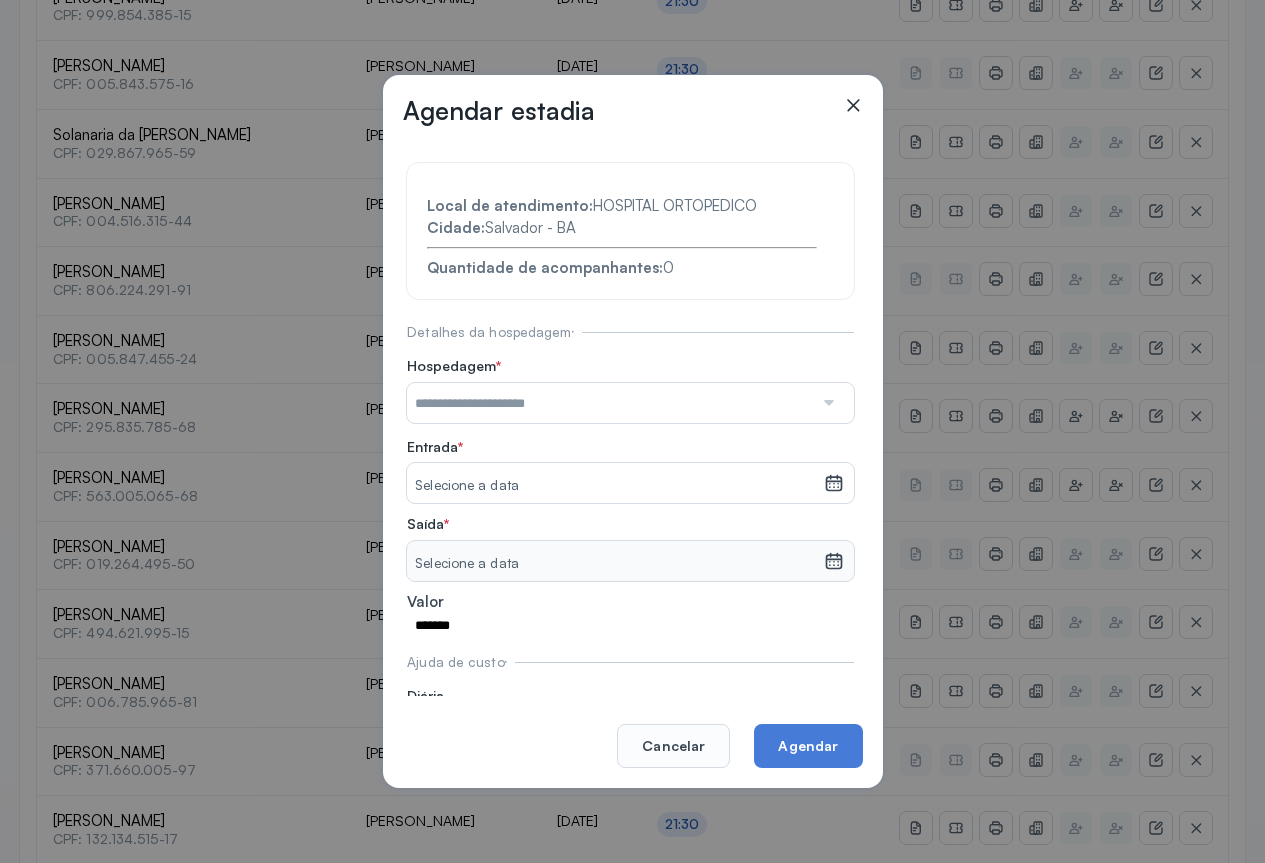 click at bounding box center [827, 403] 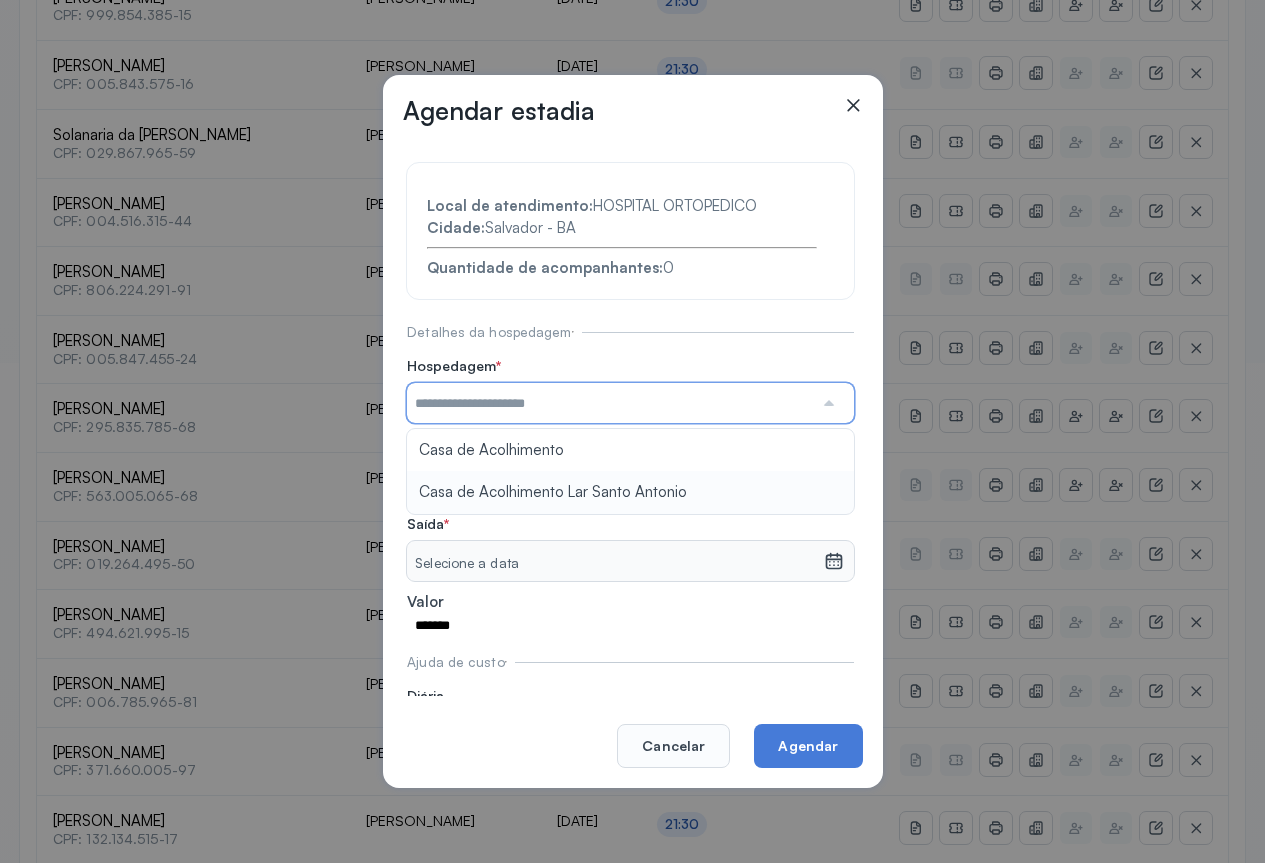 type on "**********" 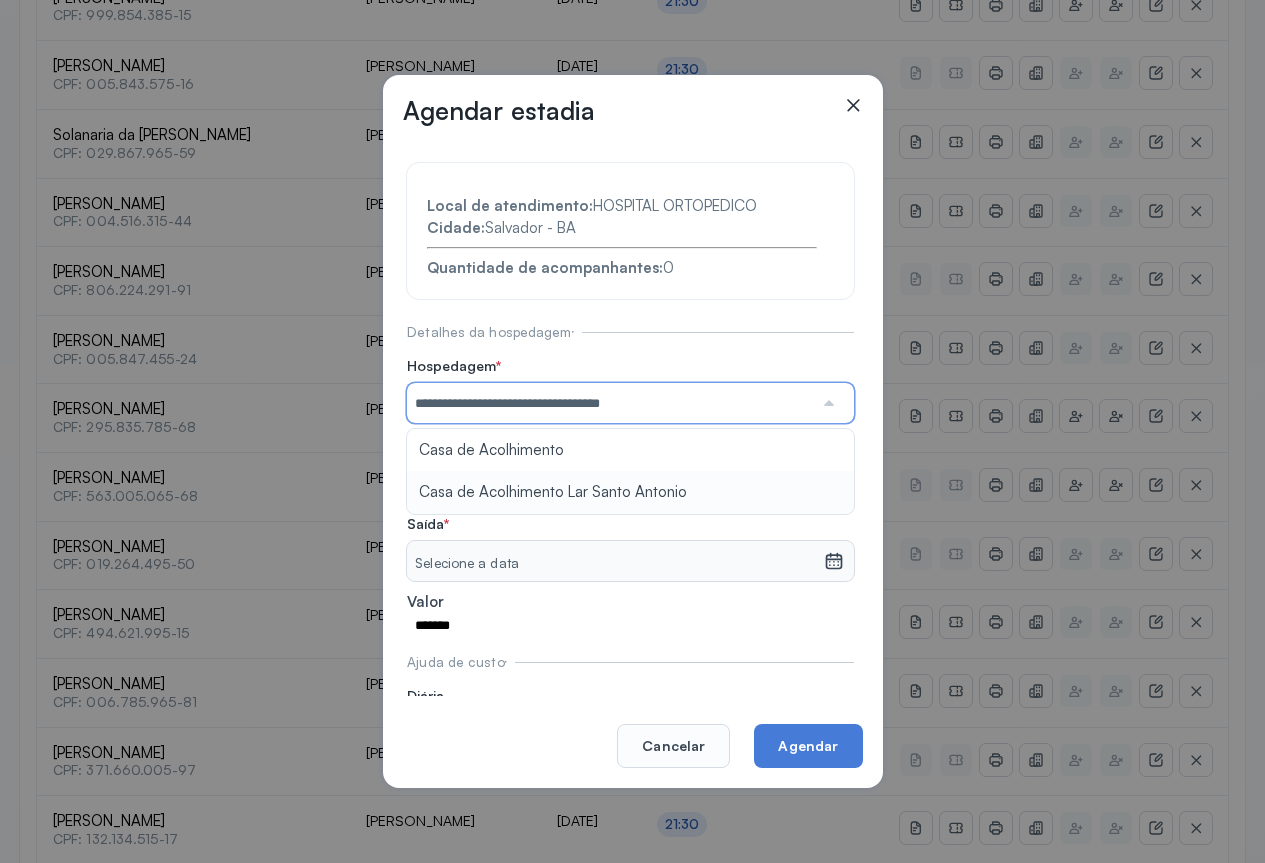 click on "**********" at bounding box center [630, 458] 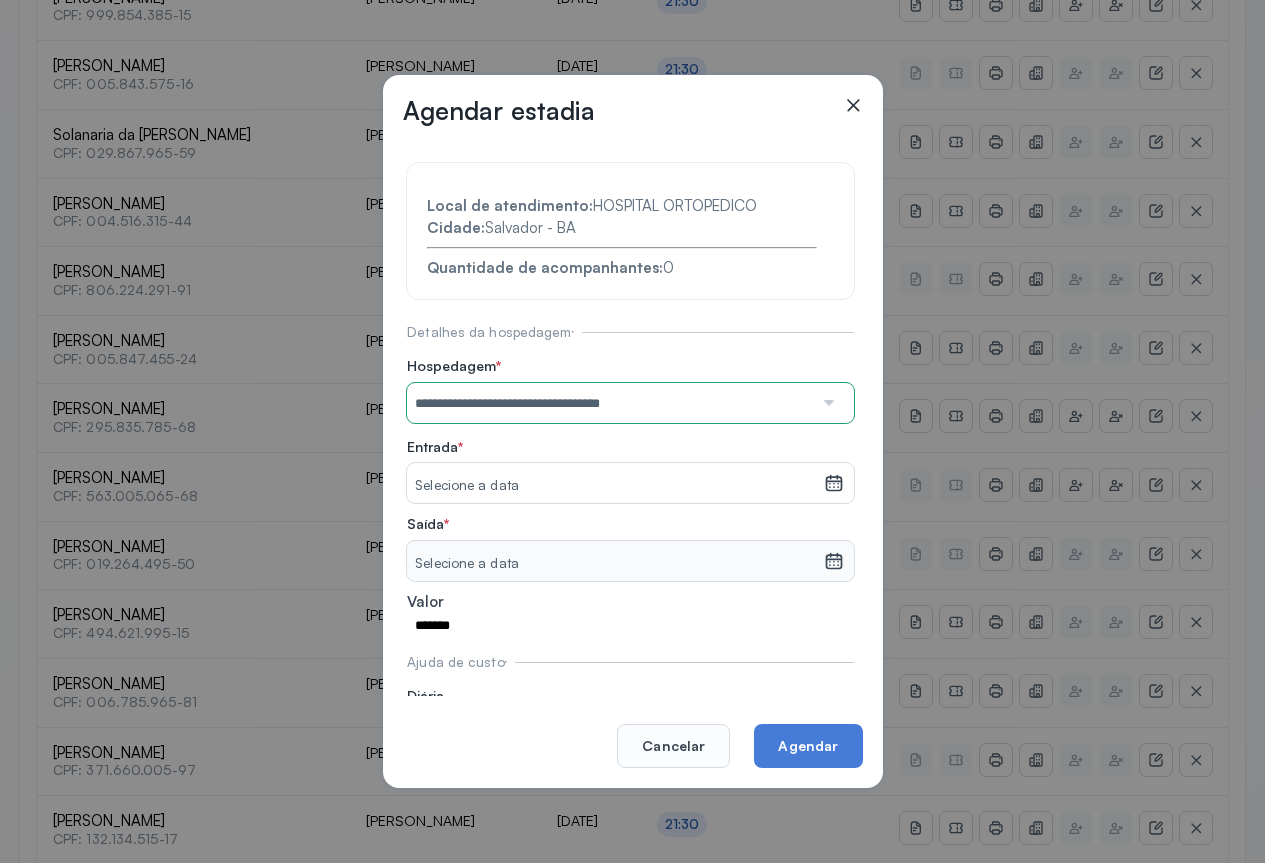 click on "Selecione a data" 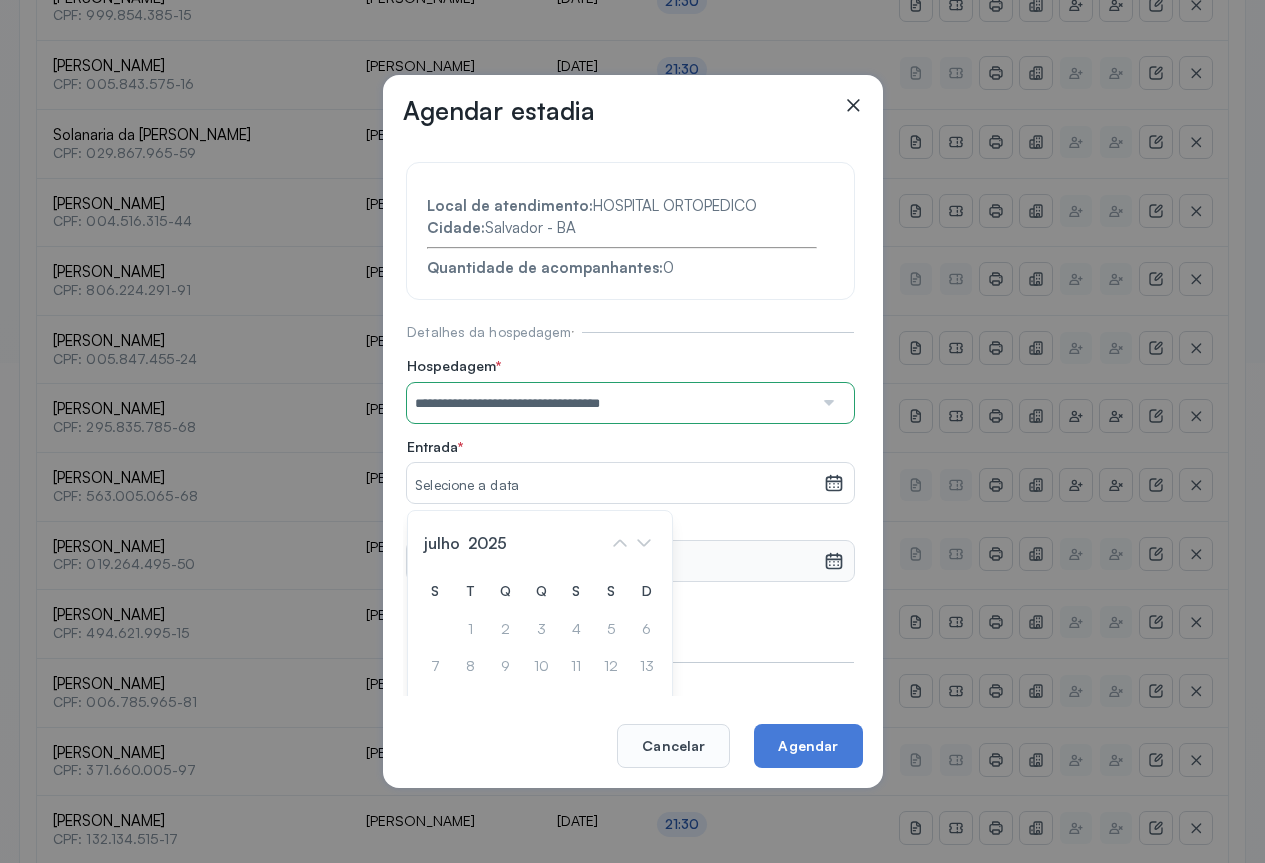 scroll, scrollTop: 114, scrollLeft: 0, axis: vertical 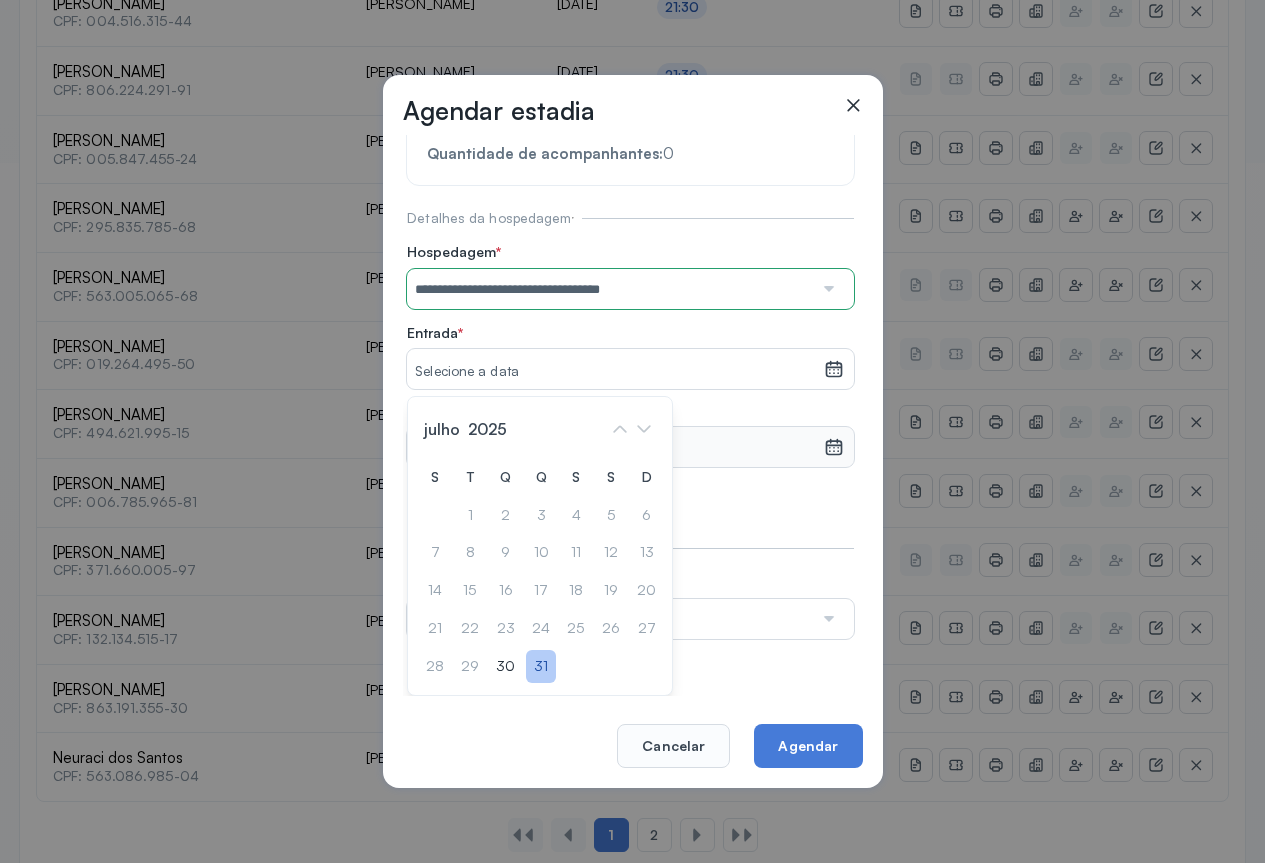 click on "31" 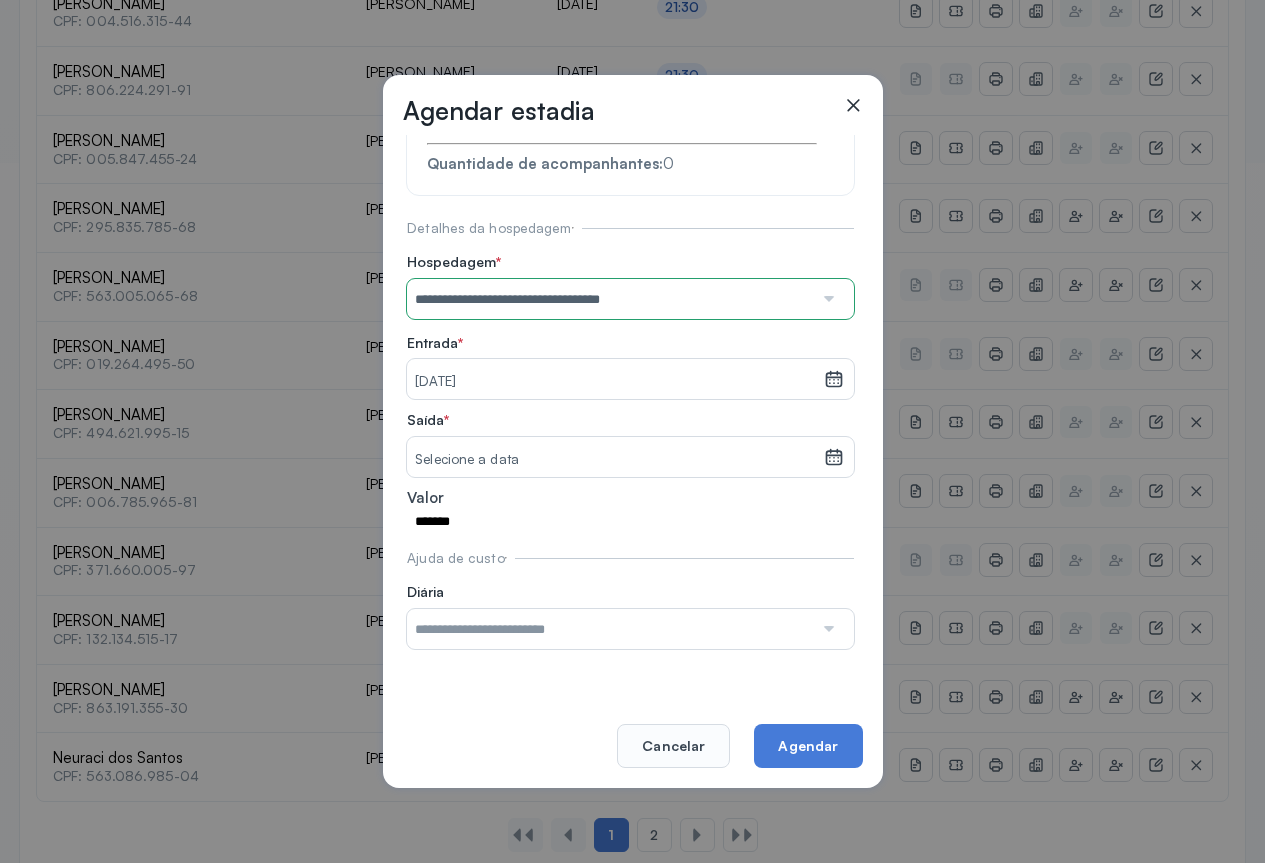 scroll, scrollTop: 77, scrollLeft: 0, axis: vertical 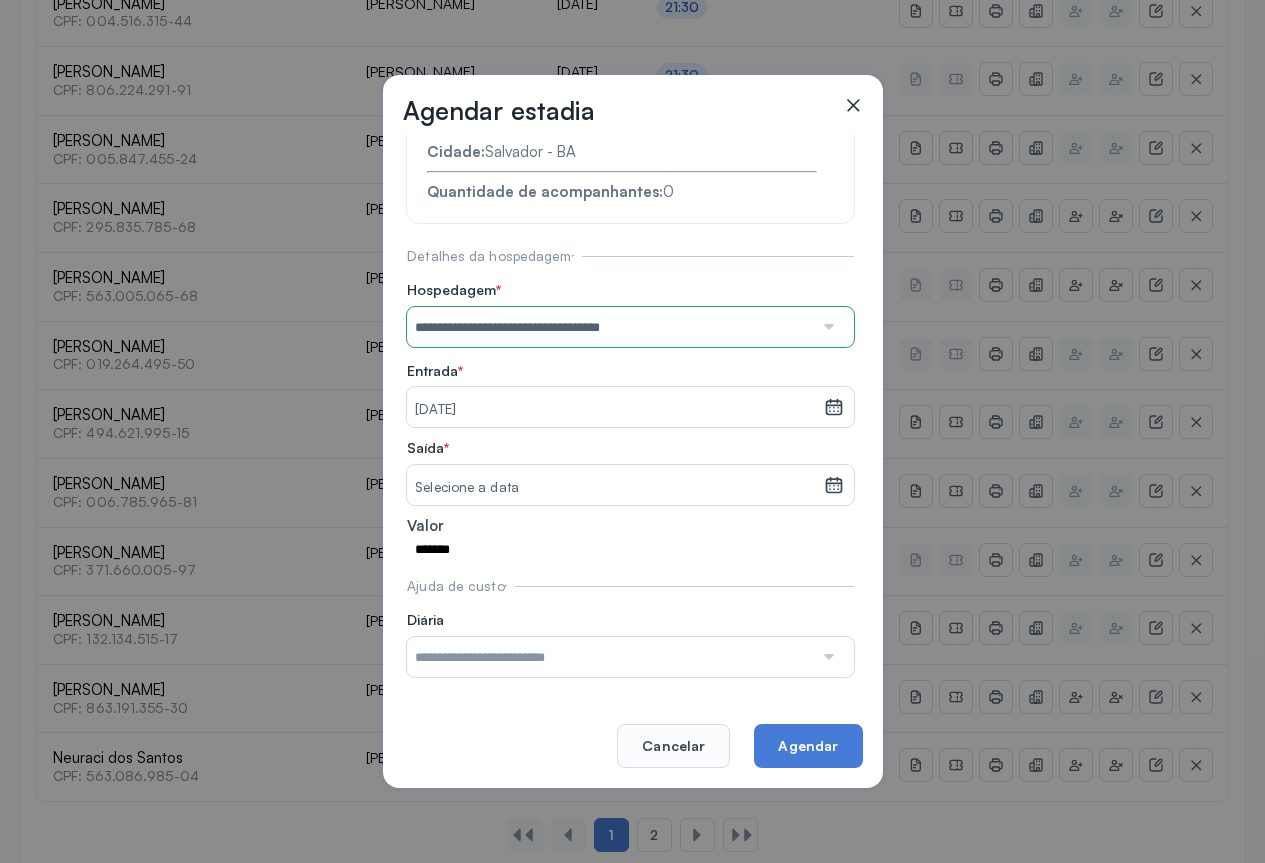 click 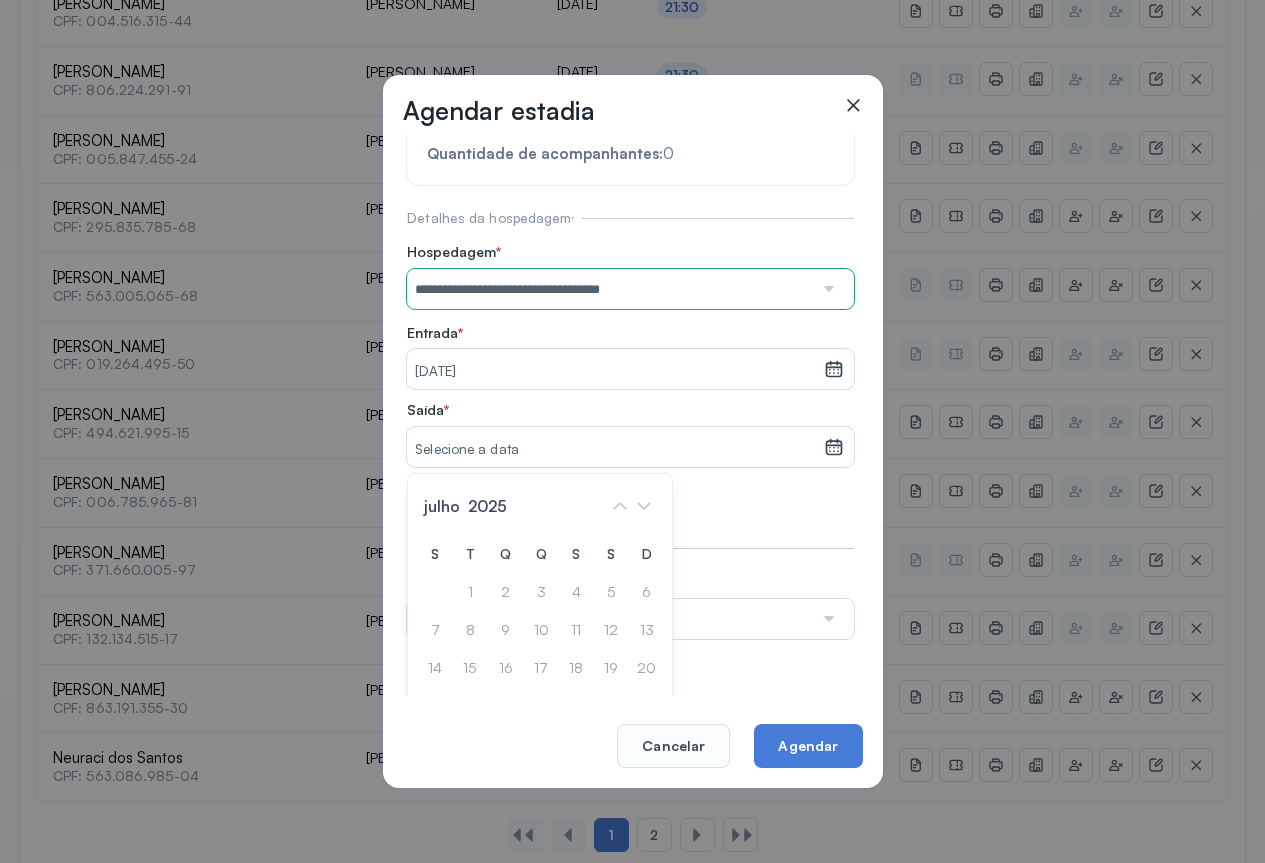 scroll, scrollTop: 191, scrollLeft: 0, axis: vertical 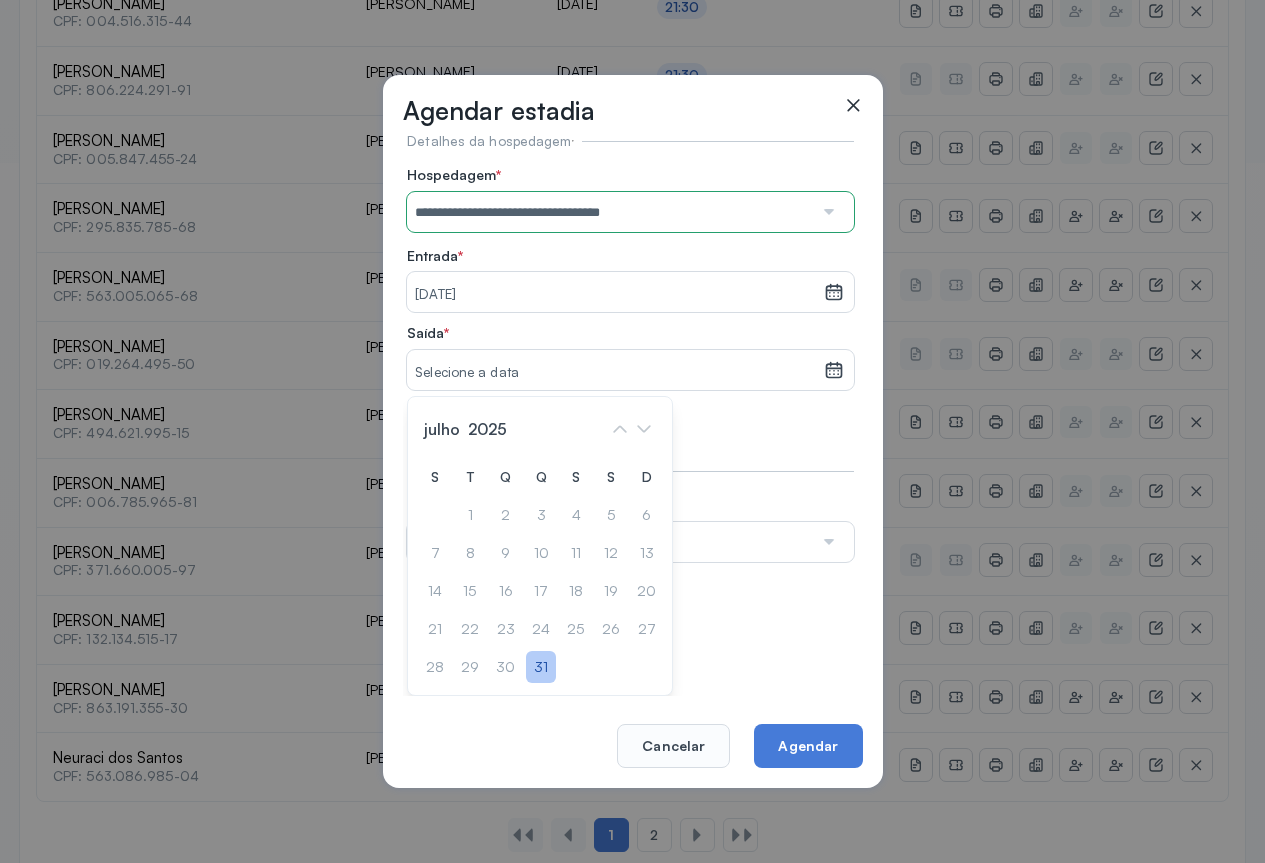 click on "31" 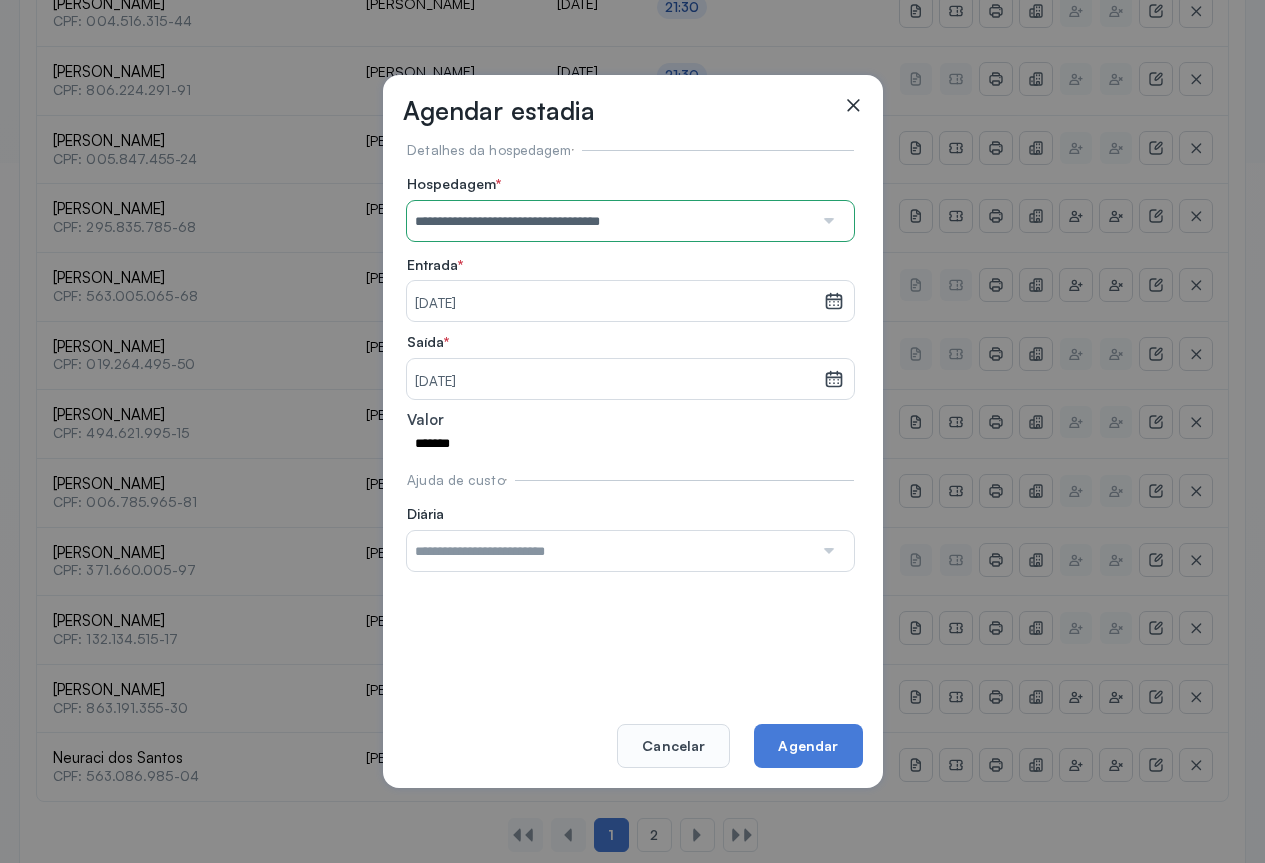 scroll, scrollTop: 77, scrollLeft: 0, axis: vertical 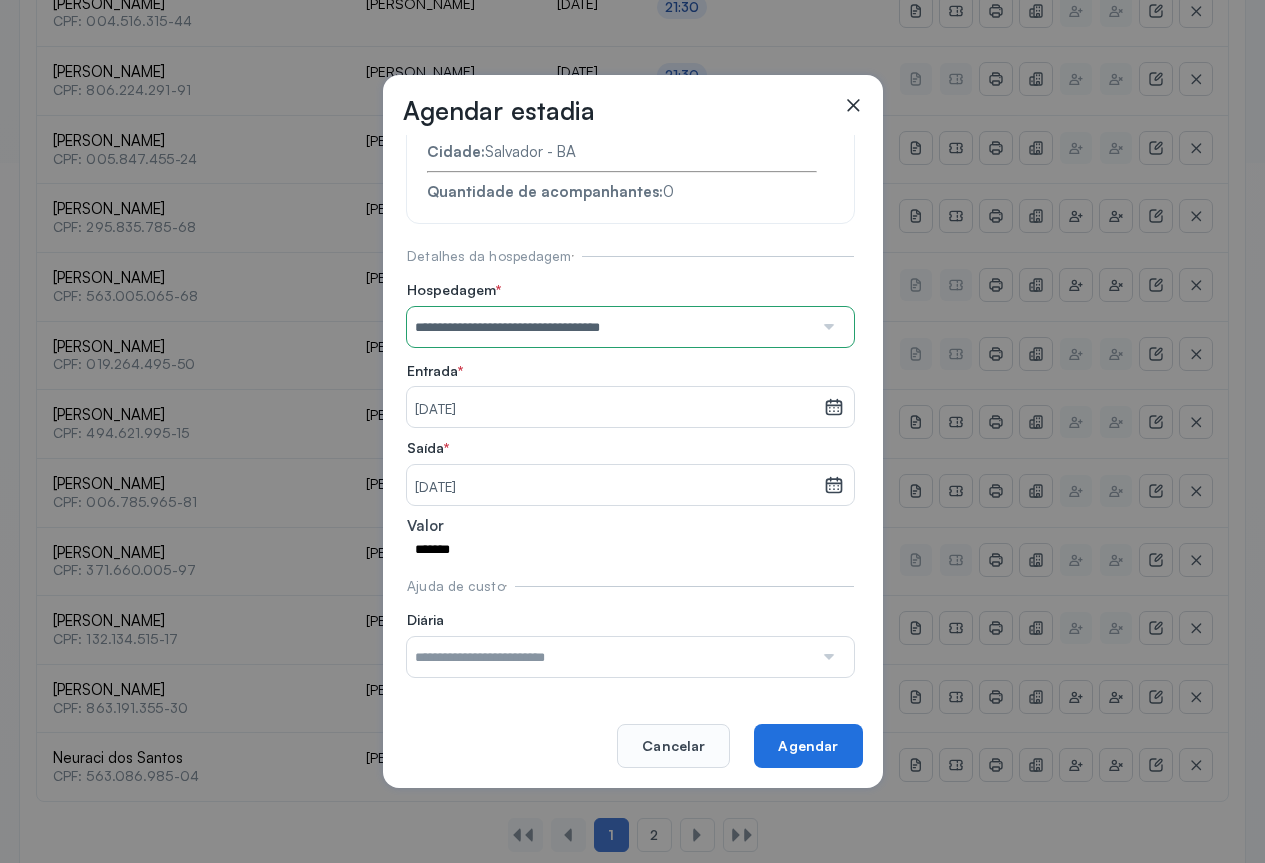 click on "Agendar" 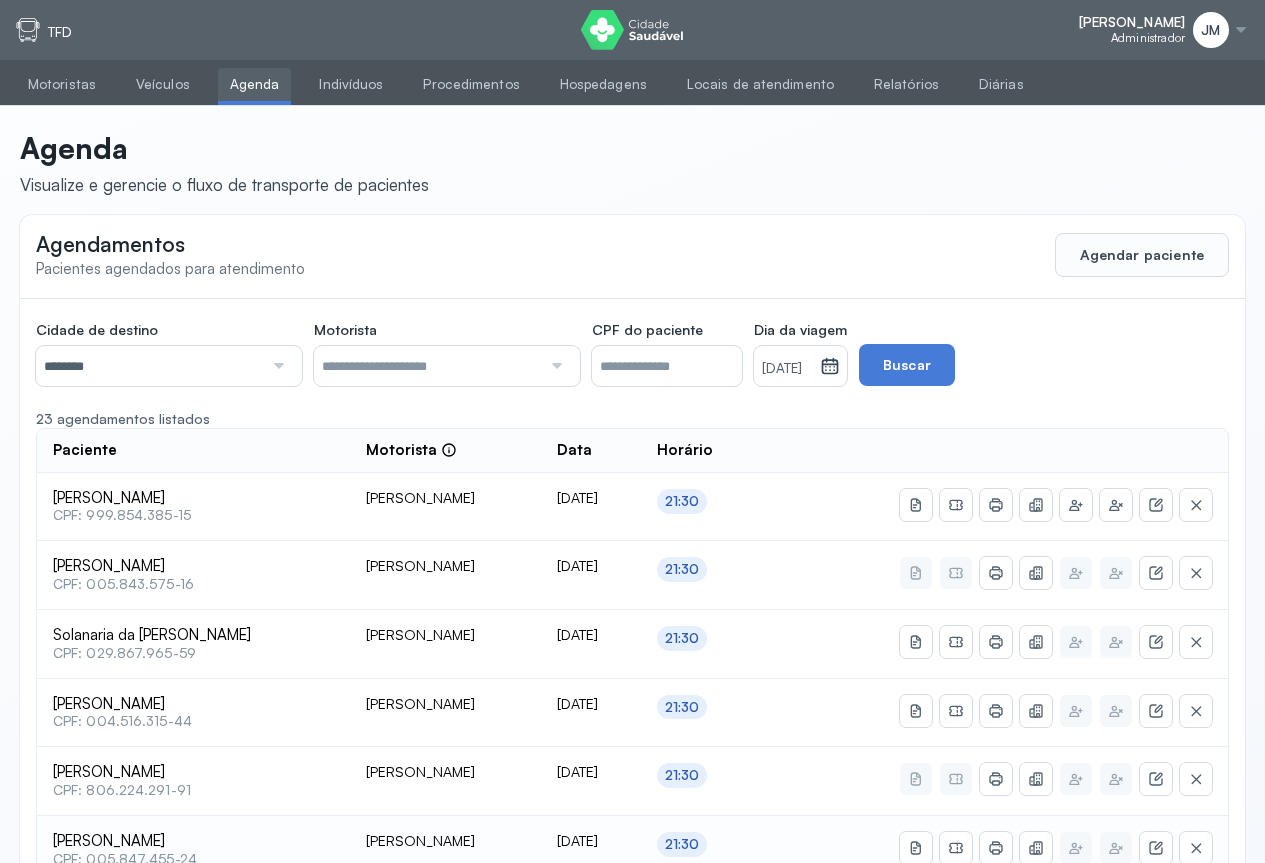 scroll, scrollTop: 300, scrollLeft: 0, axis: vertical 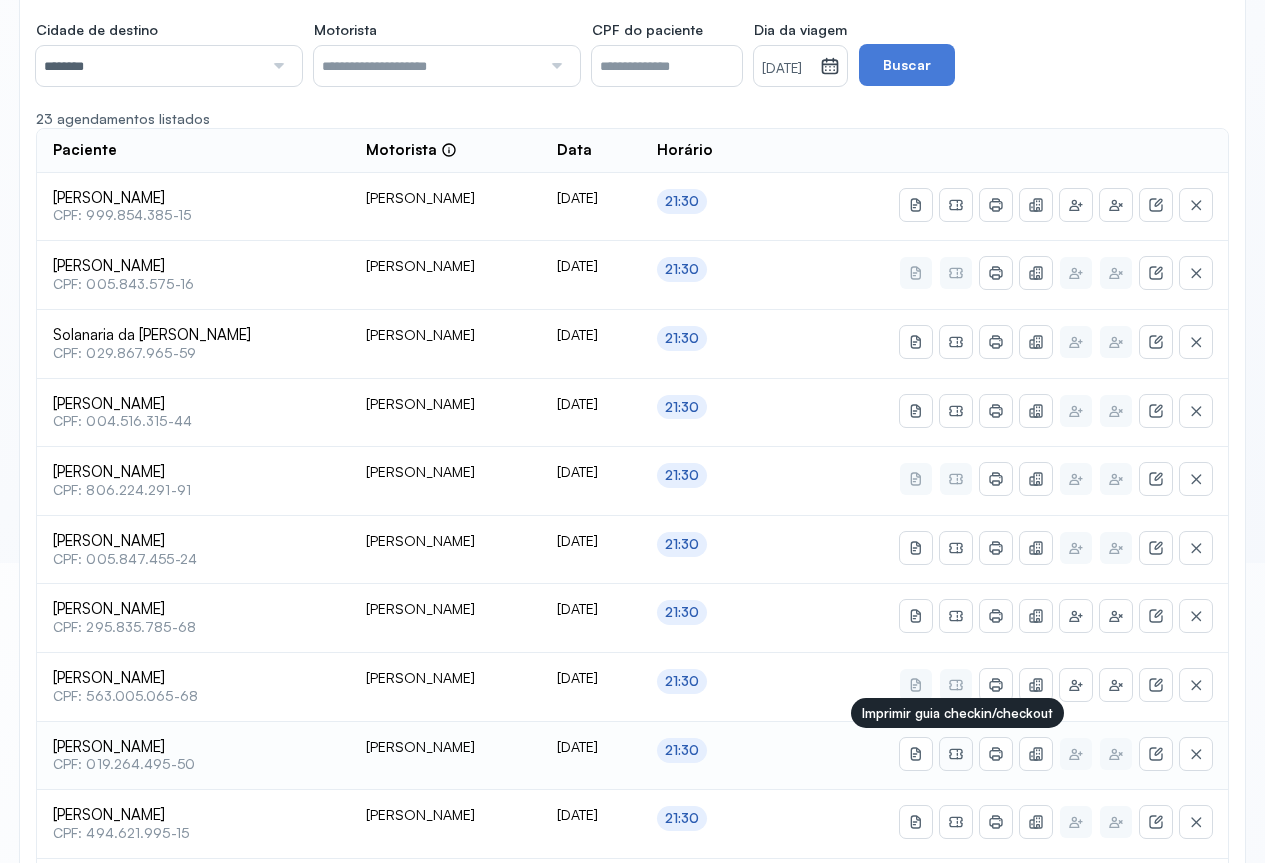 click 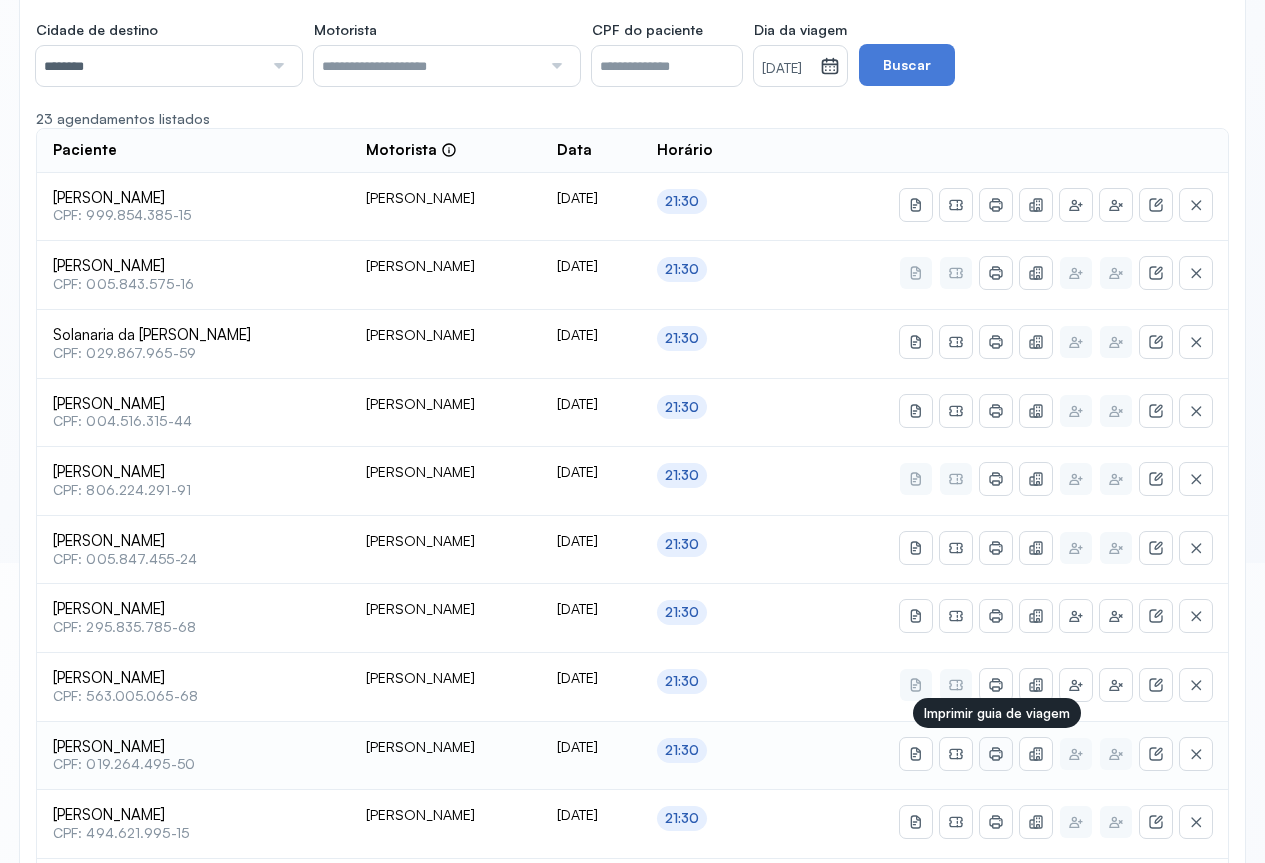click 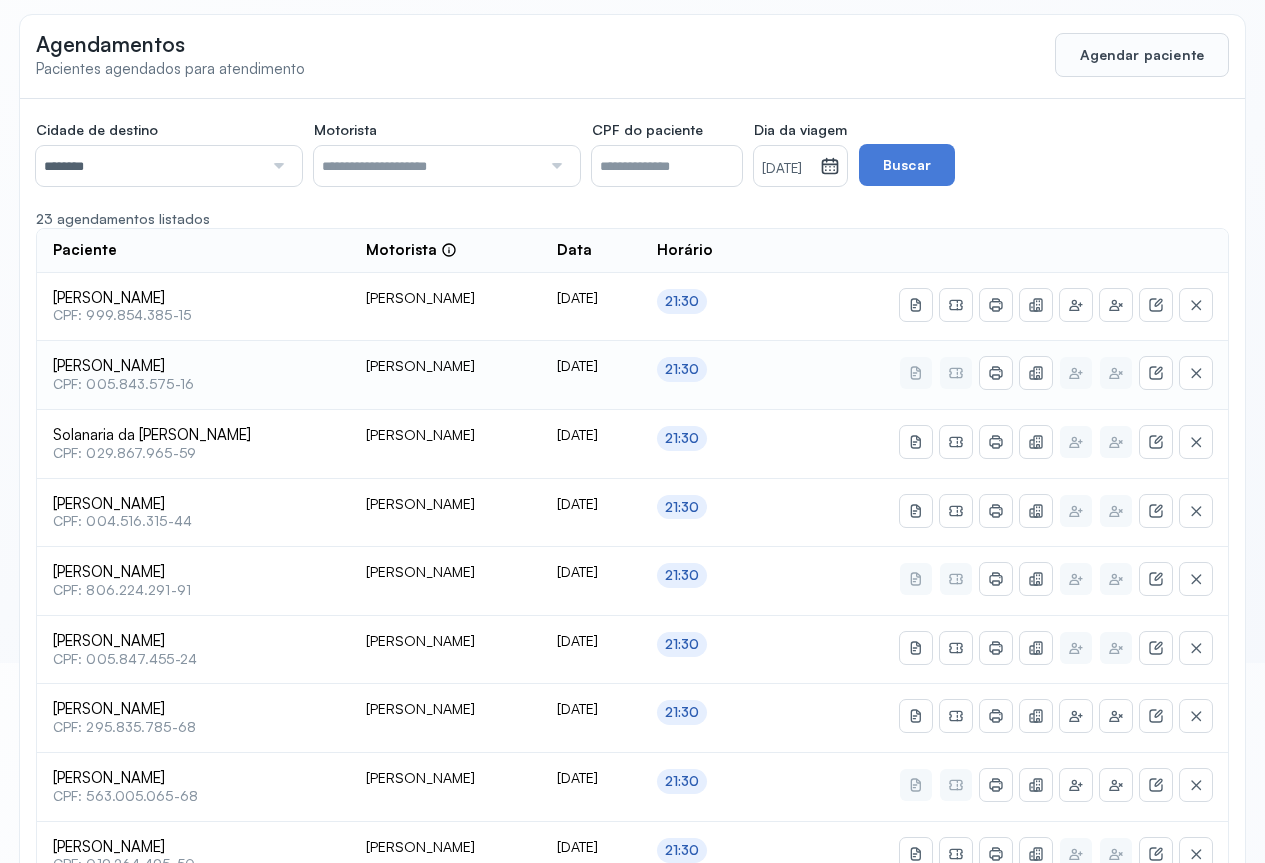 scroll, scrollTop: 100, scrollLeft: 0, axis: vertical 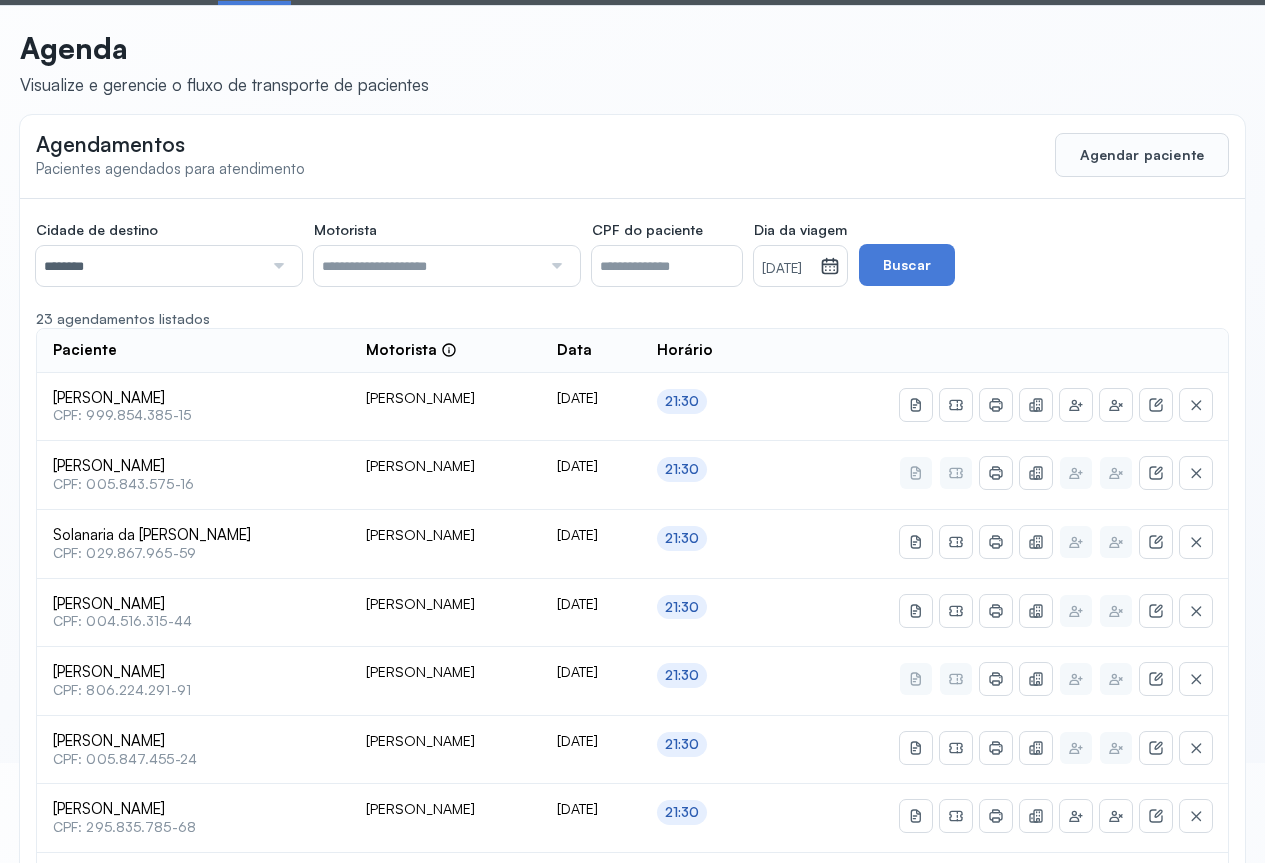 click at bounding box center (276, 266) 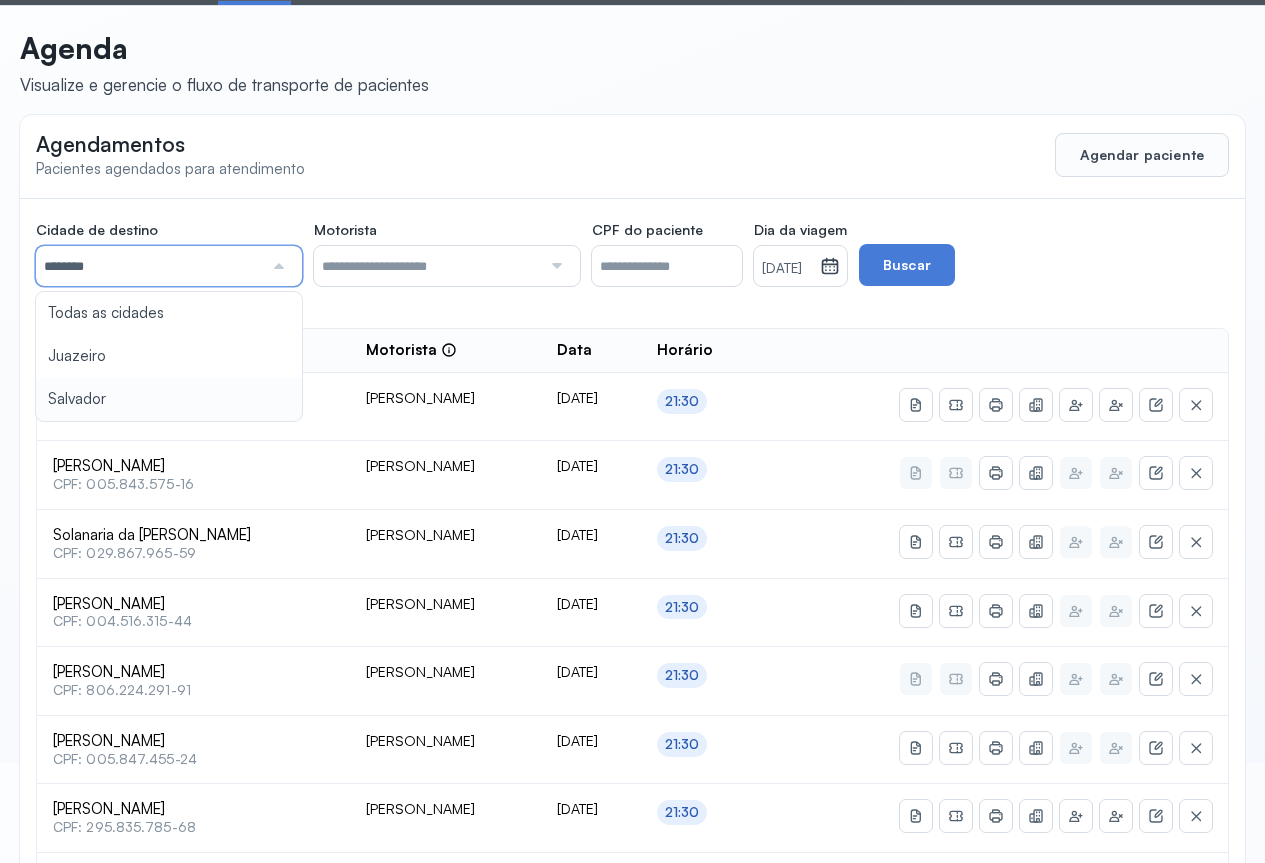 click on "Cidade de destino  ******** Todas as cidades [GEOGRAPHIC_DATA] Salvador Motorista  Todos os motoristas [PERSON_NAME] [PERSON_NAME] [PERSON_NAME] CPF do paciente  Dia da viagem  [DATE] [DATE] S T Q Q S S D 1 2 3 4 5 6 7 8 9 10 11 12 13 14 15 16 17 18 19 20 21 22 23 24 25 26 27 28 29 30 [DATE][PERSON_NAME] mar abr maio jun [DATE] ago set out nov [DATE] 2019 2020 2021 2022 2023 2024 2025 2026 2027 2028 2029  Buscar  23 agendamentos listados Paciente  Motorista  Data [PERSON_NAME]  CPF: 999.854.385-15 [PERSON_NAME] [DATE] 21:30 [PERSON_NAME]  CPF: 005.843.575-16 [PERSON_NAME] [DATE] 21:30 Solanaria da Silva  CPF: 029.867.965-59 [PERSON_NAME] [DATE] 21:30 [PERSON_NAME]  CPF: 004.516.315-44 [PERSON_NAME] [DATE] 21:30 [PERSON_NAME]  CPF: 806.224.291-91 [PERSON_NAME] [DATE] 21:30 [PERSON_NAME]" 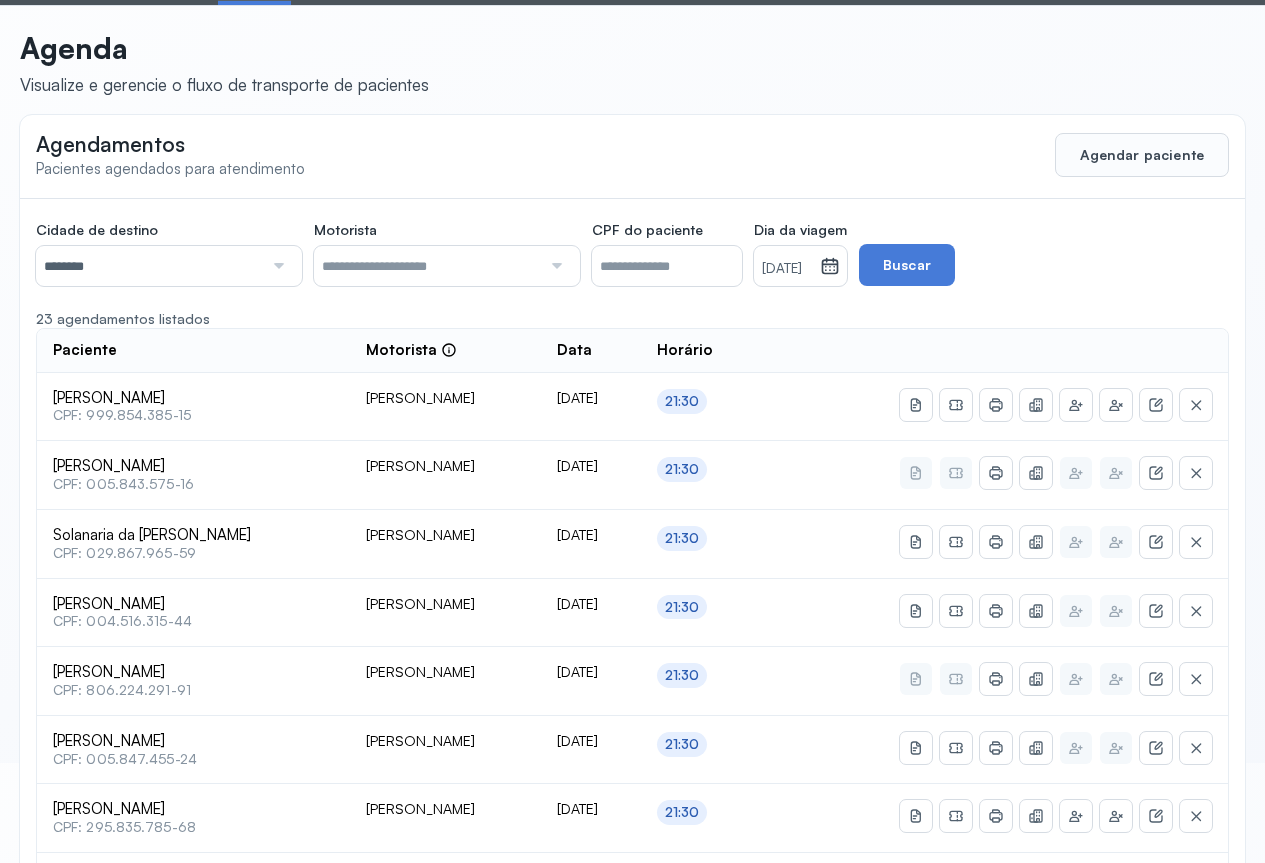 click 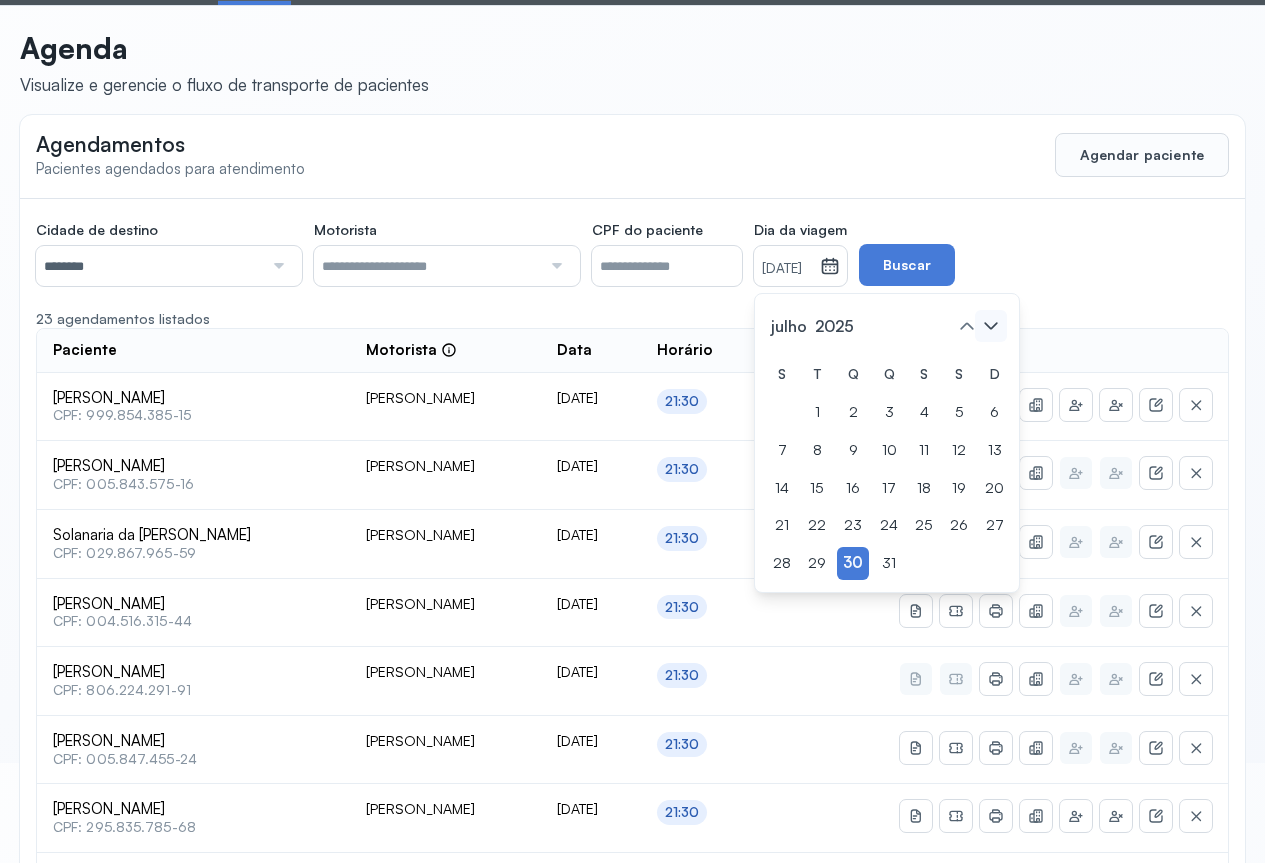 click 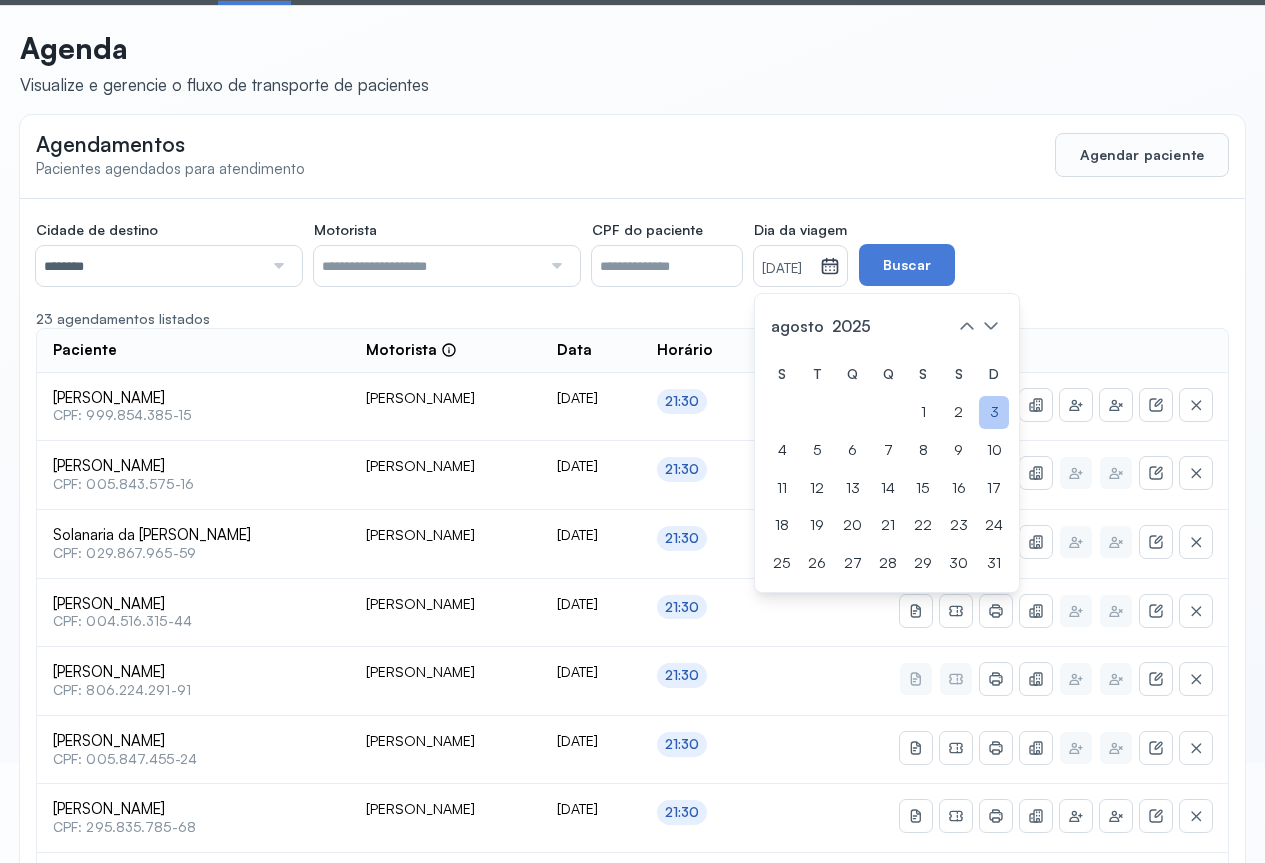 click on "3" 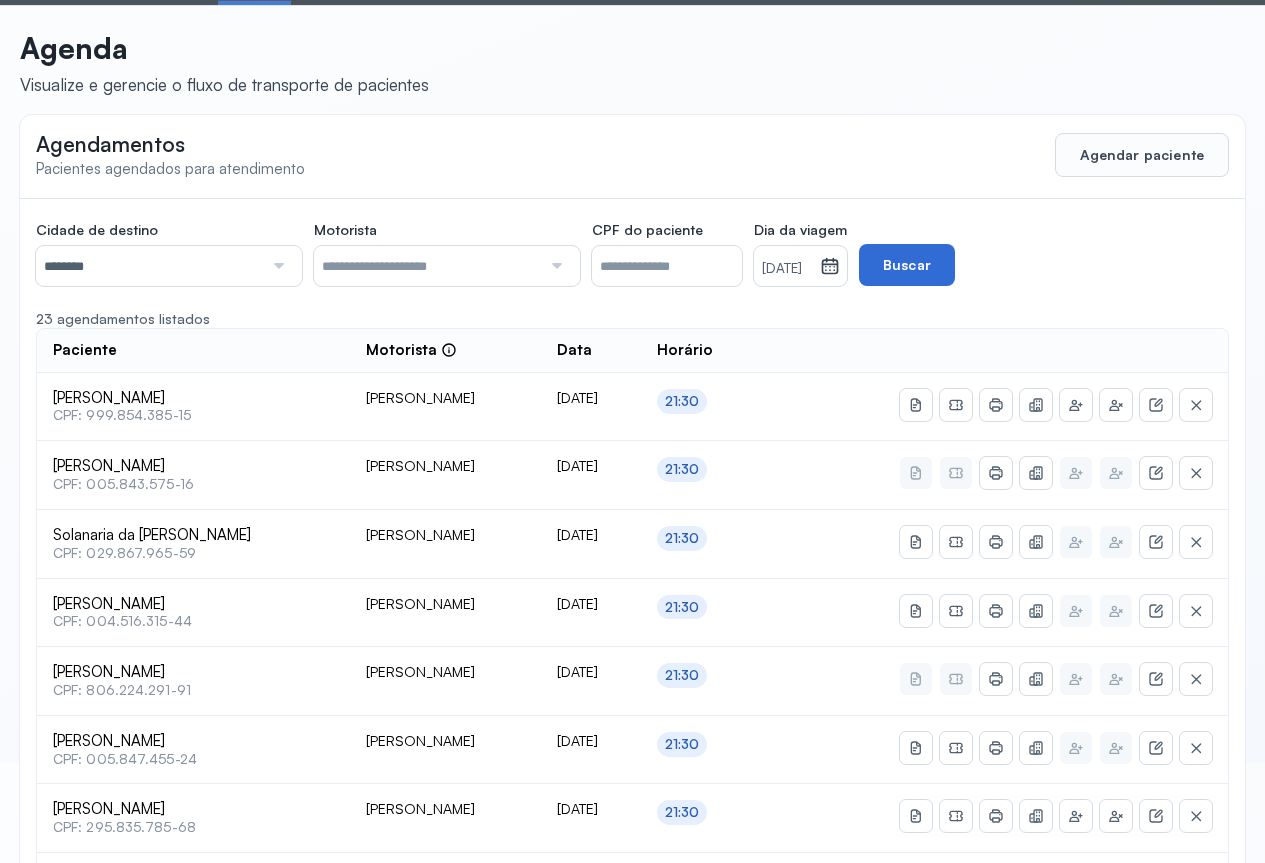 click on "Buscar" at bounding box center [907, 265] 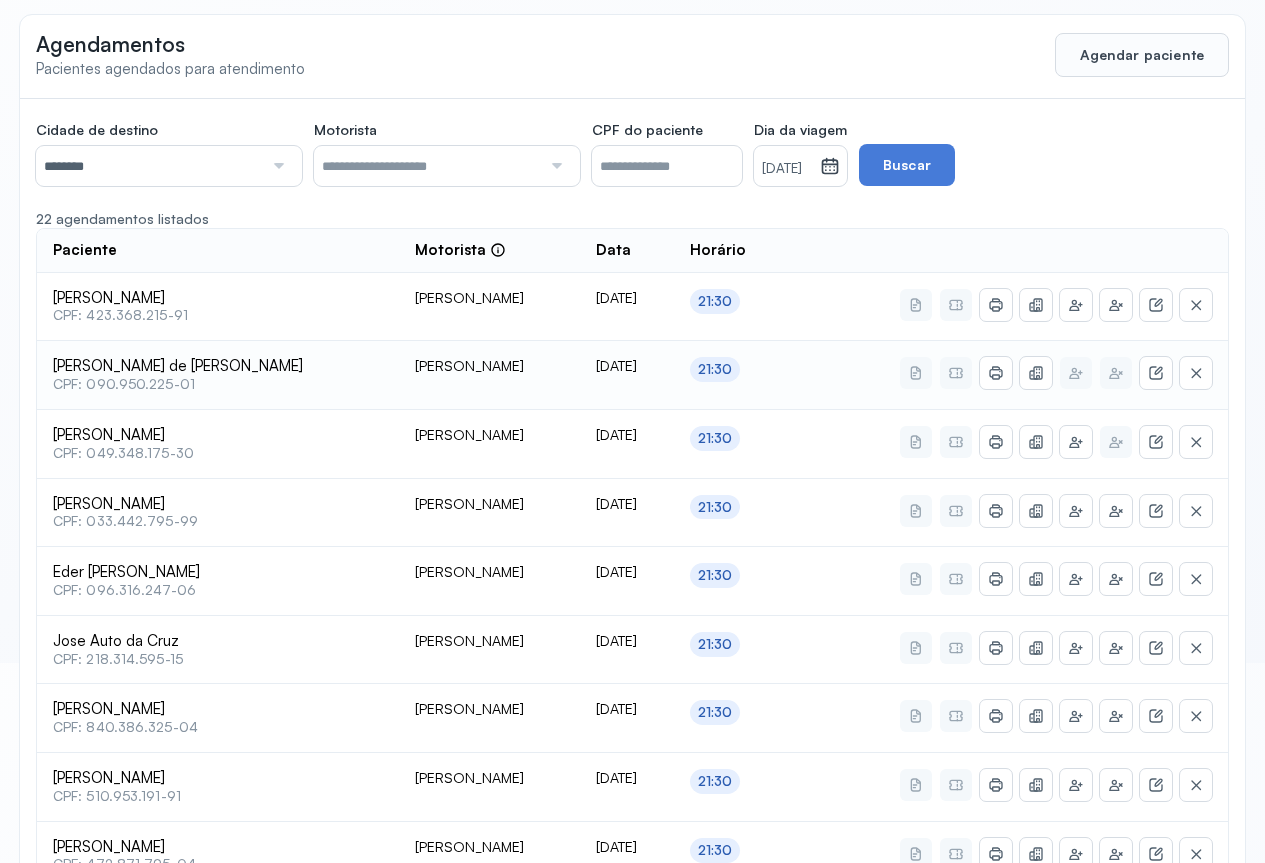 scroll, scrollTop: 0, scrollLeft: 0, axis: both 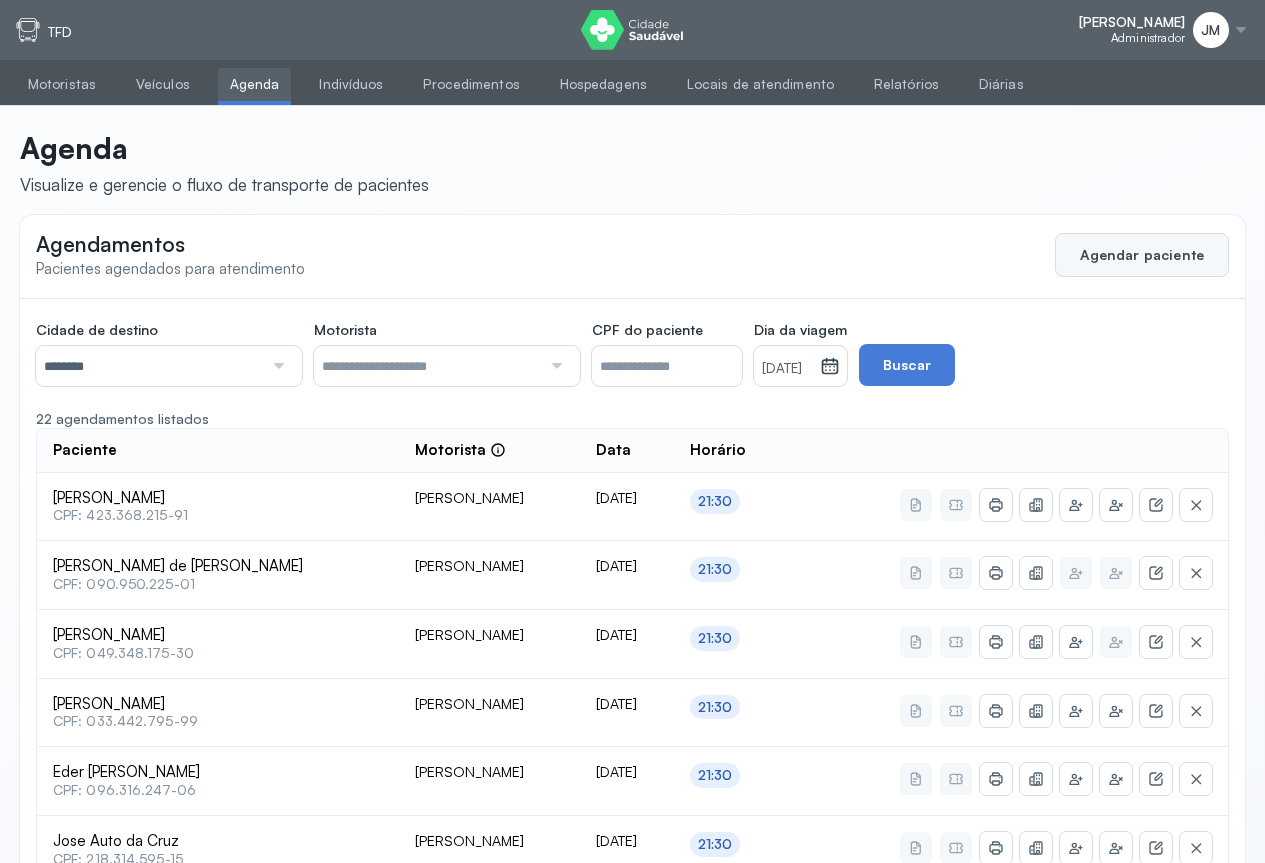 click on "Agendar paciente" 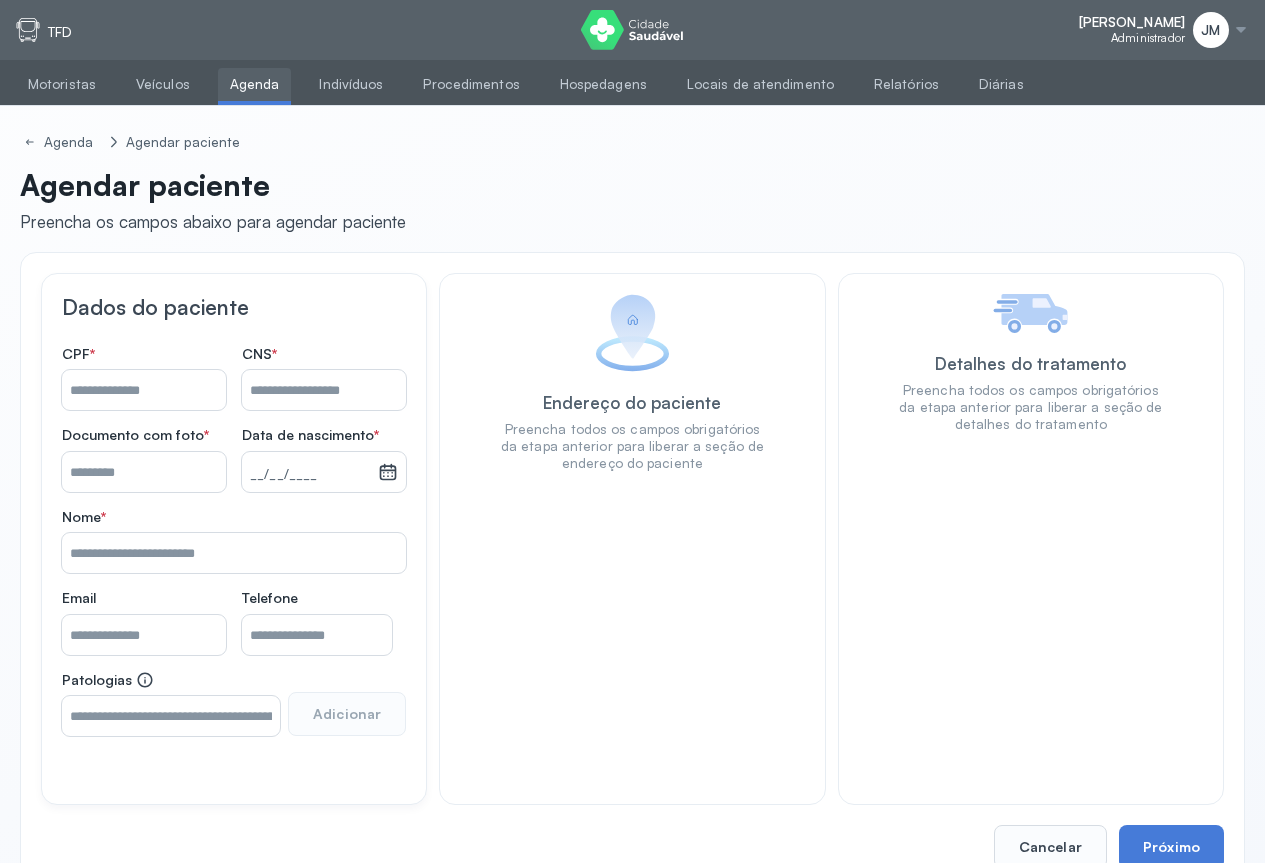 click on "Nome   *" at bounding box center [324, 390] 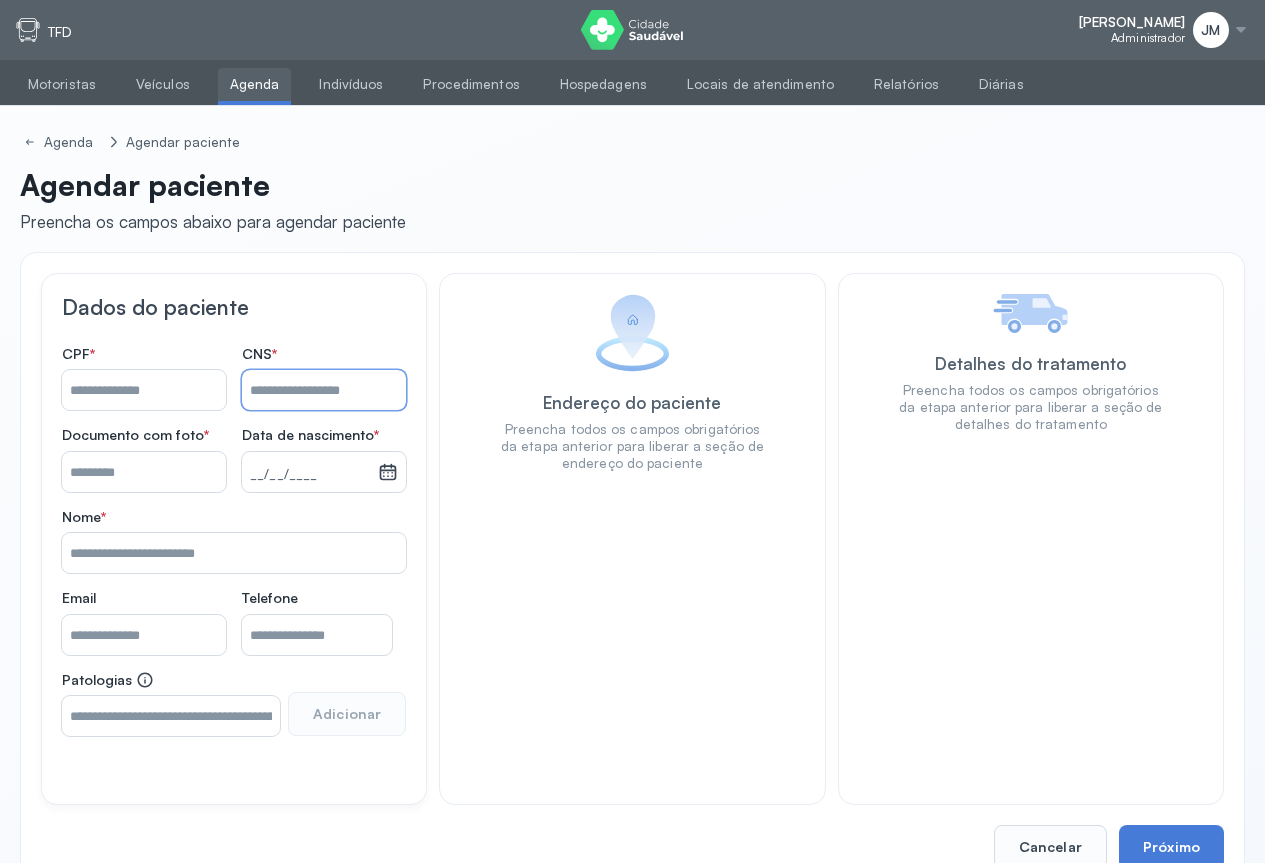 click on "Nome   *" at bounding box center [324, 390] 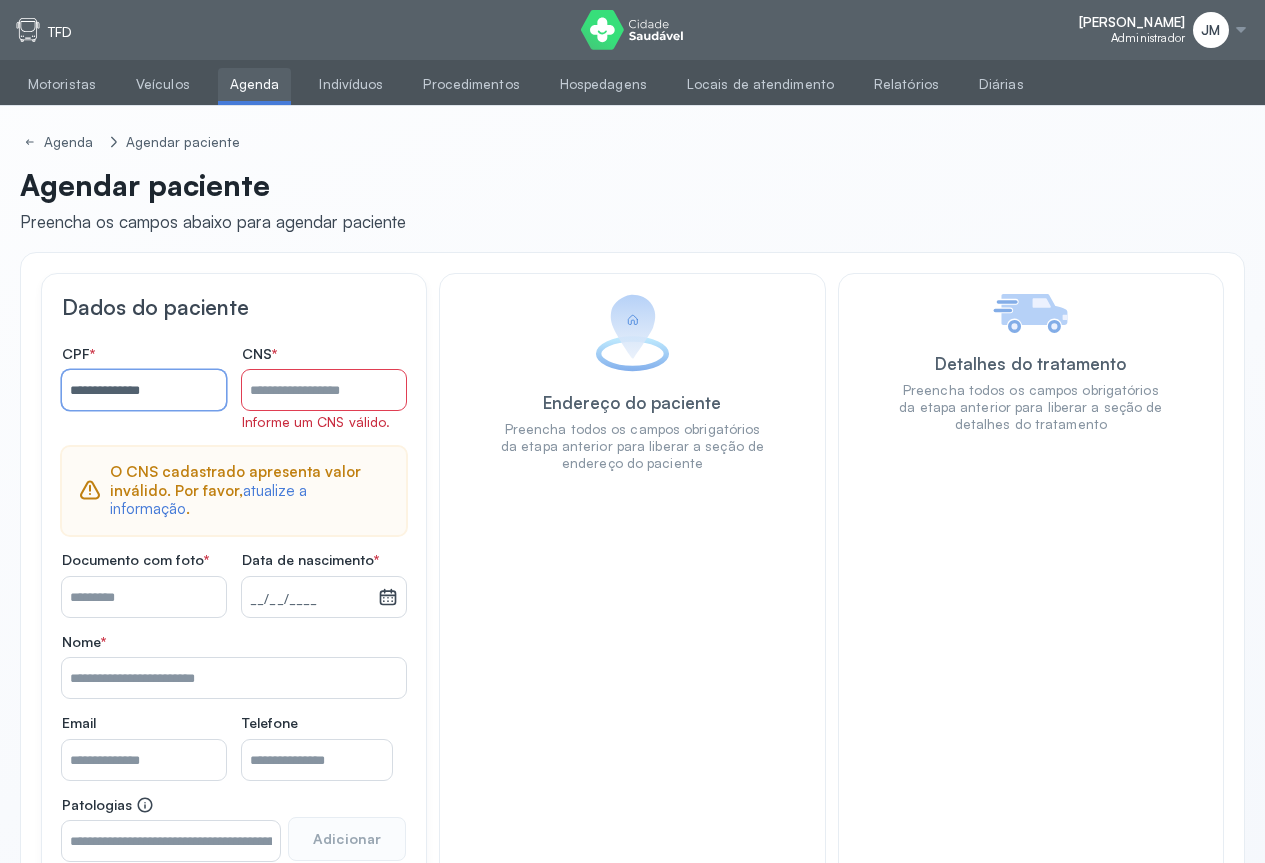 type on "**********" 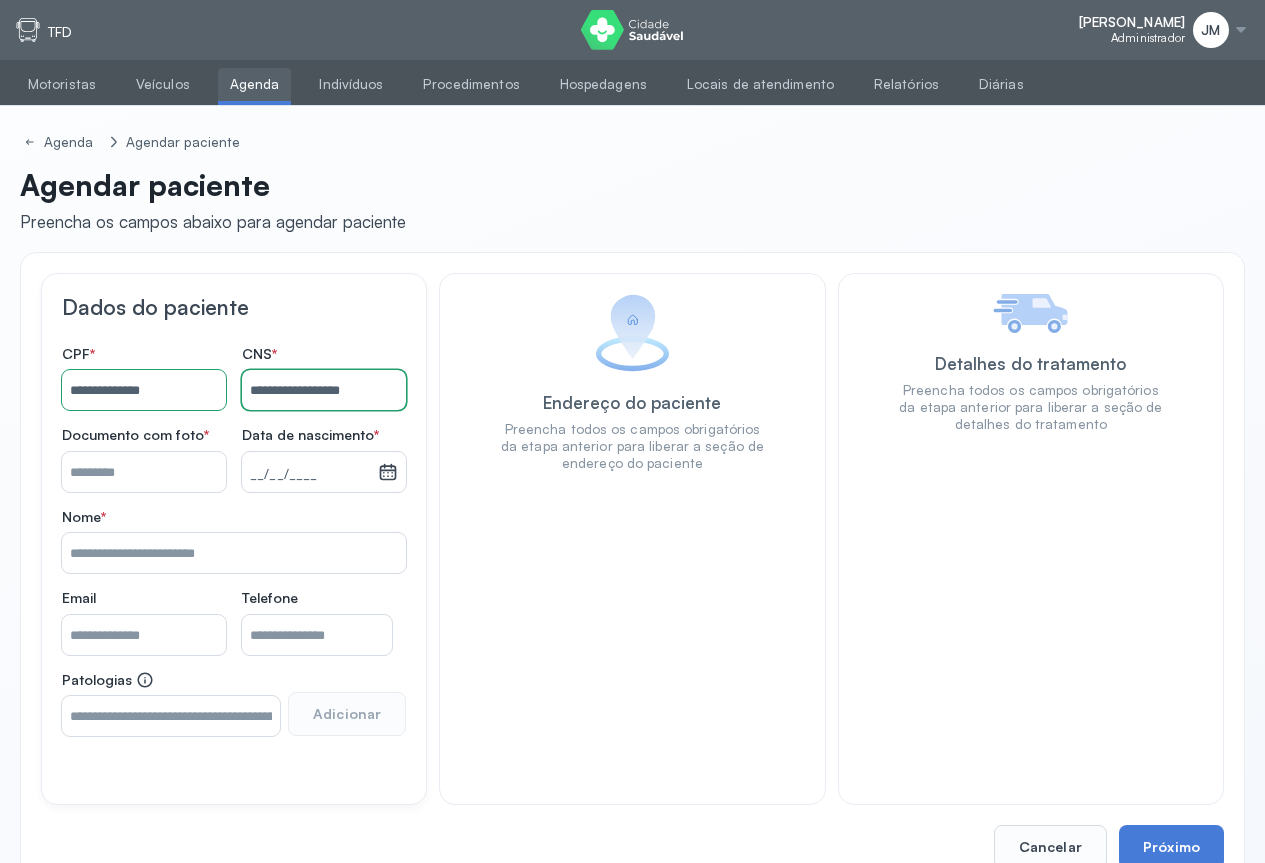 type on "**********" 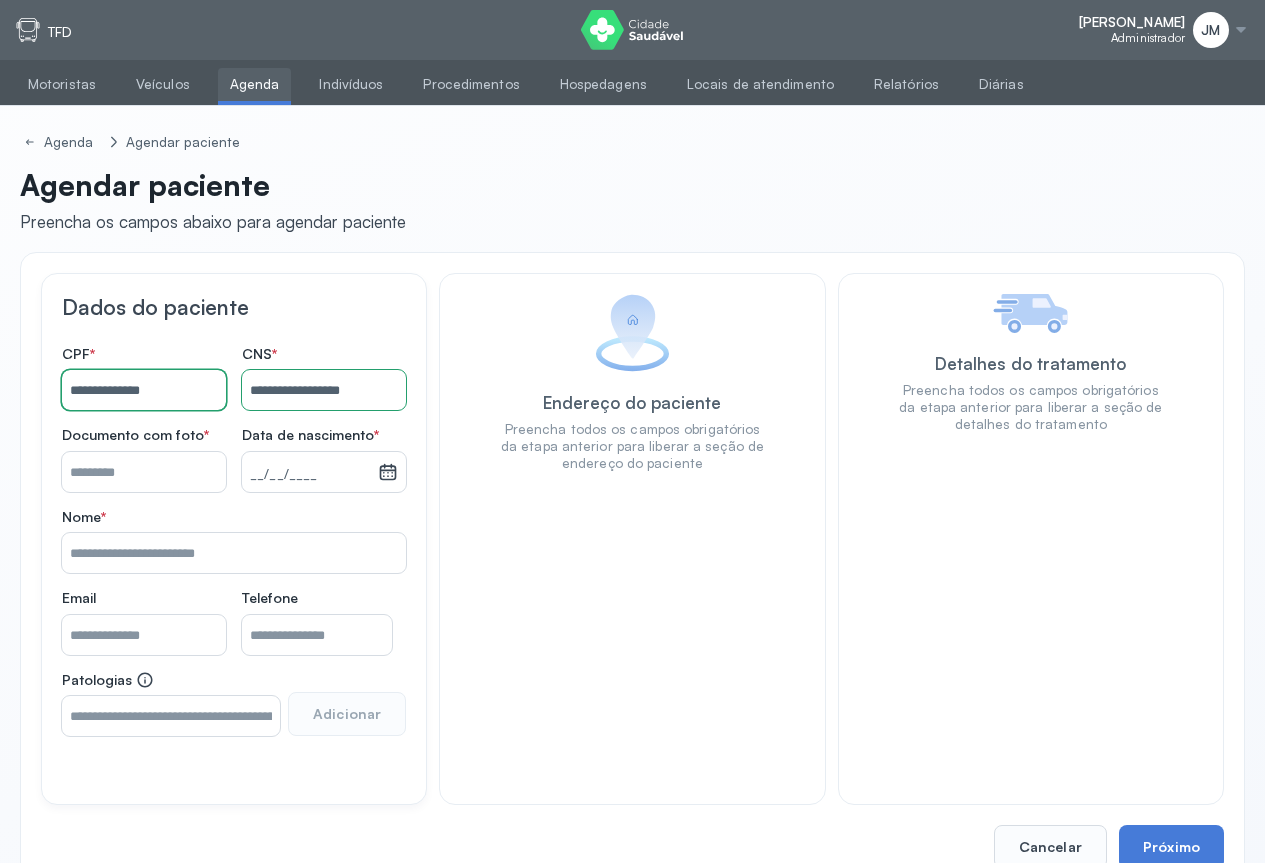 click on "**********" at bounding box center (144, 390) 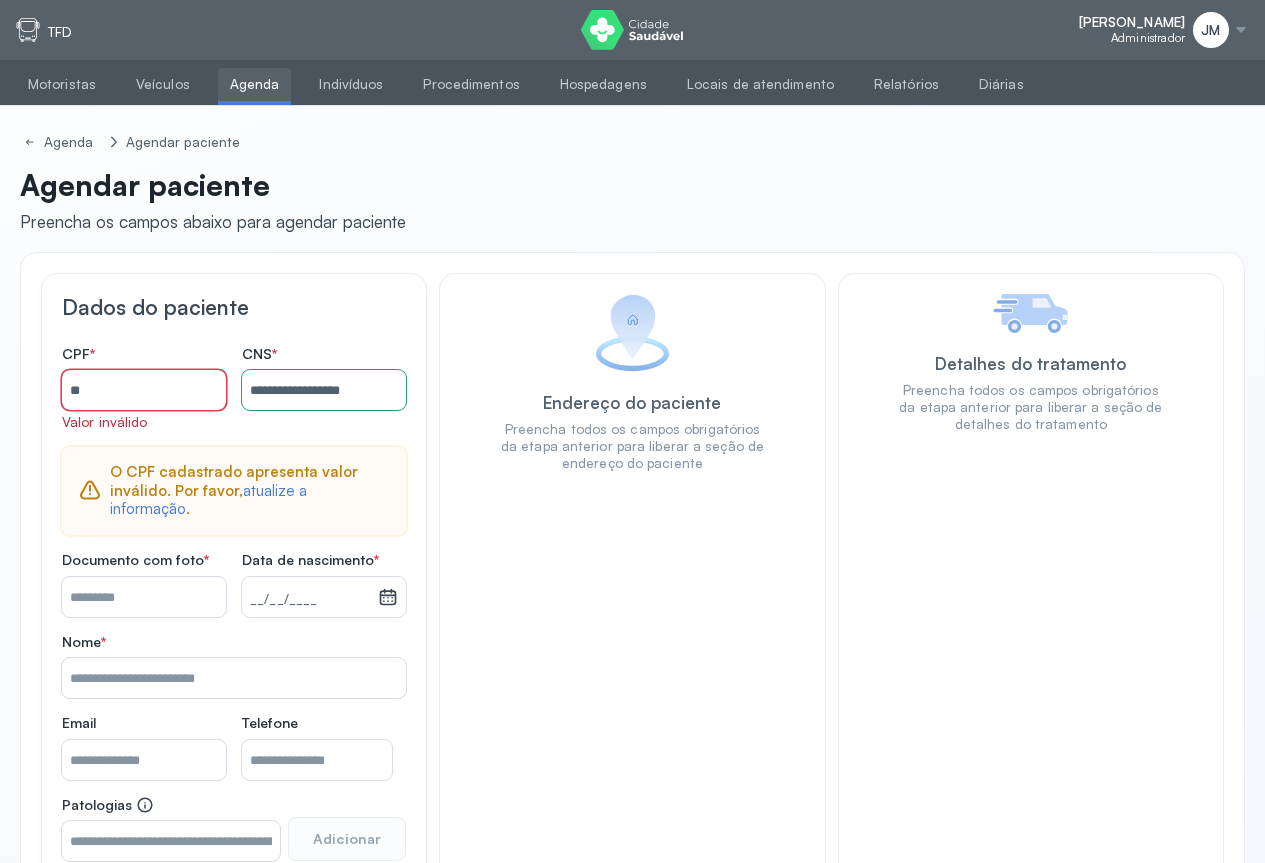 type on "*" 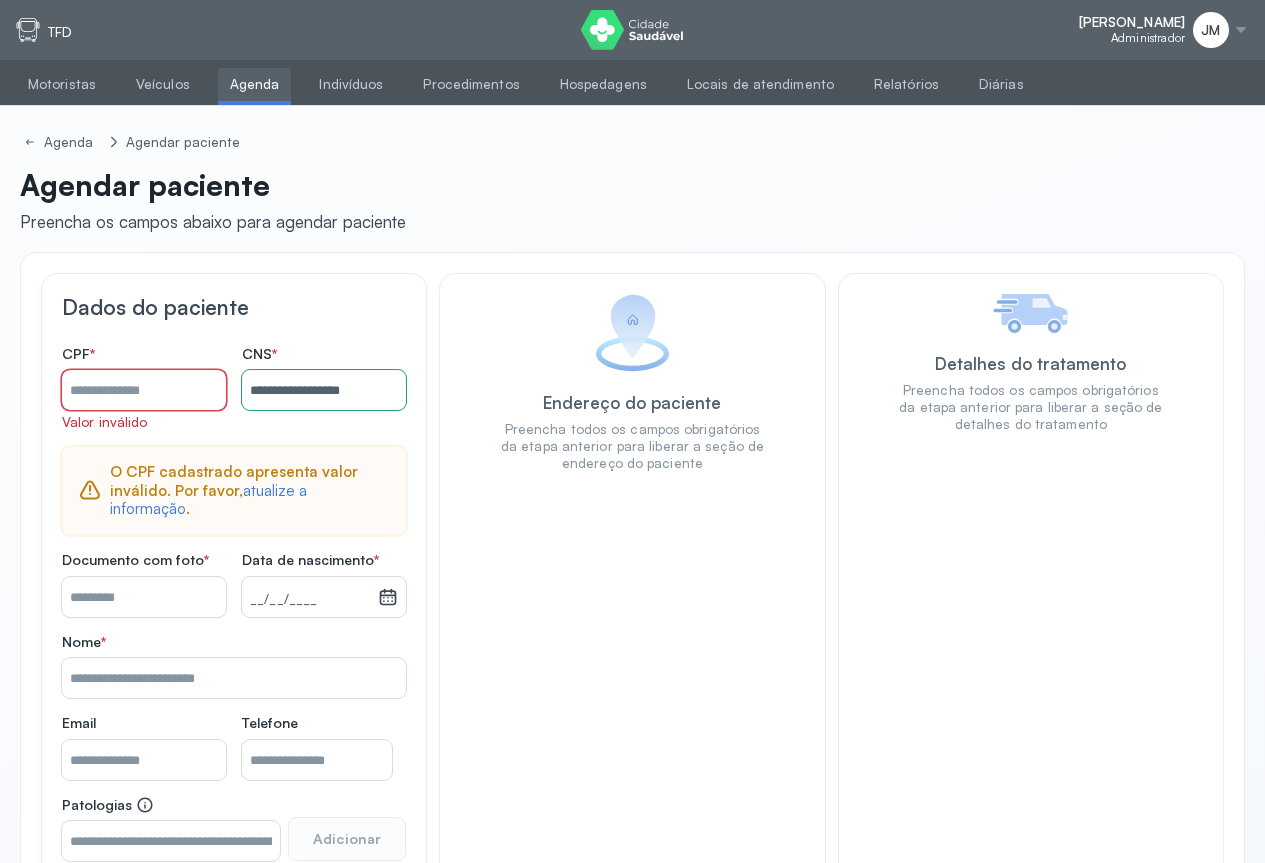 type 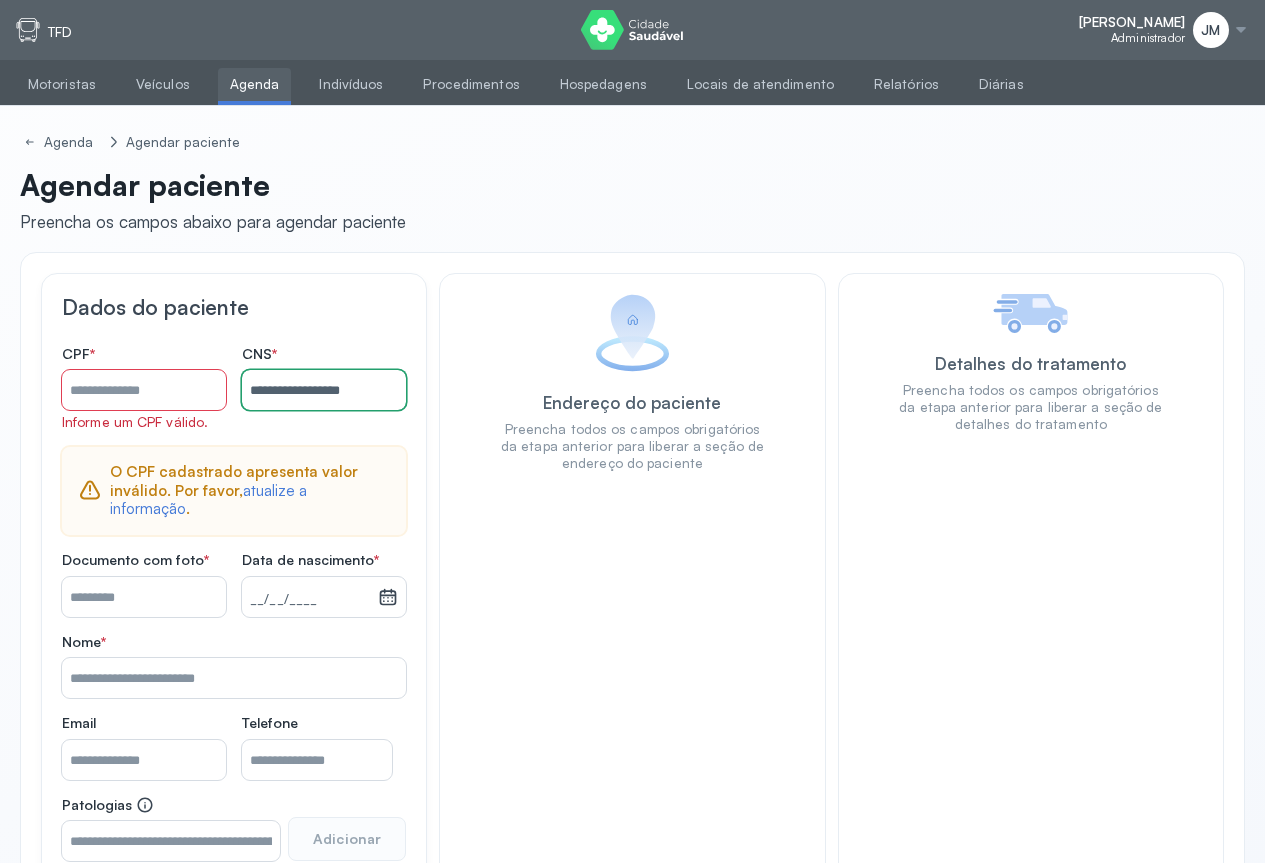 click on "**********" at bounding box center [324, 390] 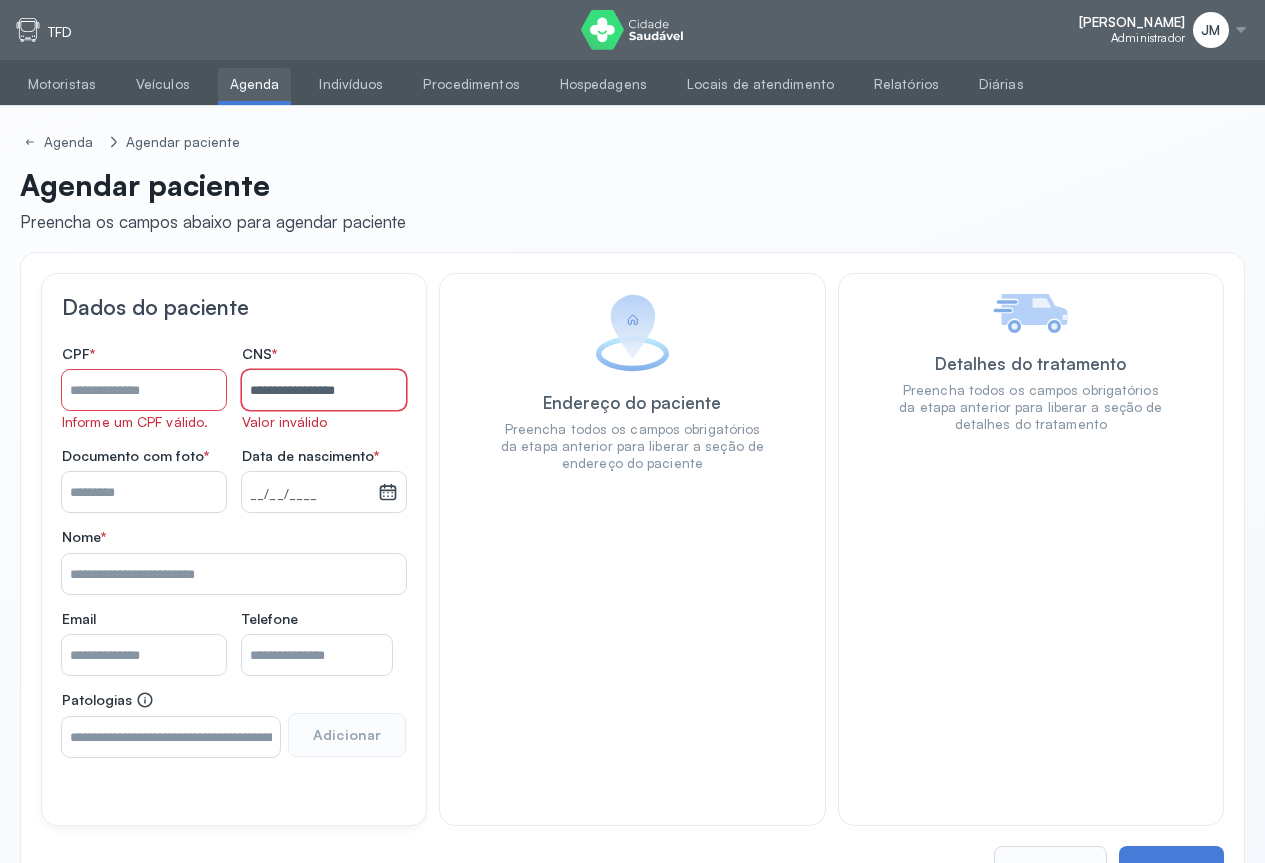 type on "**********" 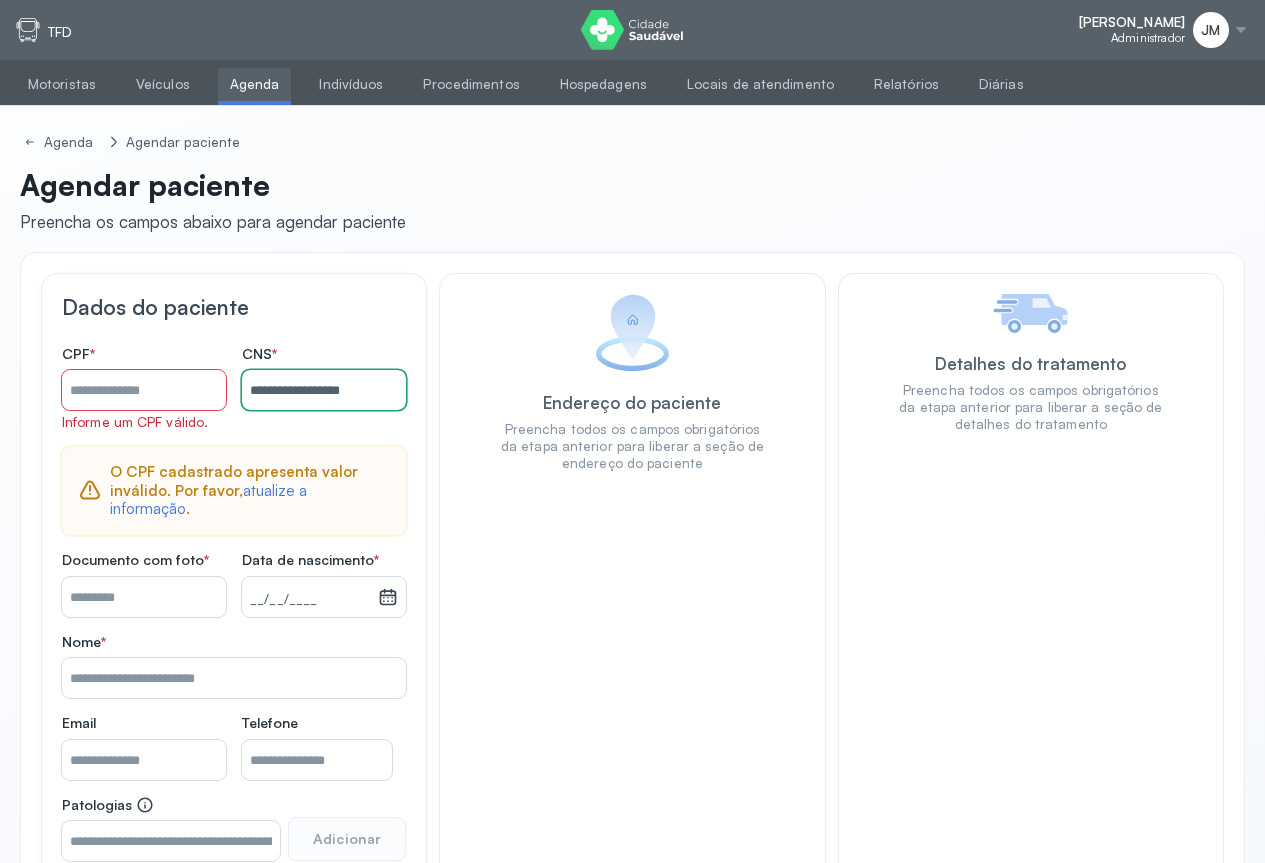 click on "Nome   *" at bounding box center [144, 390] 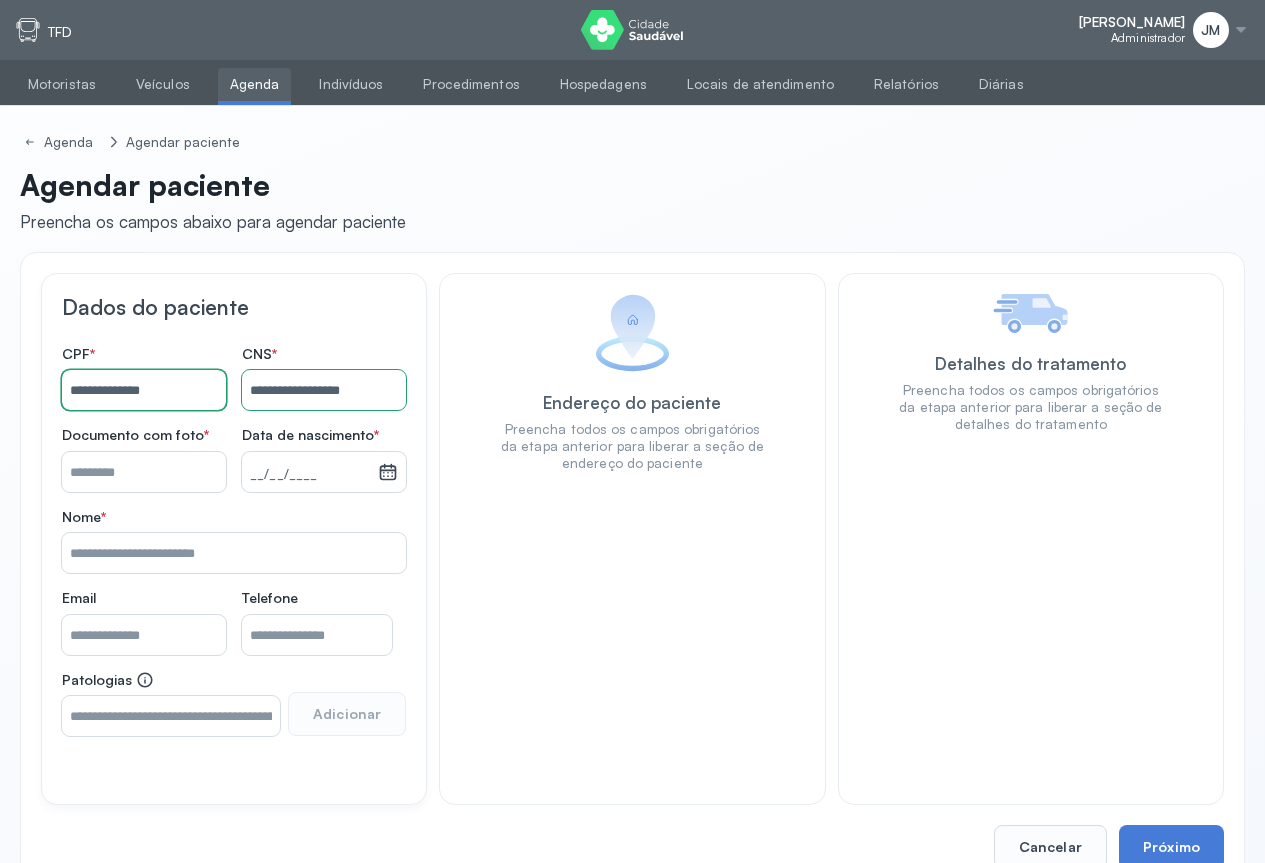 type on "**********" 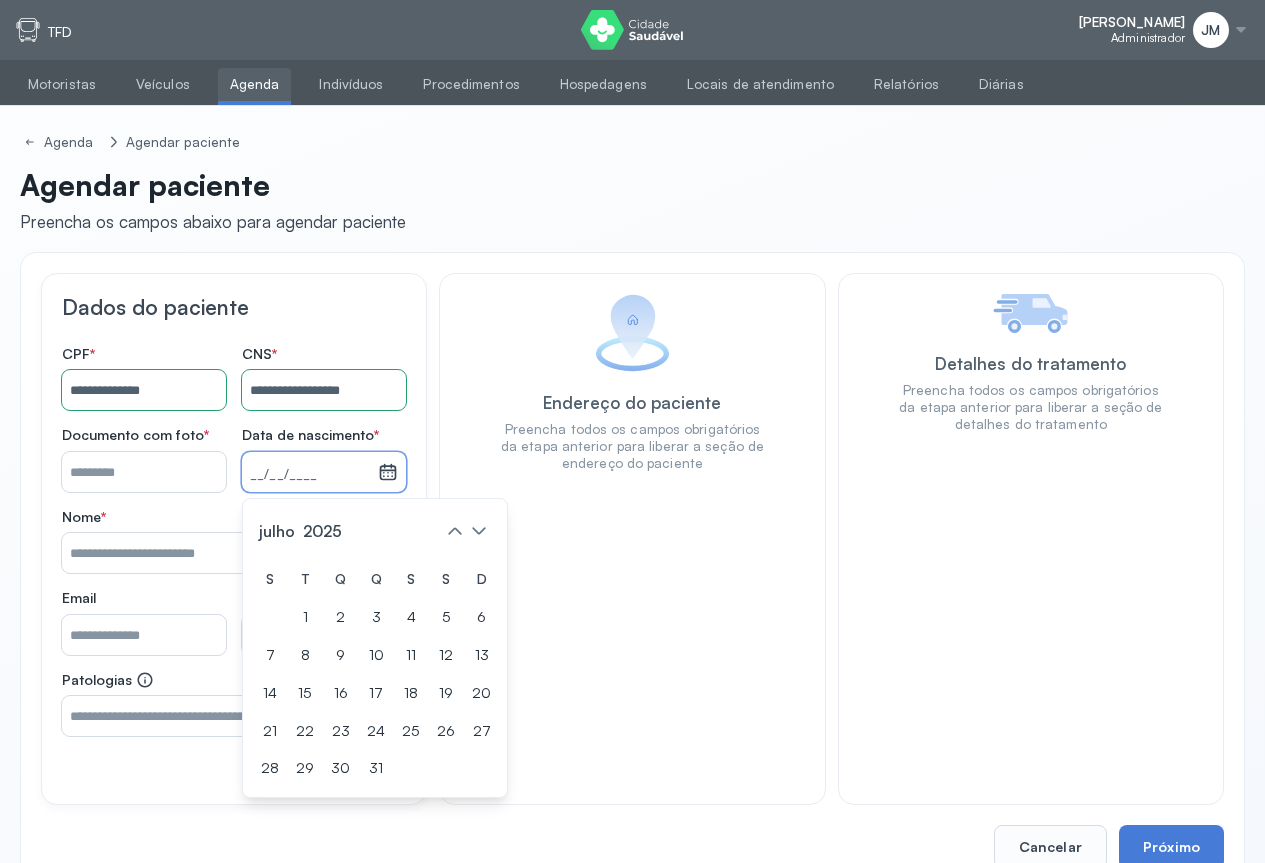 click on "Nome   *" at bounding box center (144, 472) 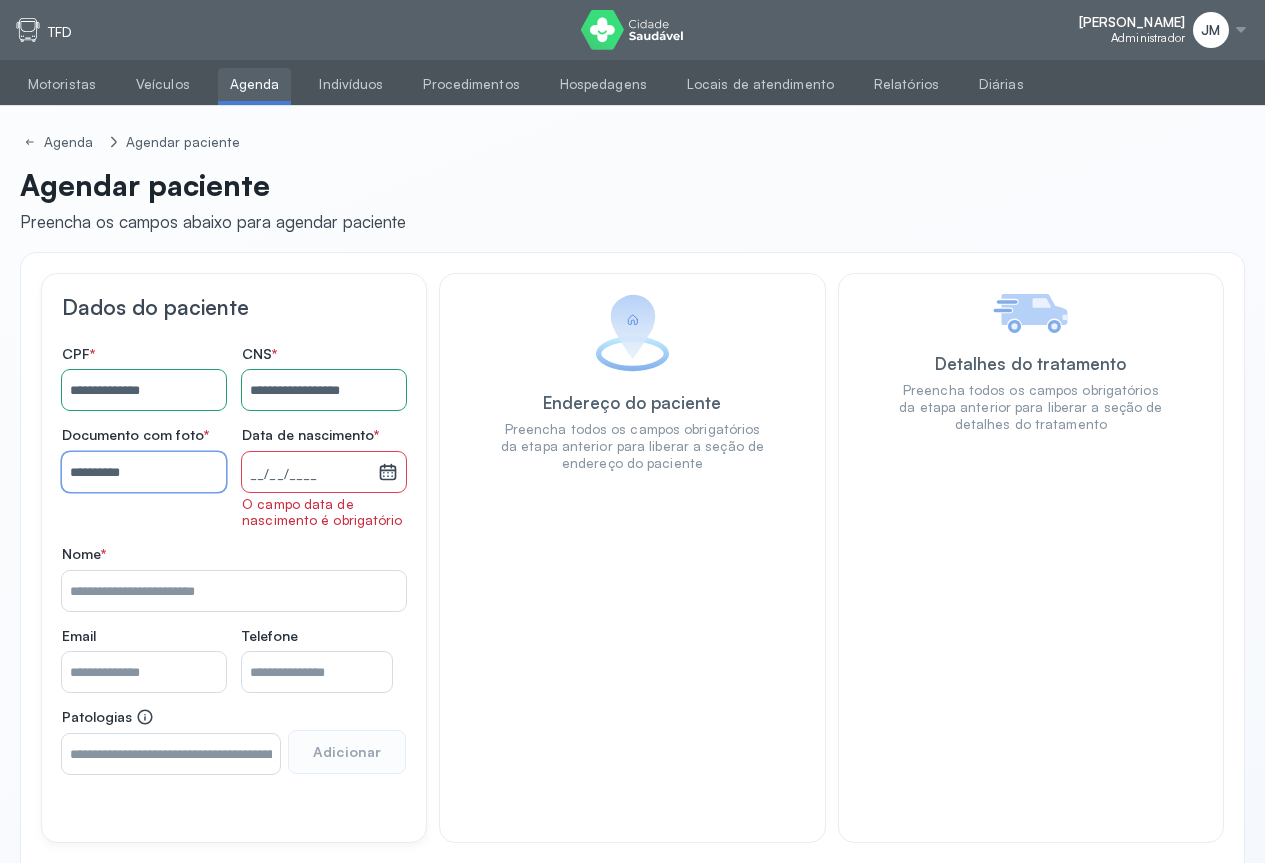 type on "**********" 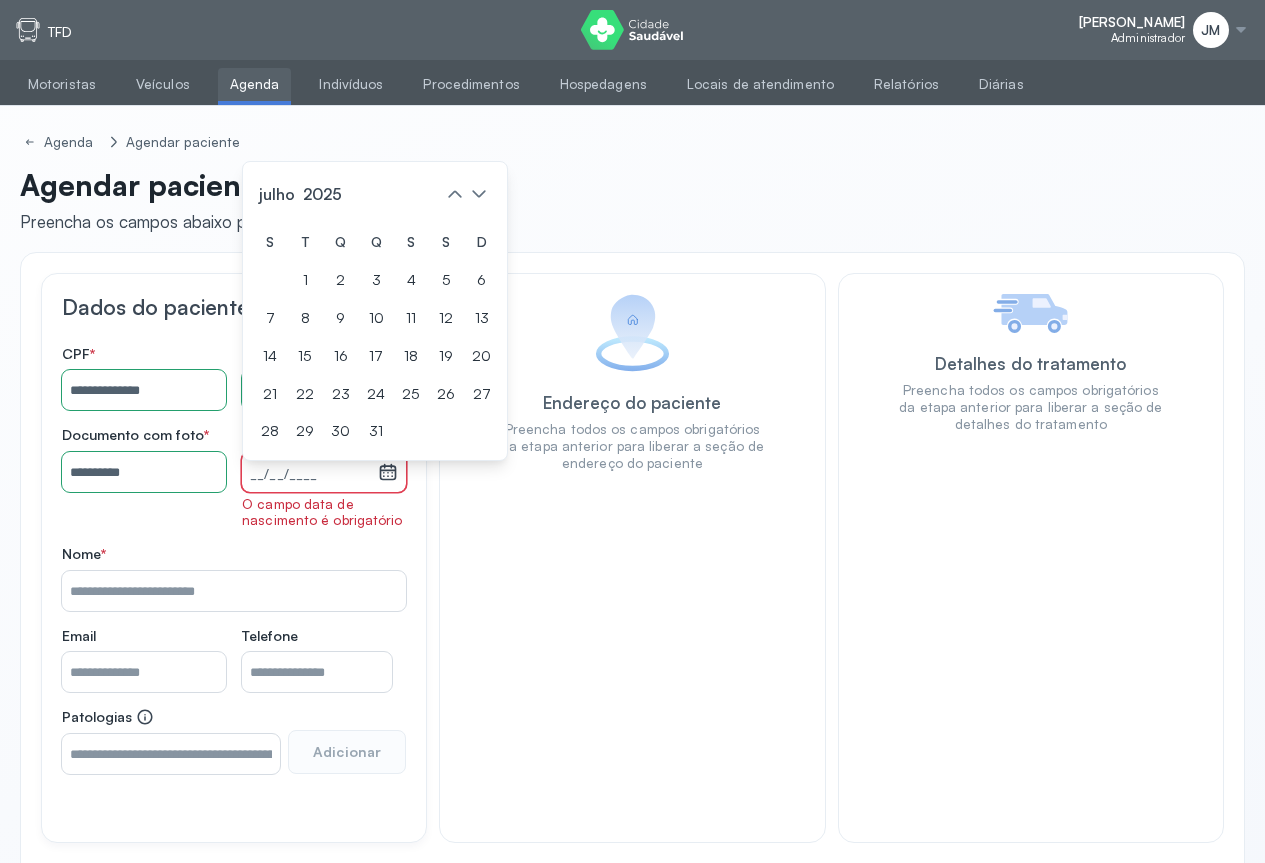click 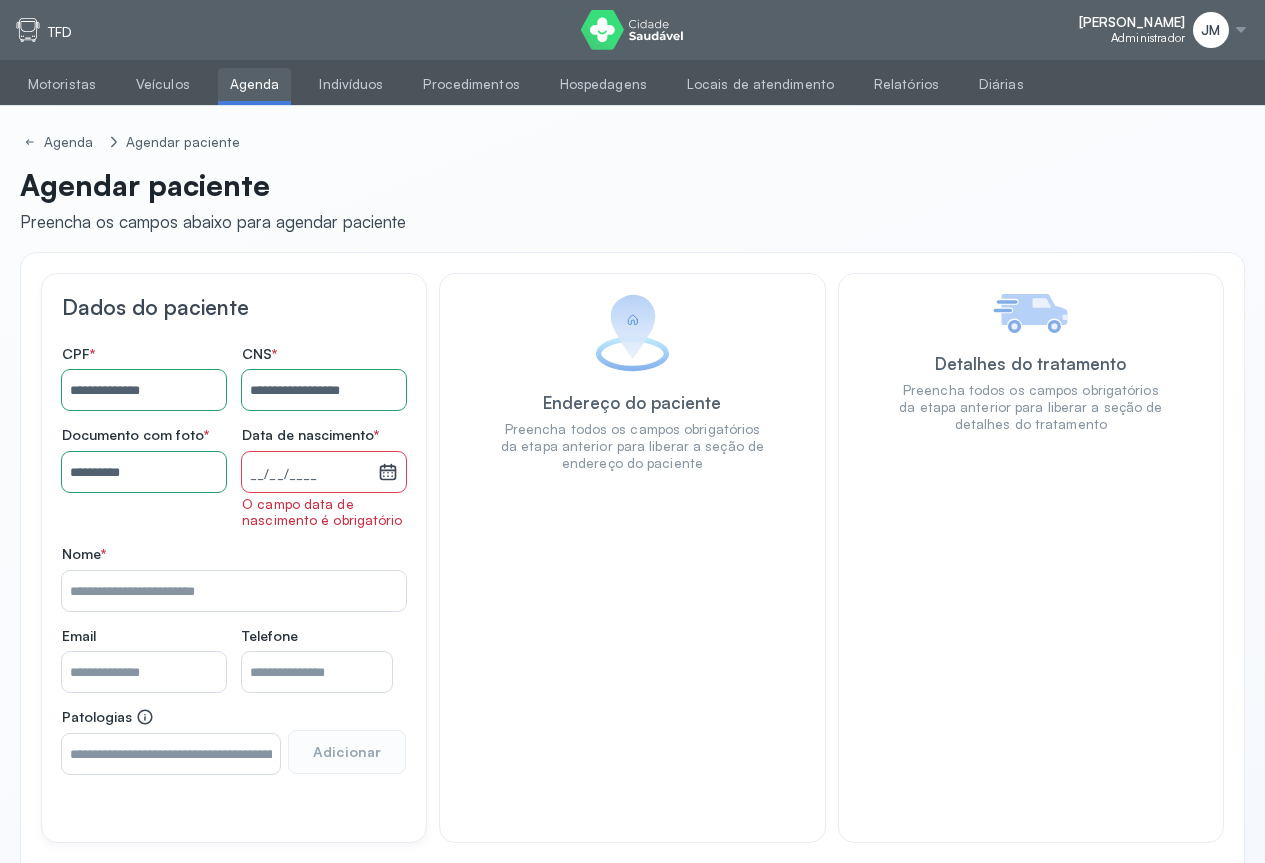 click 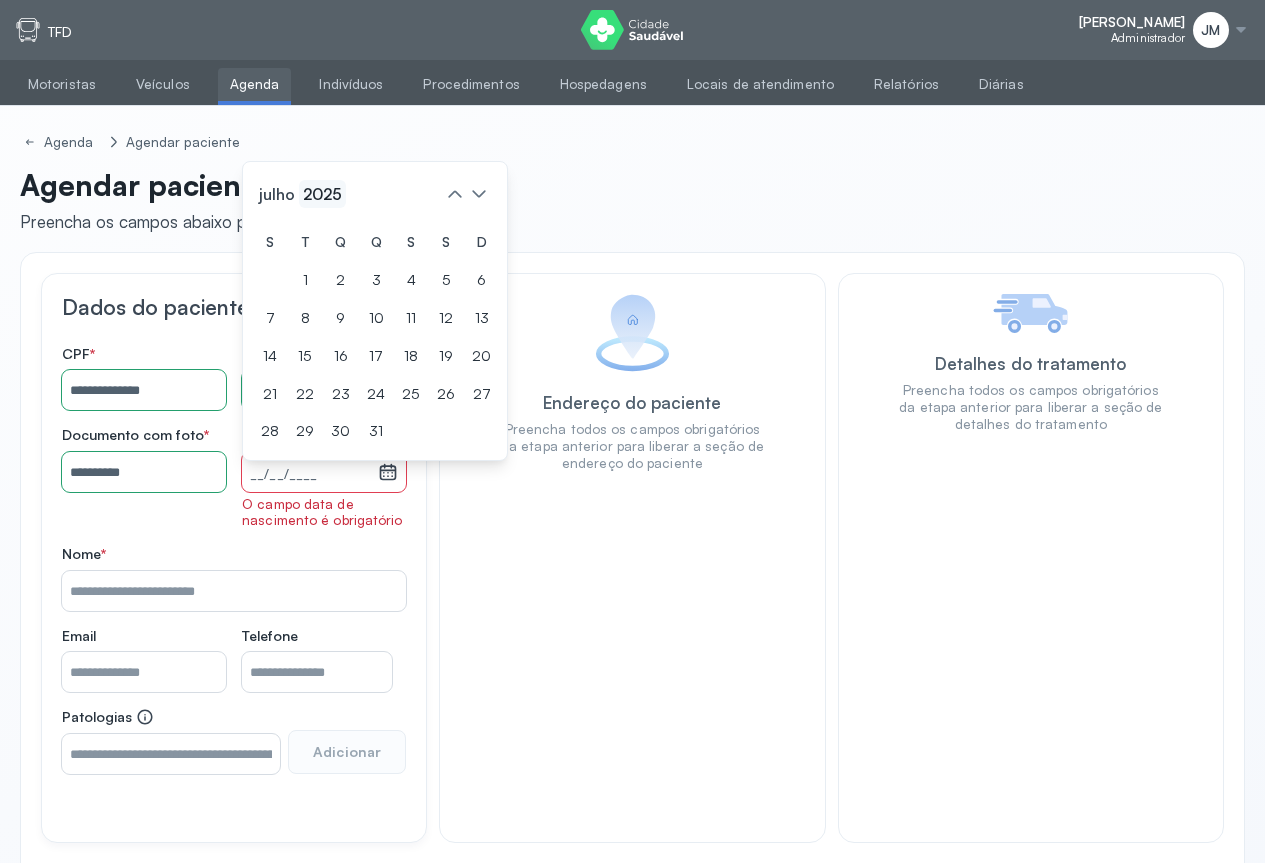 click on "2025" 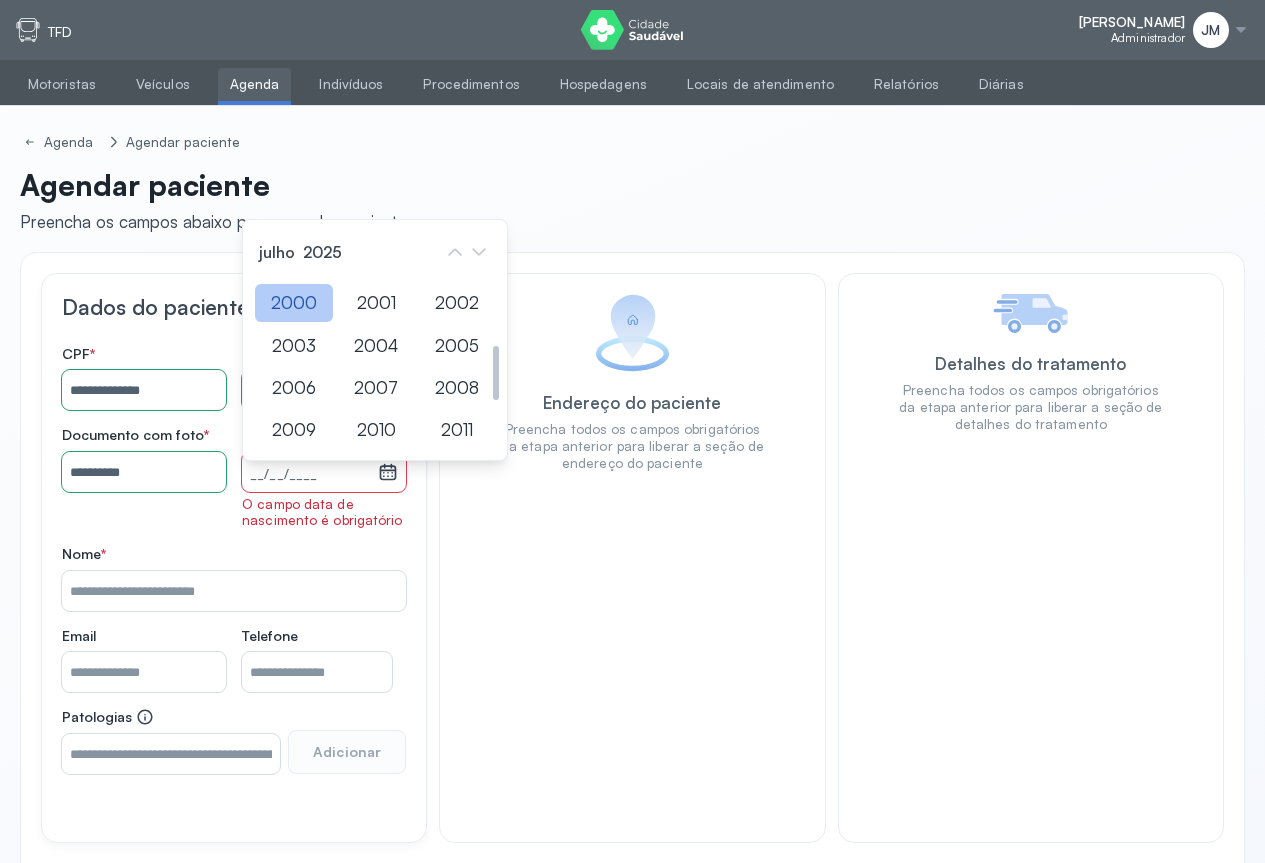 click on "2000" 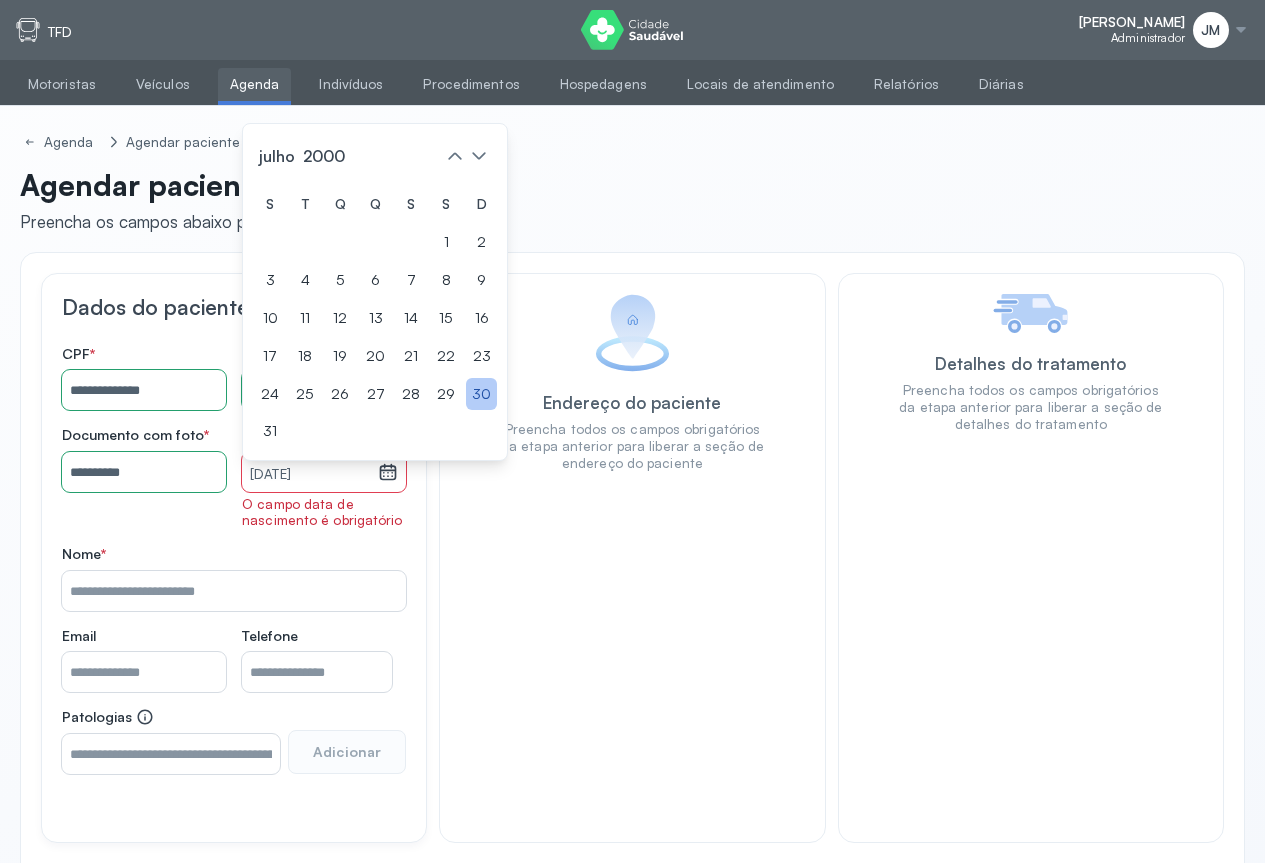 click on "30" 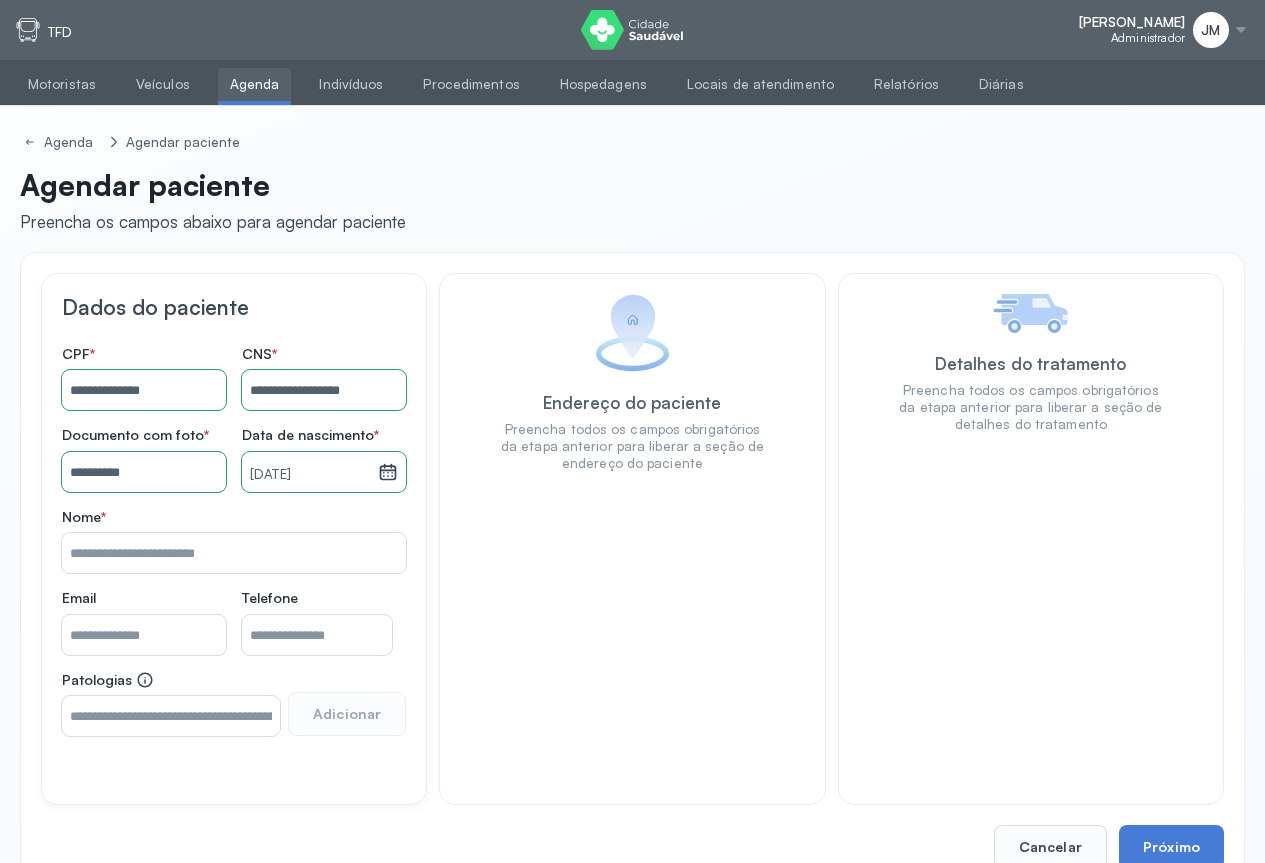 click 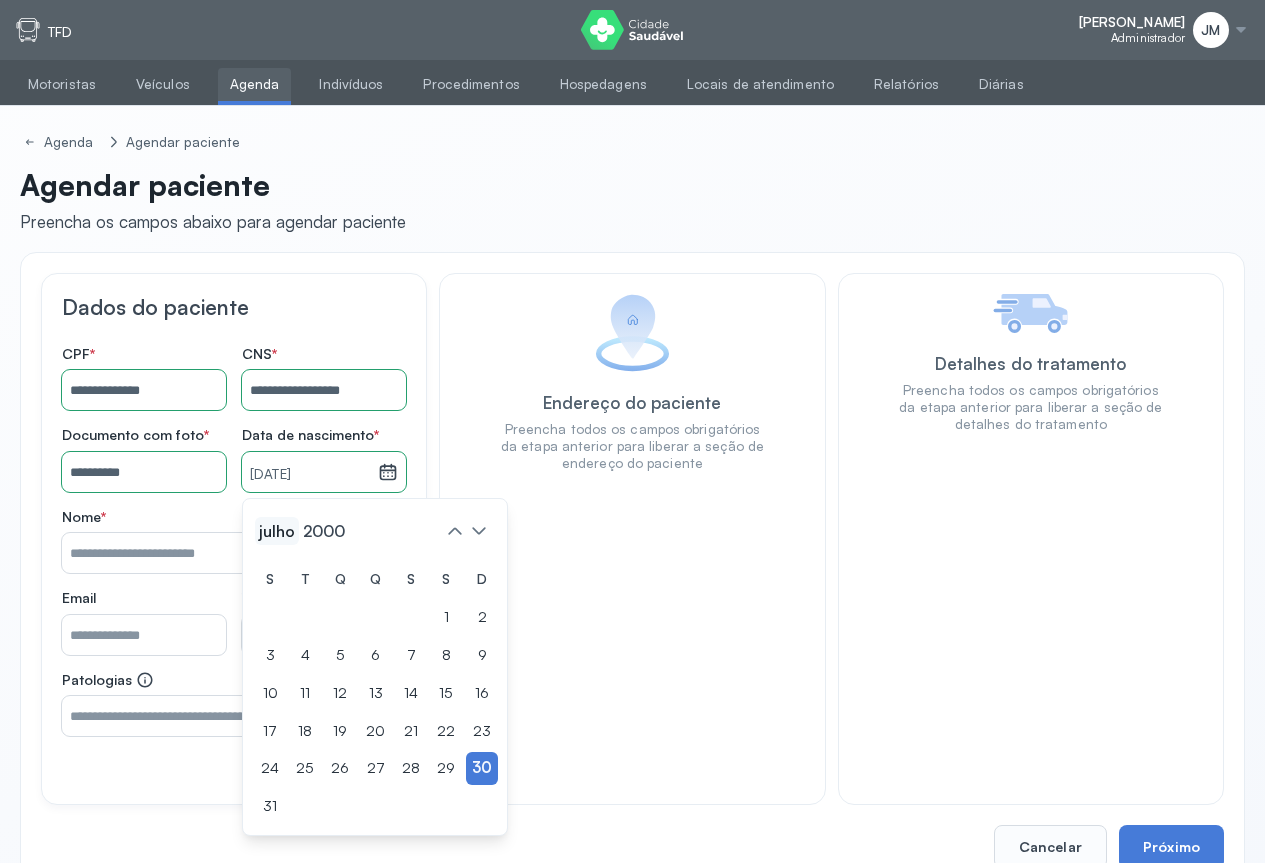 click on "julho" 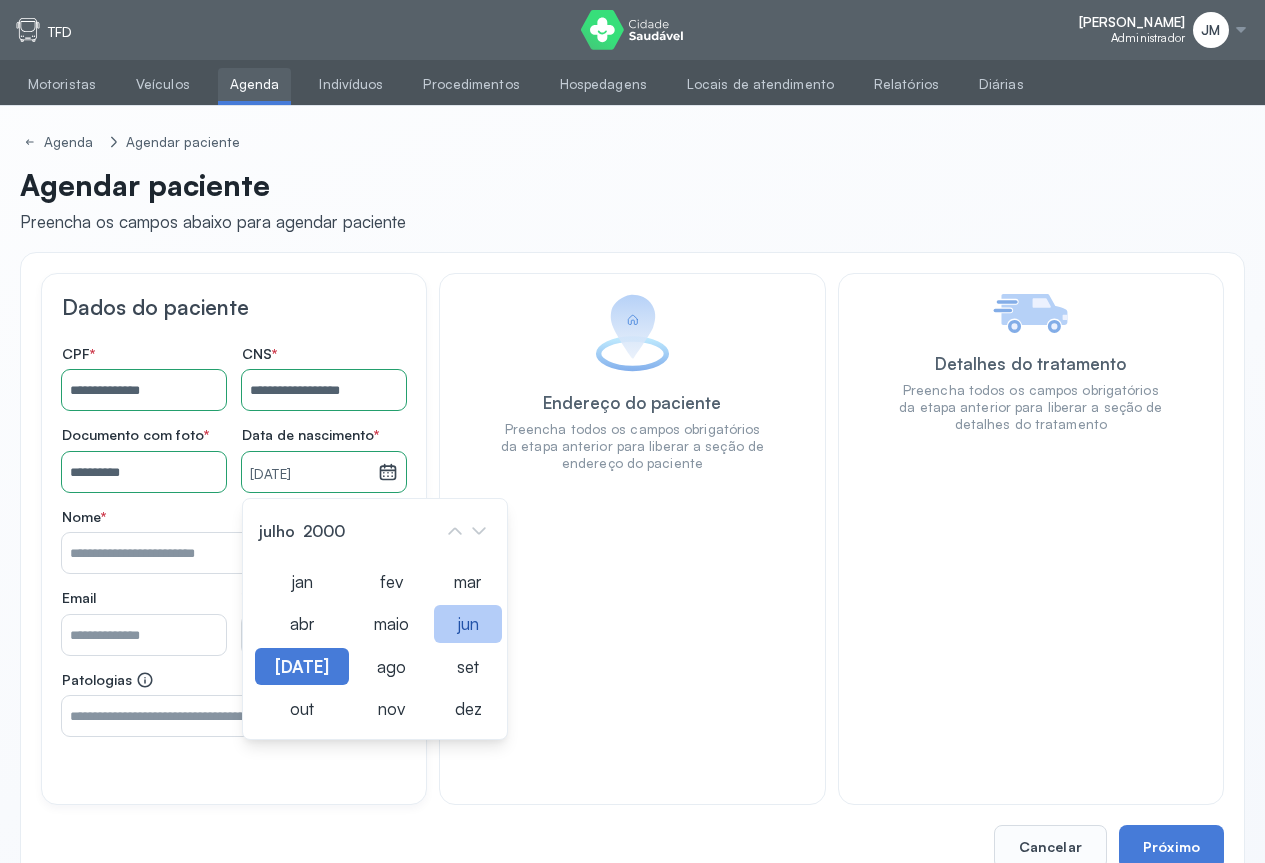click on "jun" 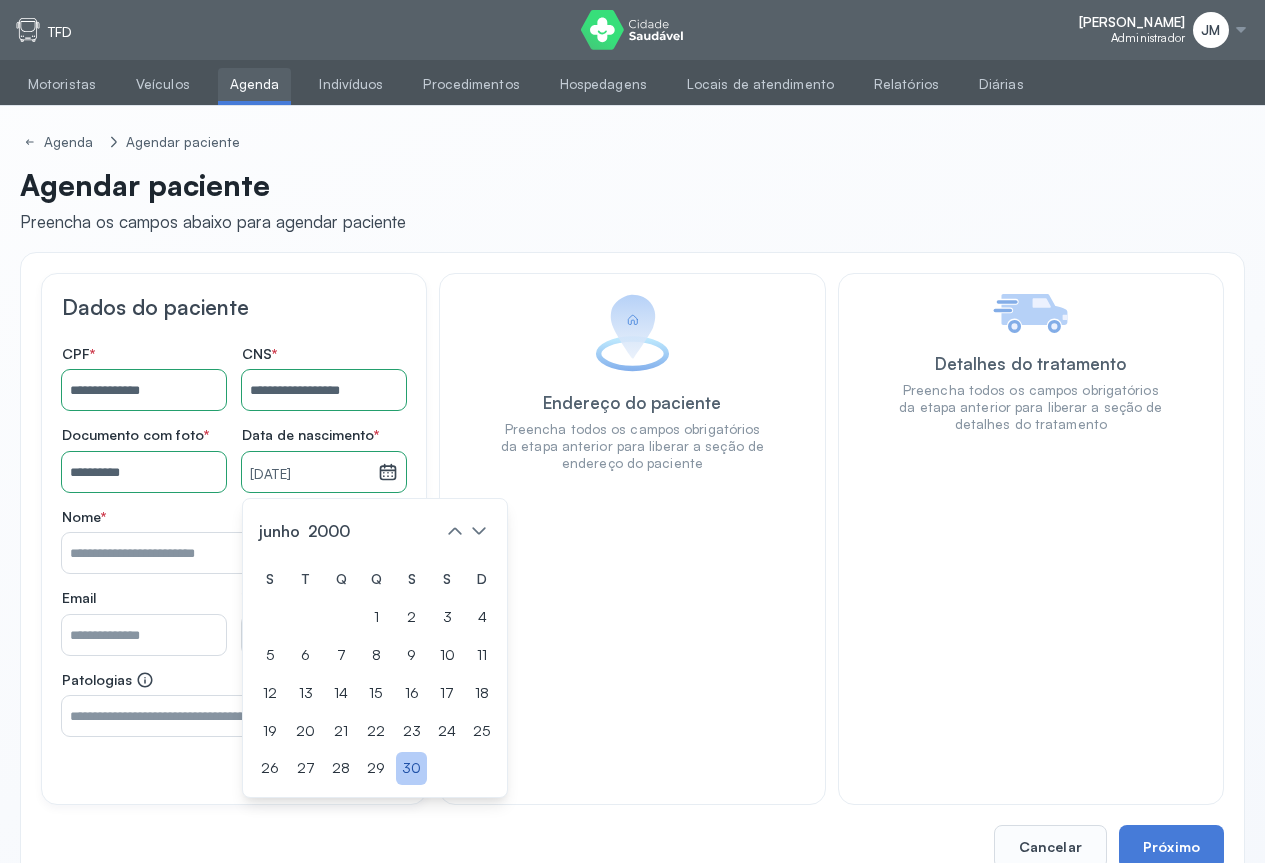 click on "30" 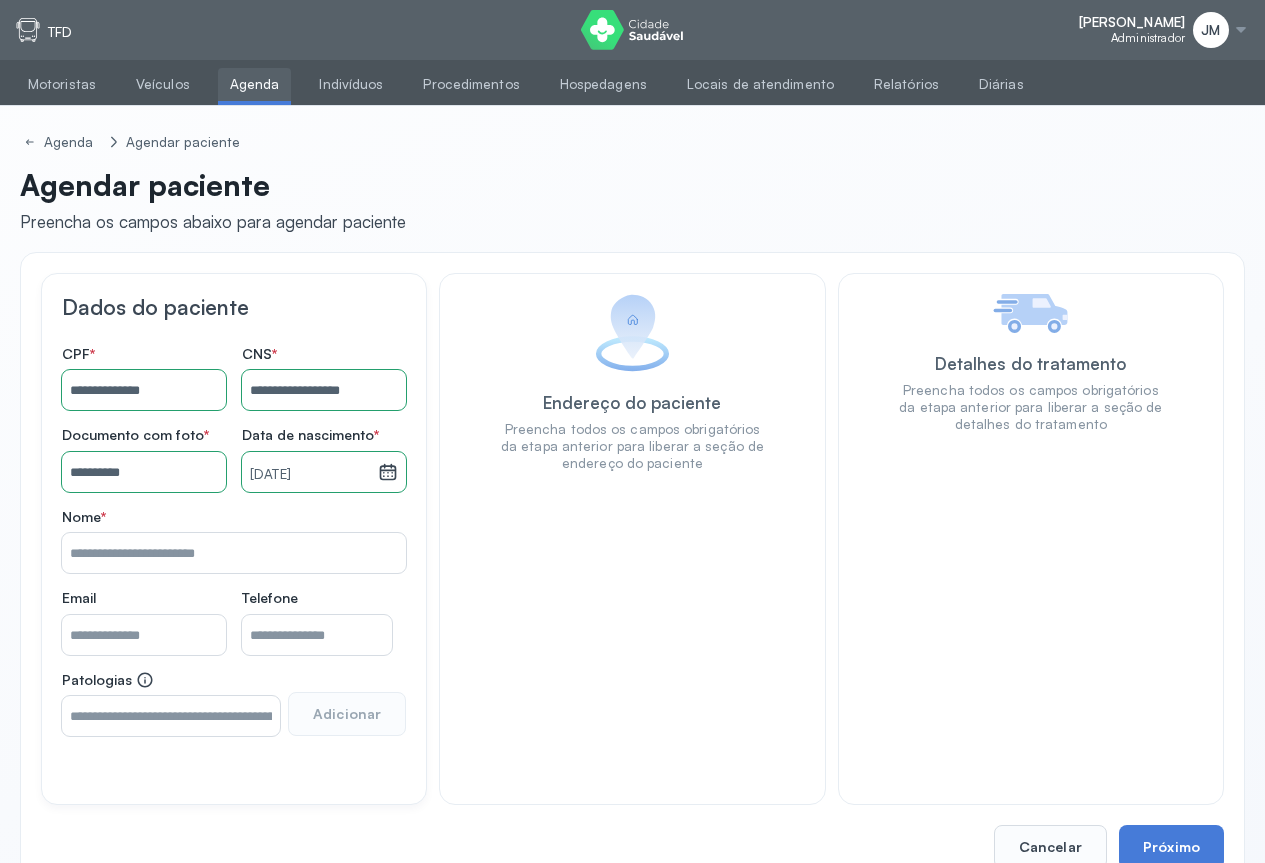 scroll, scrollTop: 47, scrollLeft: 0, axis: vertical 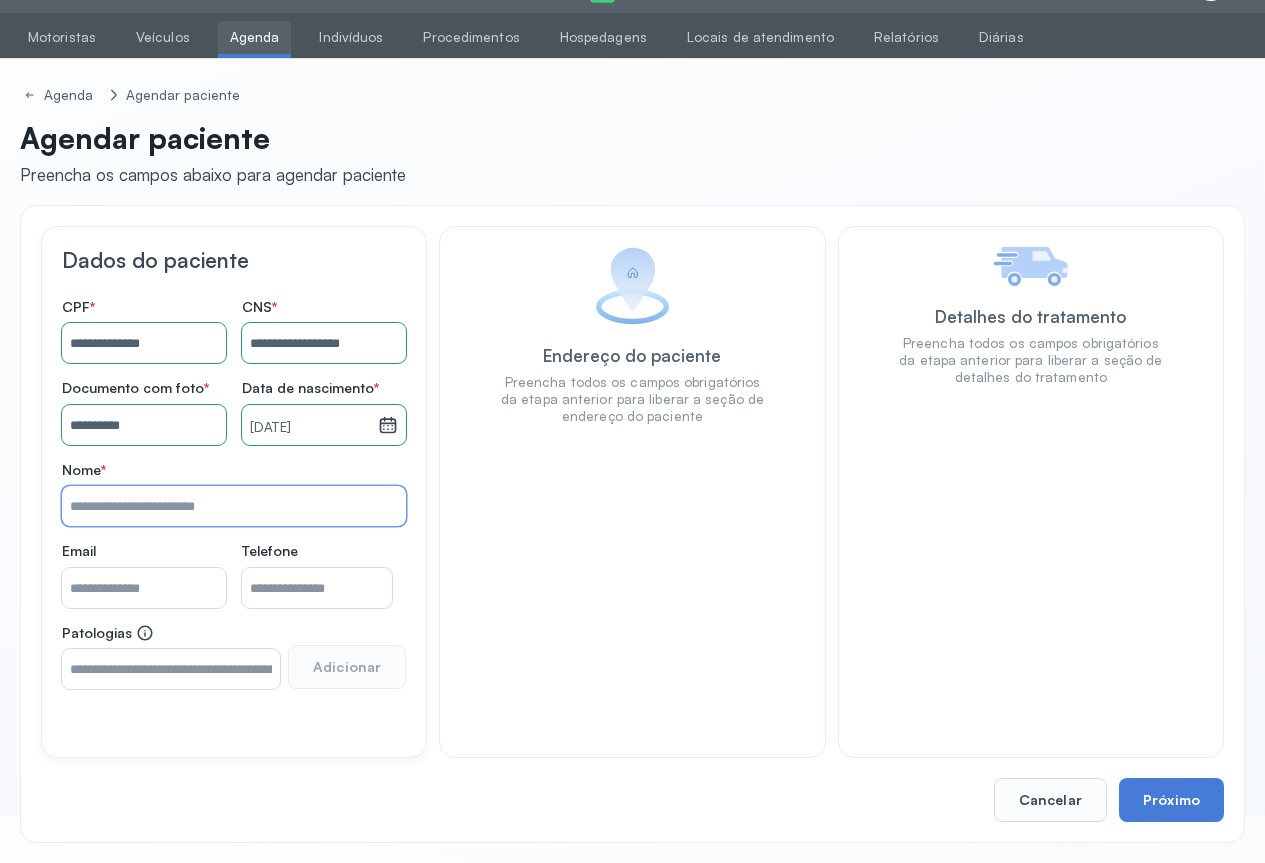 click on "Nome   *" at bounding box center (234, 506) 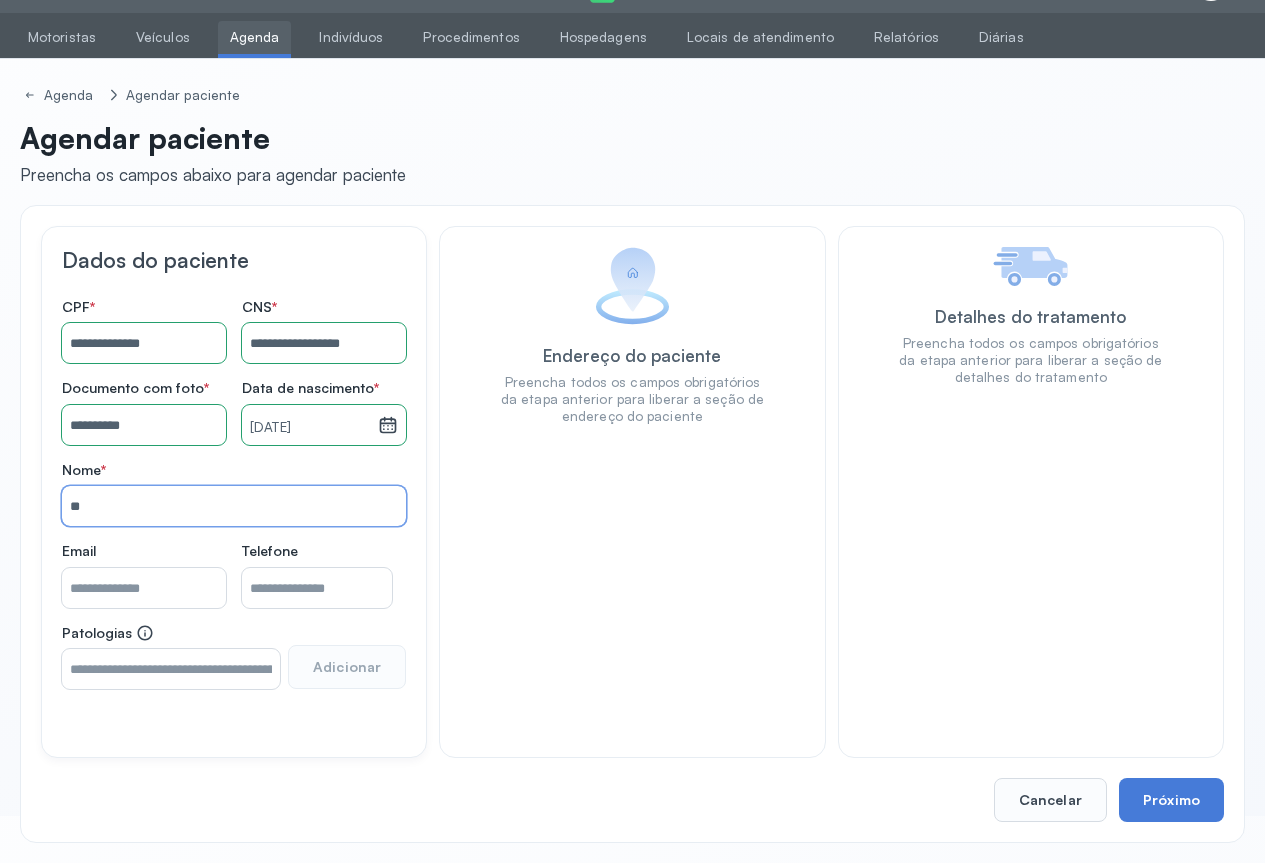 type on "*" 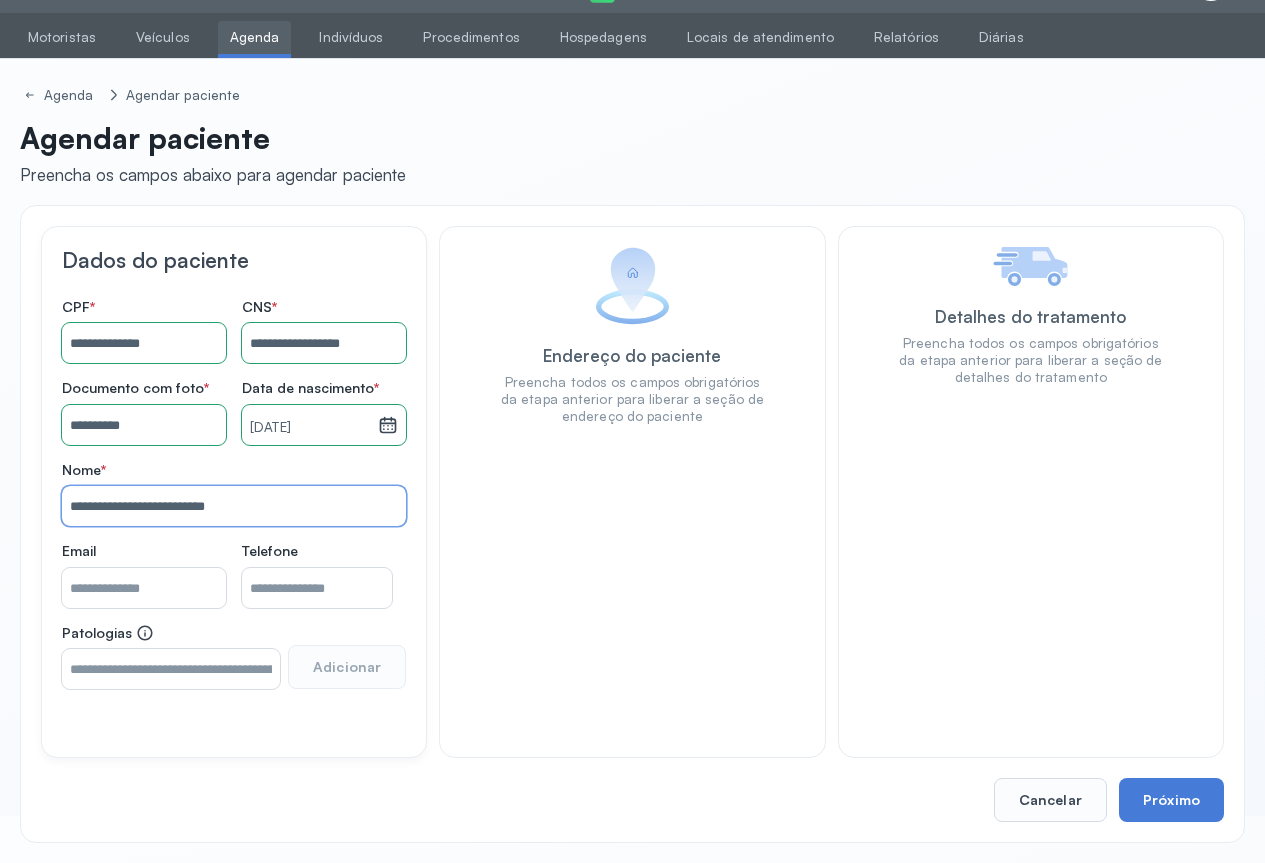 type on "**********" 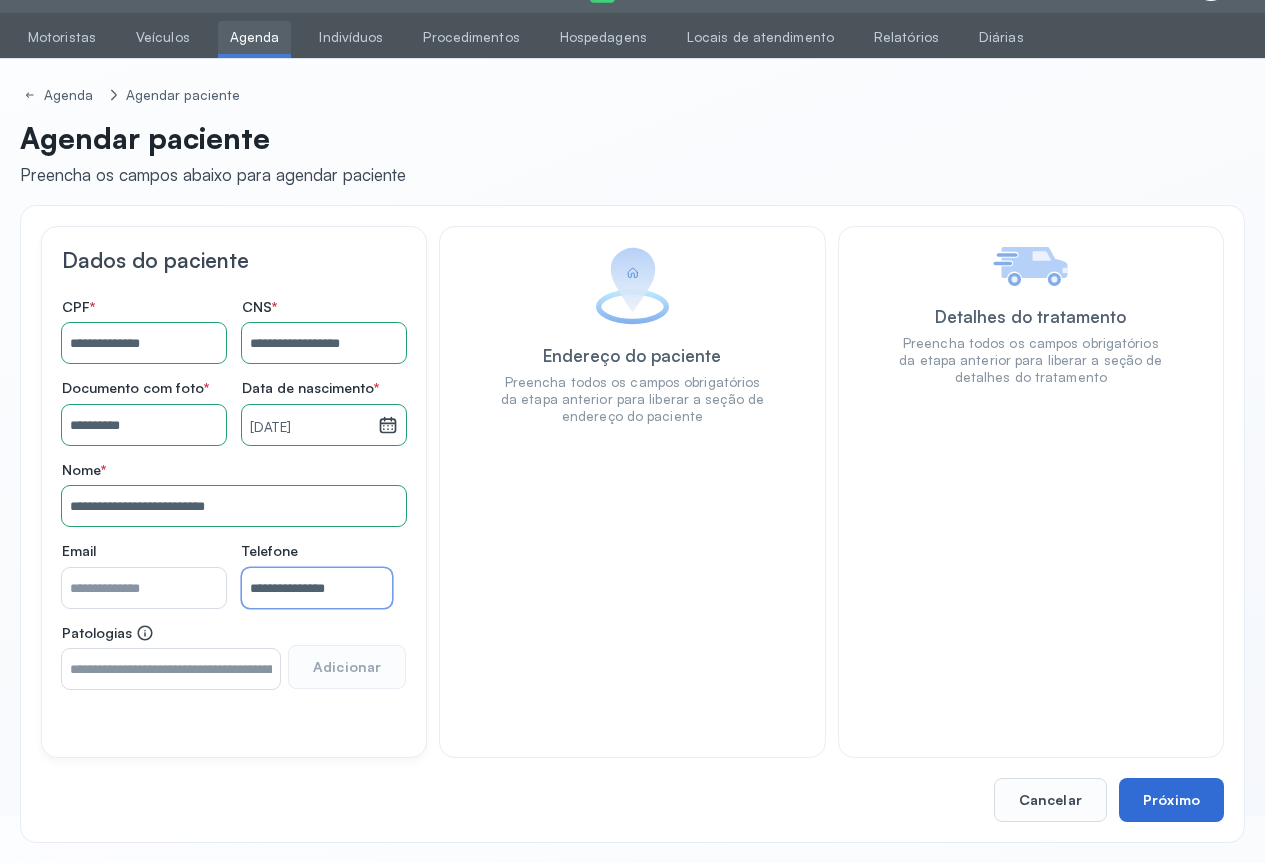 type on "**********" 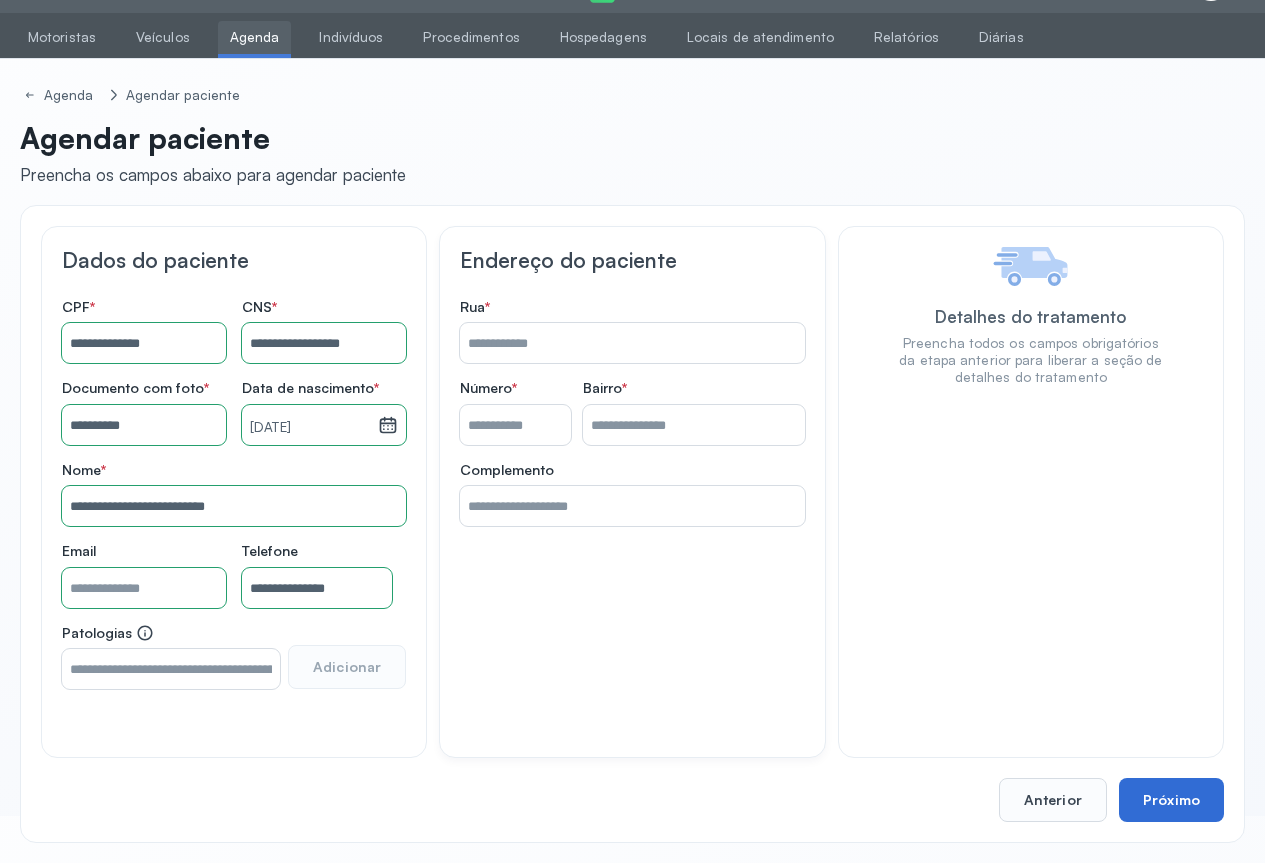 click on "Próximo" at bounding box center [1171, 800] 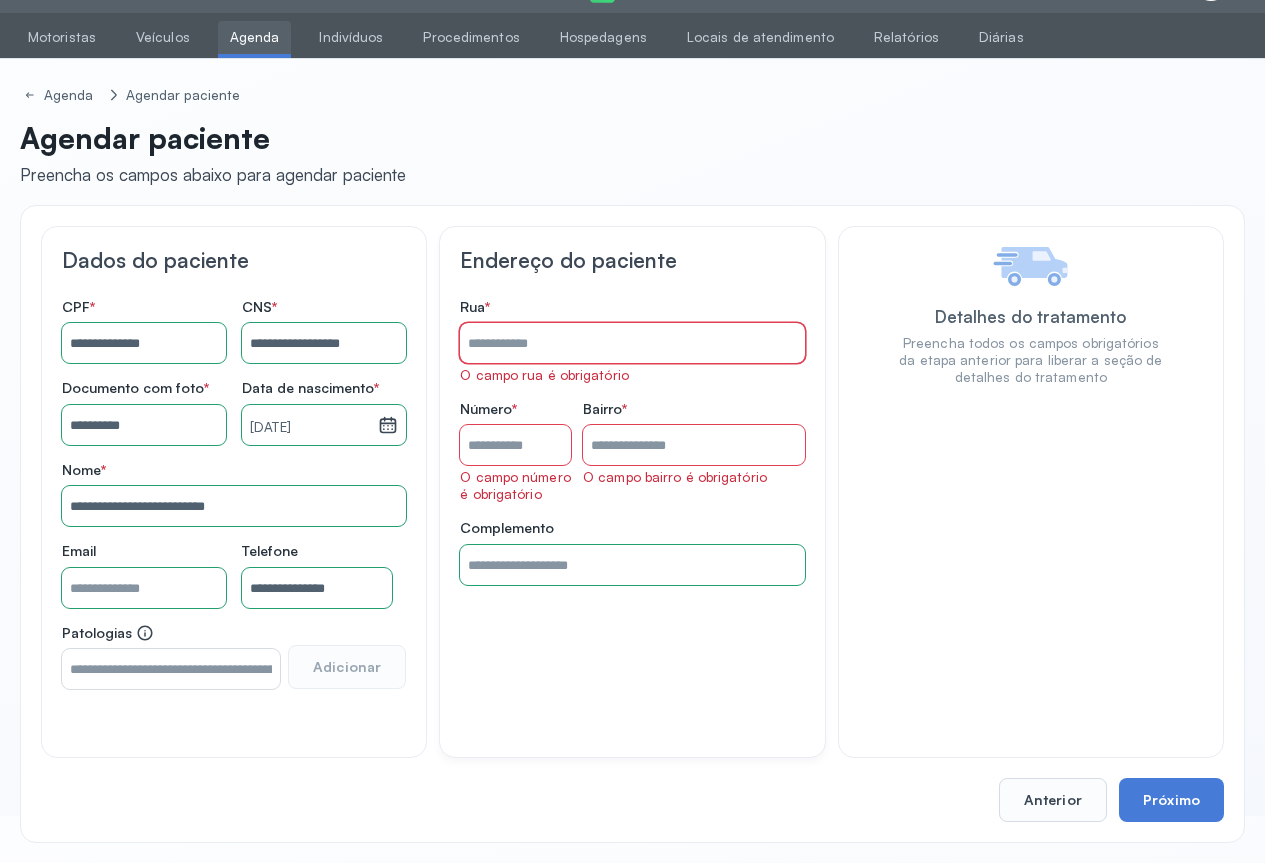 click on "Rua   *" at bounding box center [632, 343] 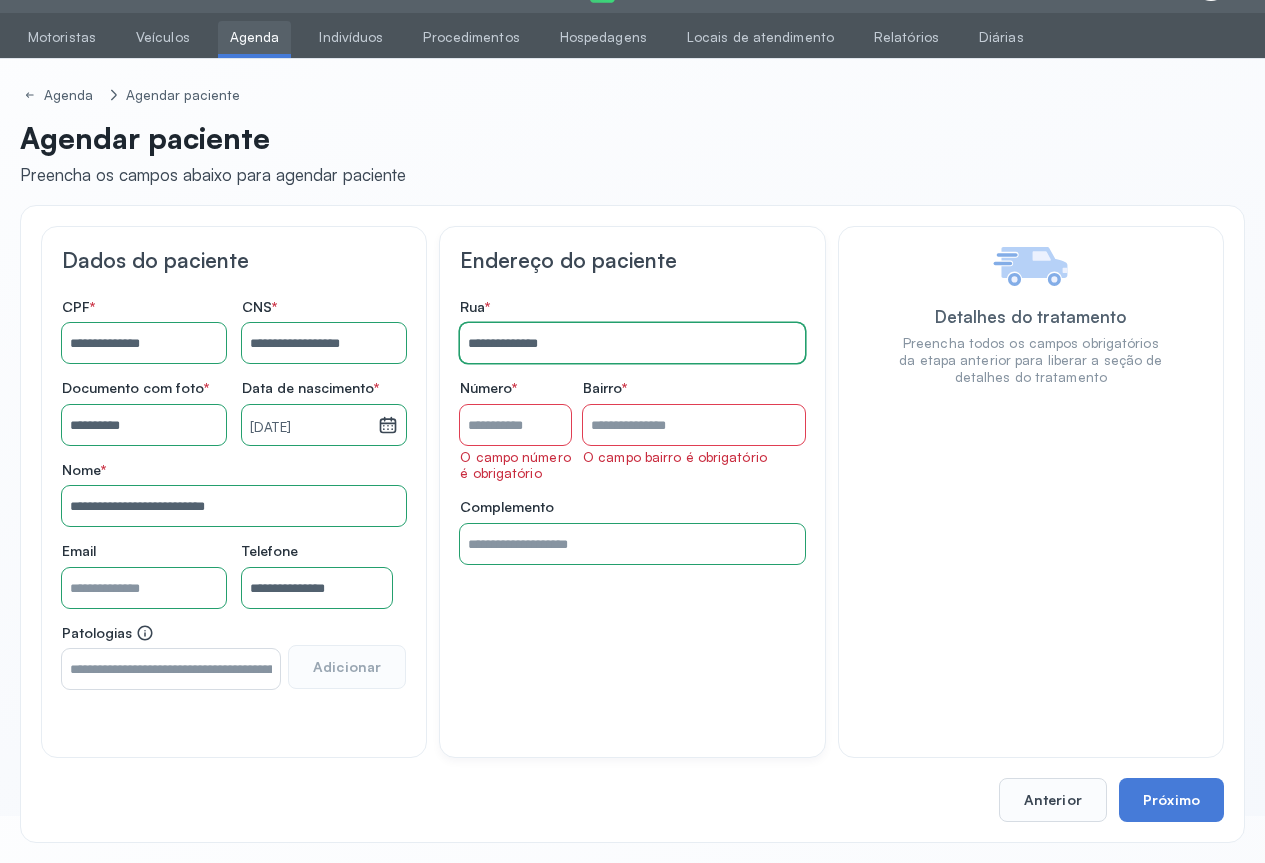 type on "**********" 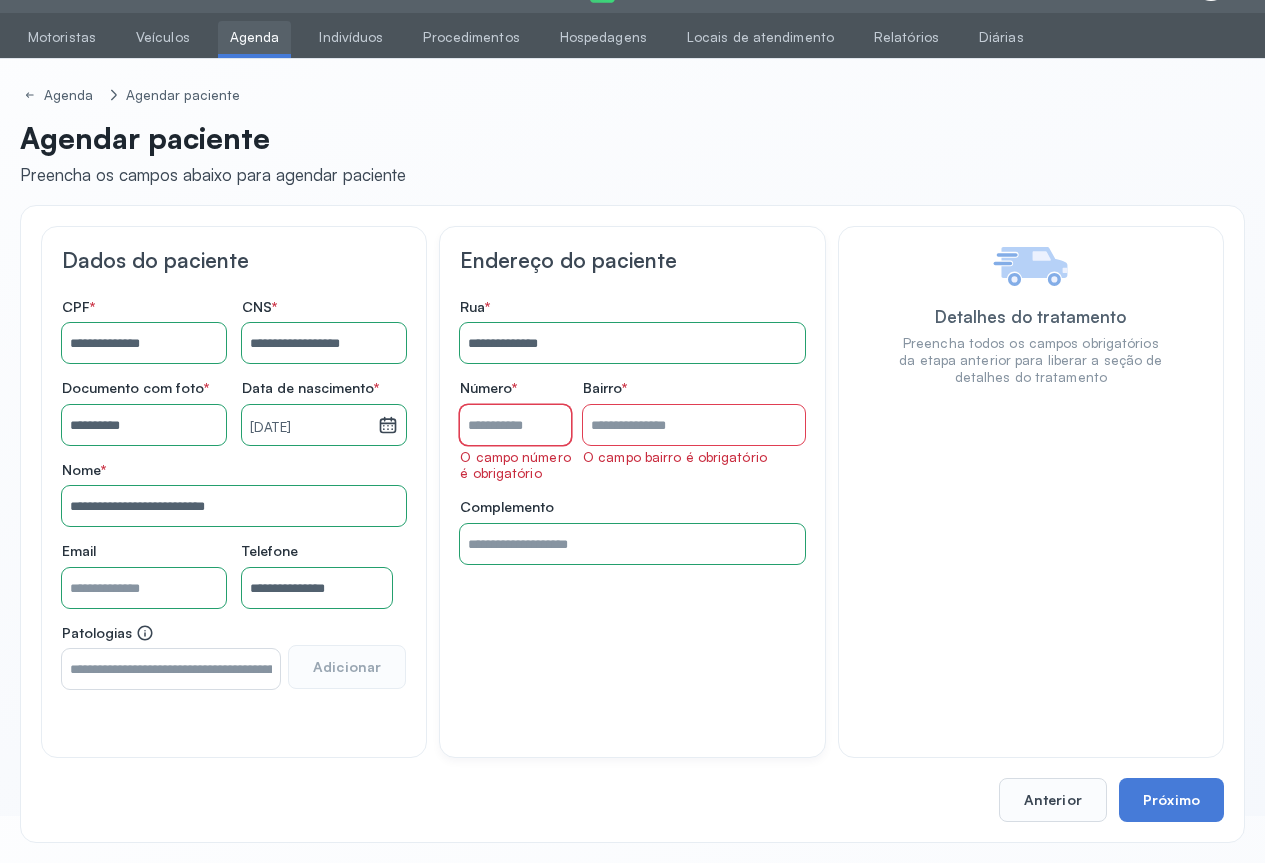 type on "***" 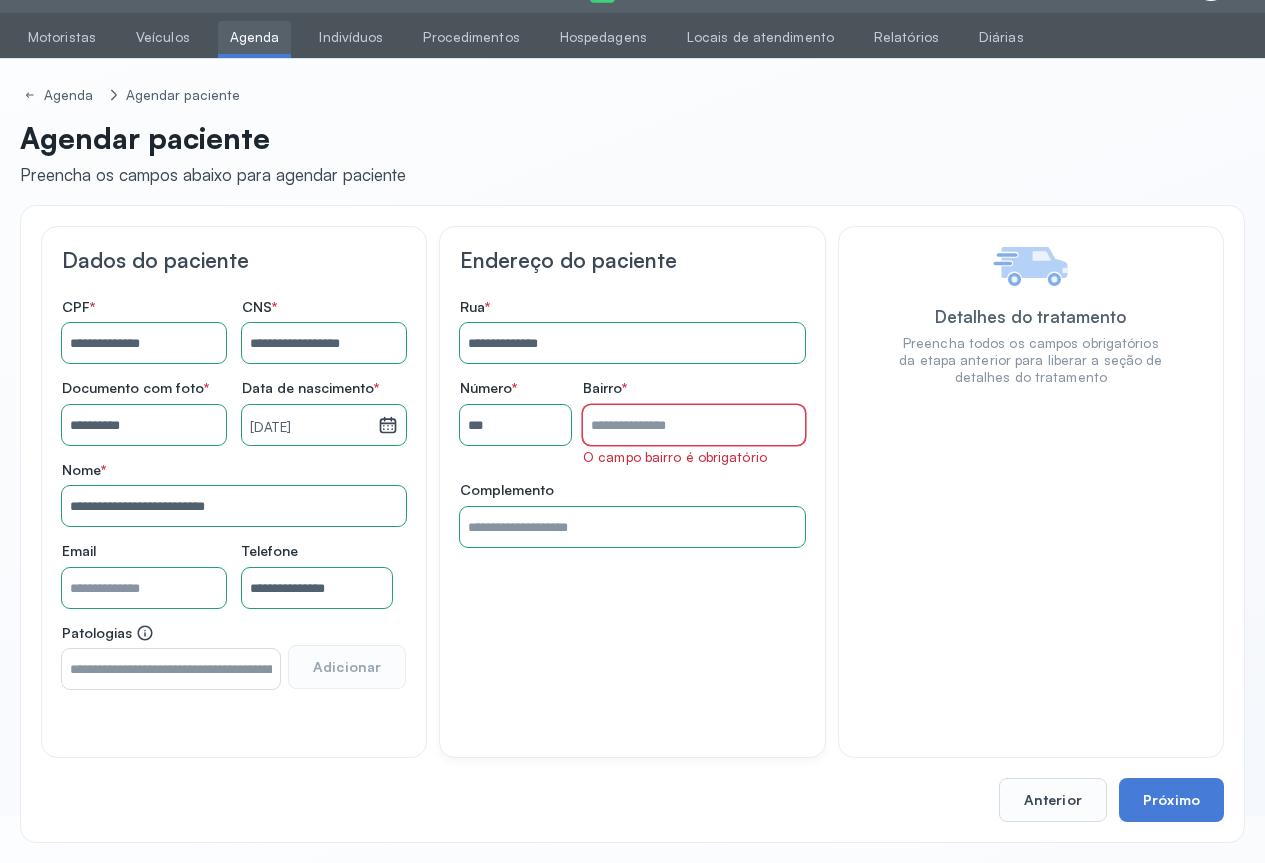 click on "Rua   *" at bounding box center [694, 425] 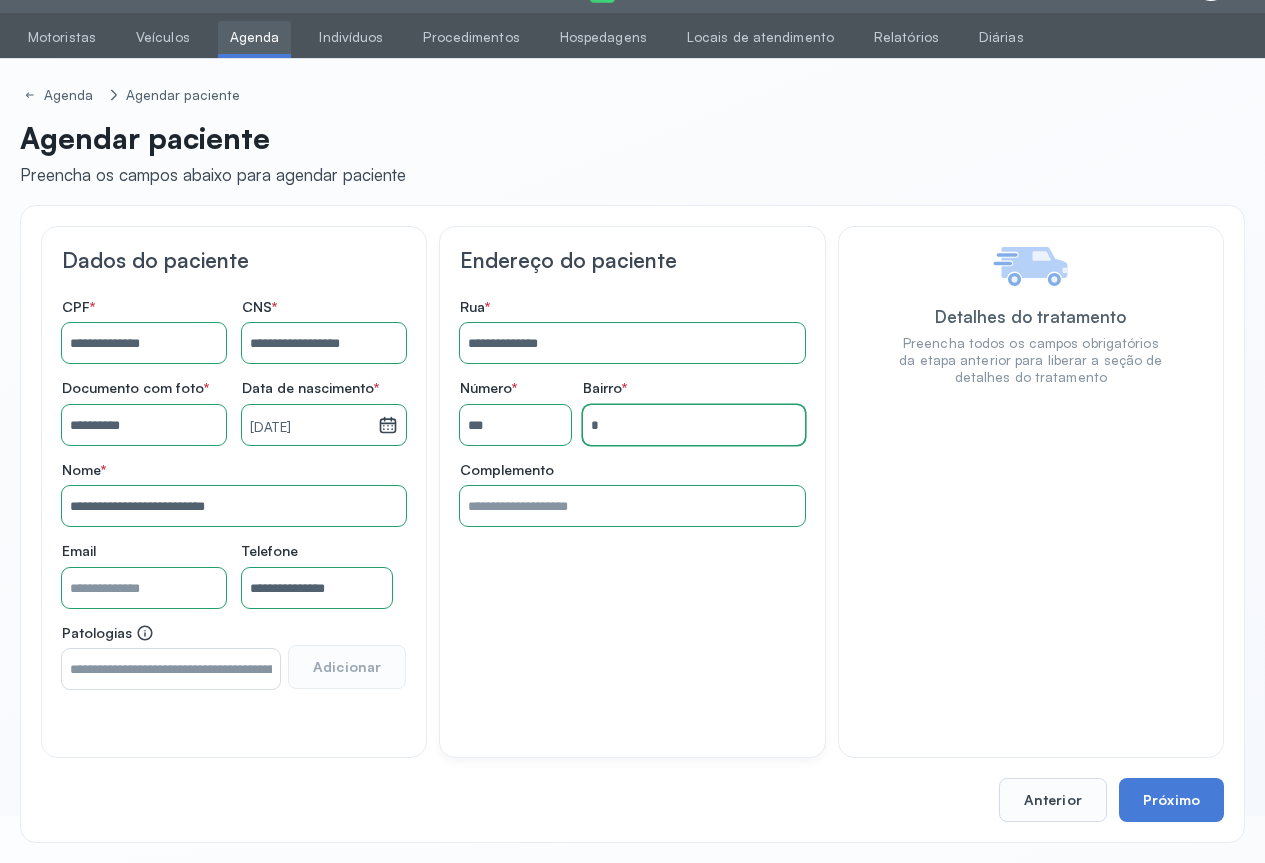 type on "**********" 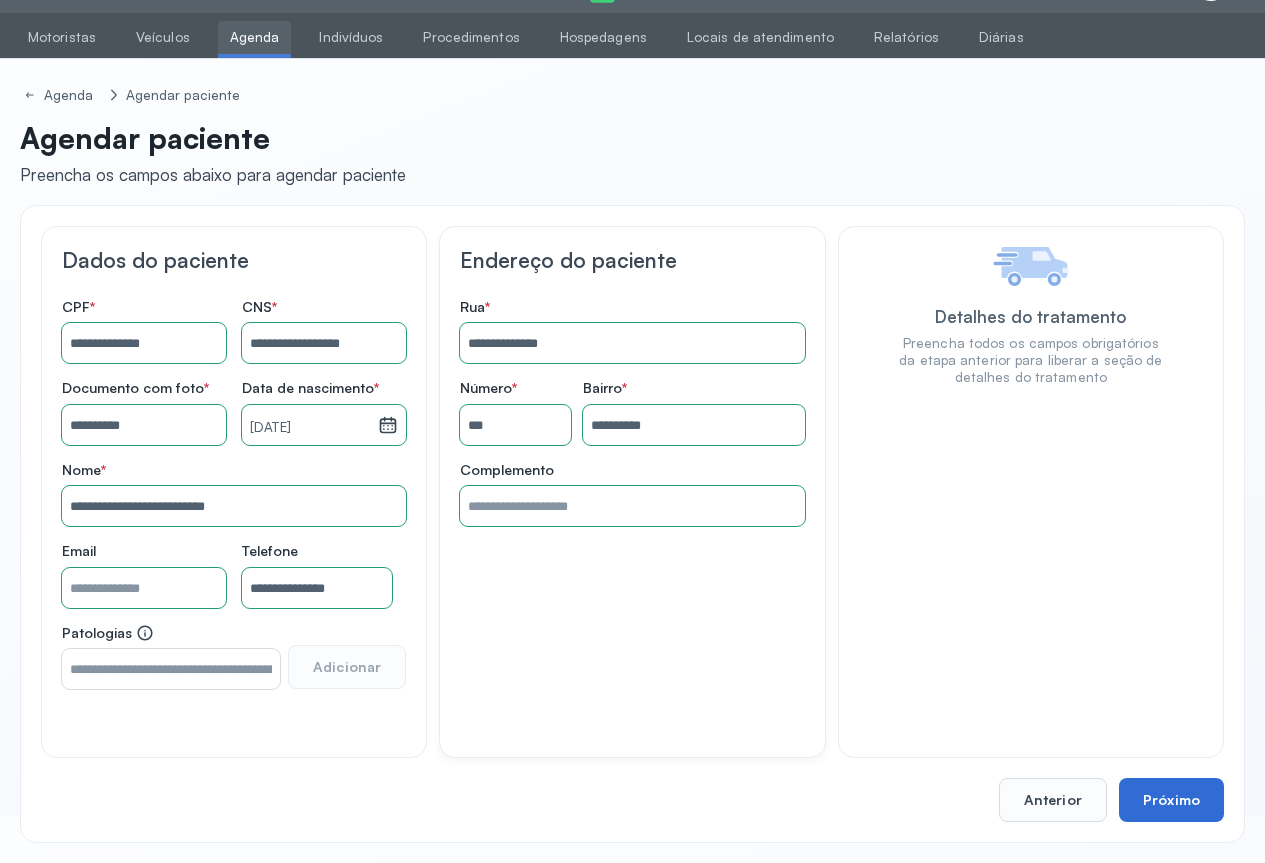 click on "Próximo" at bounding box center (1171, 800) 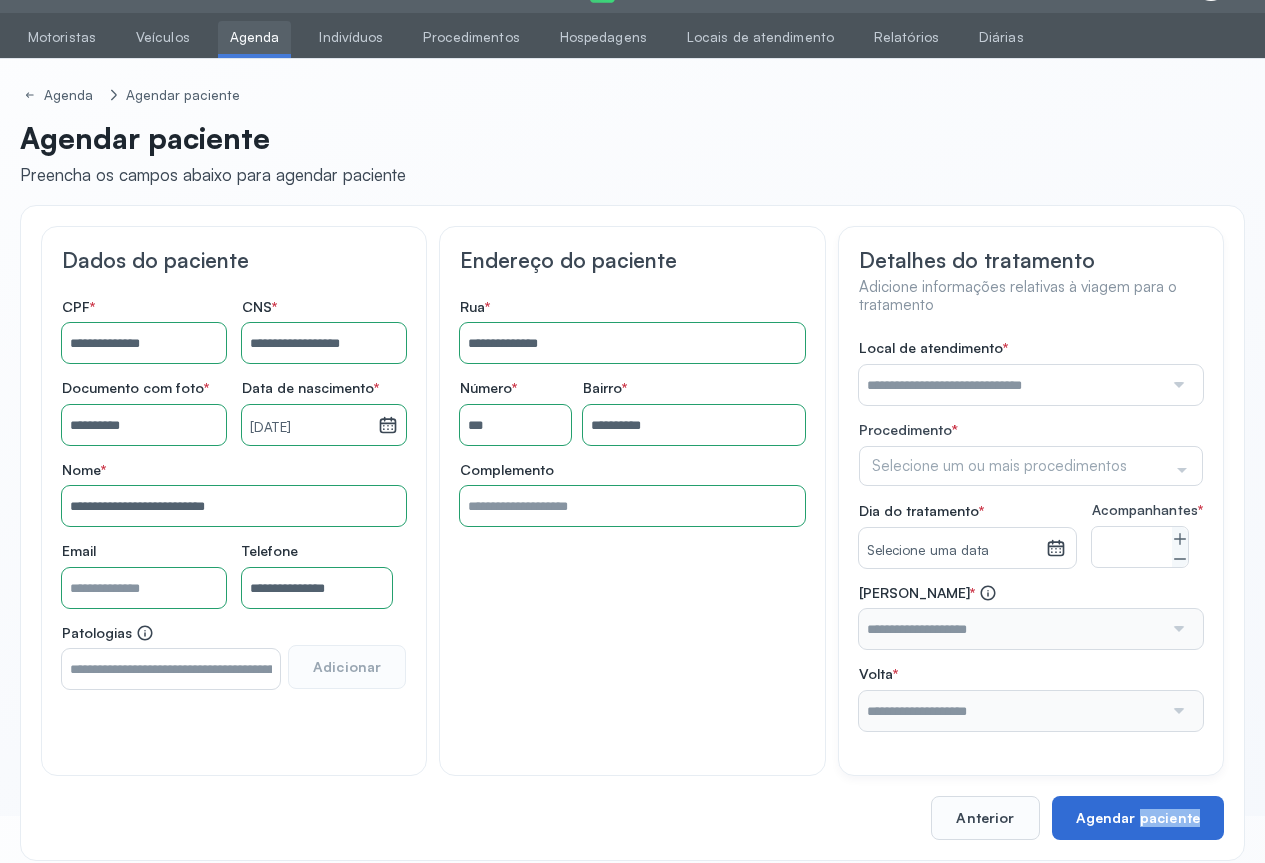 click on "**********" at bounding box center (632, 532) 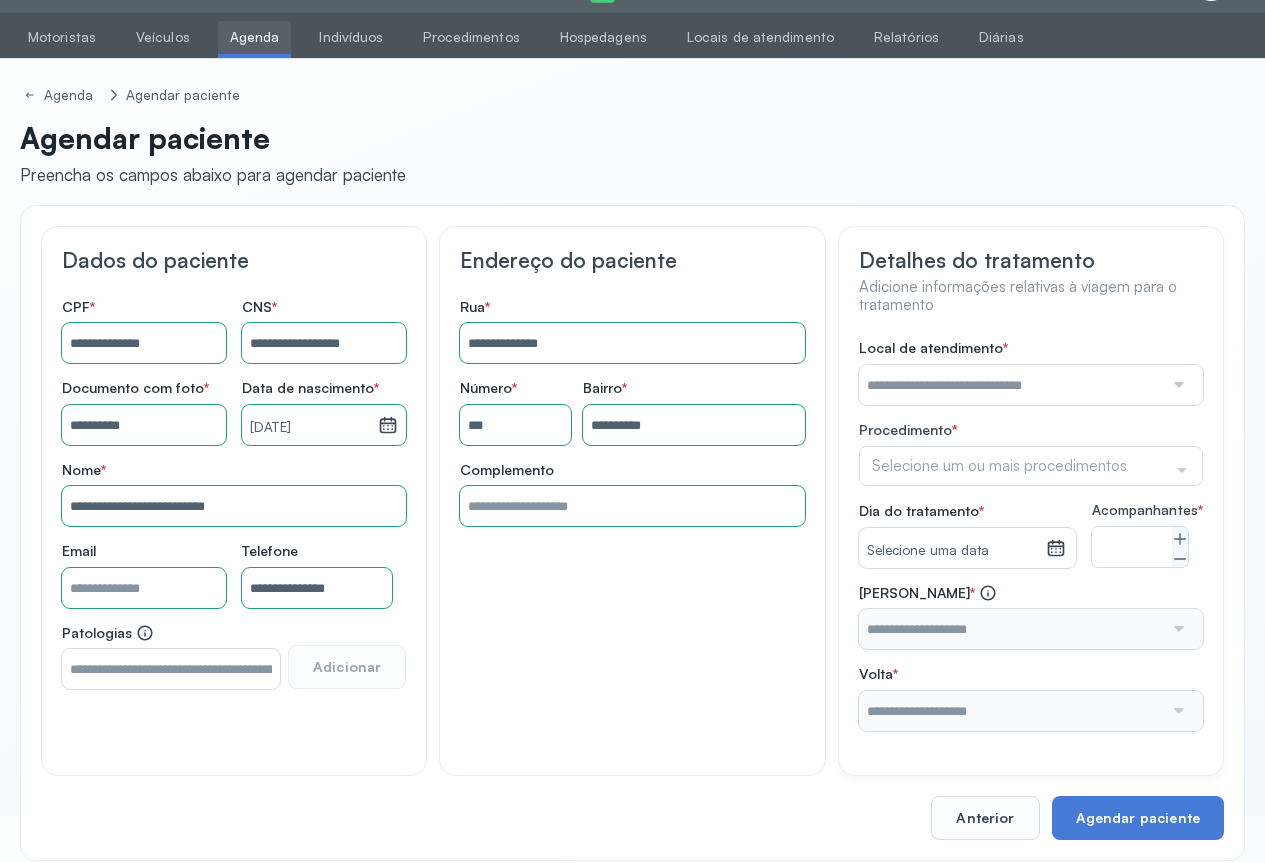 click at bounding box center [1177, 385] 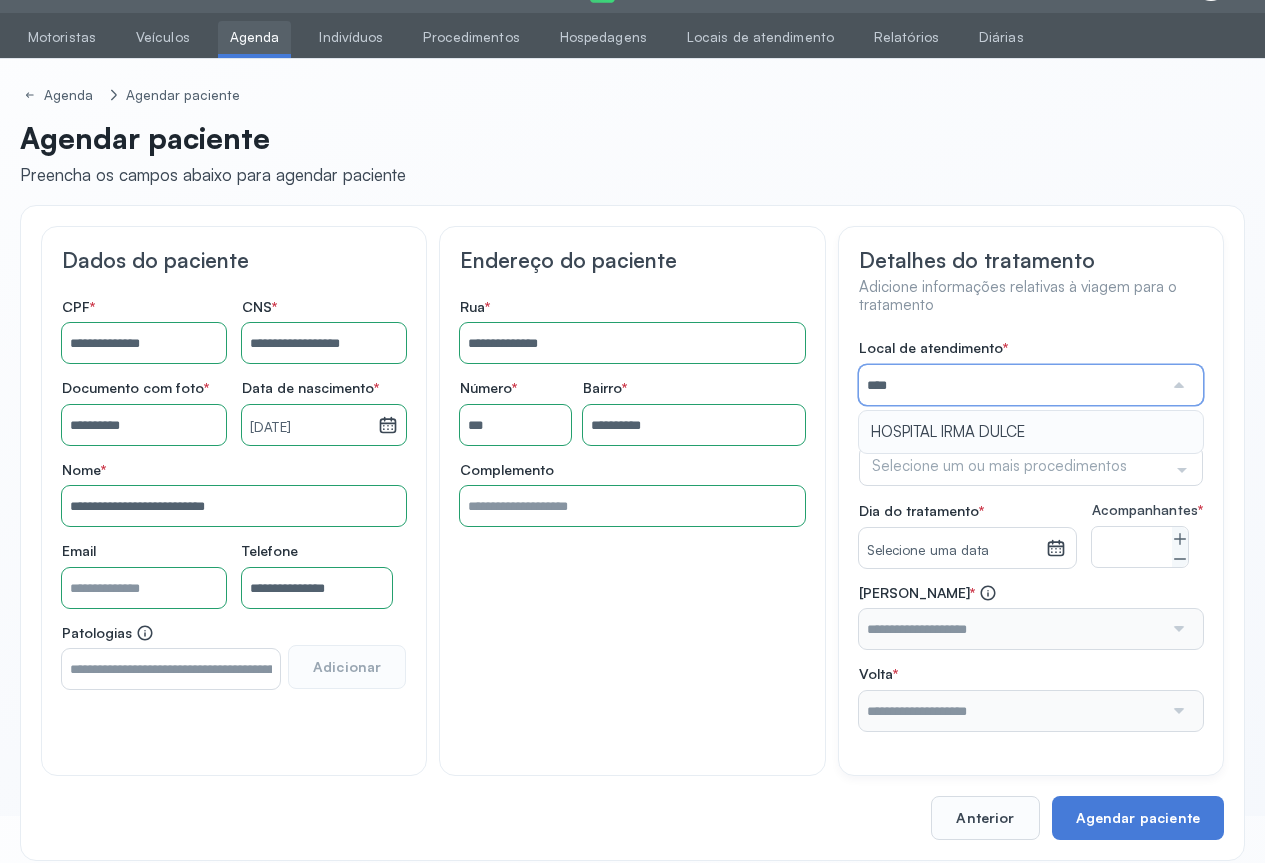 type on "**********" 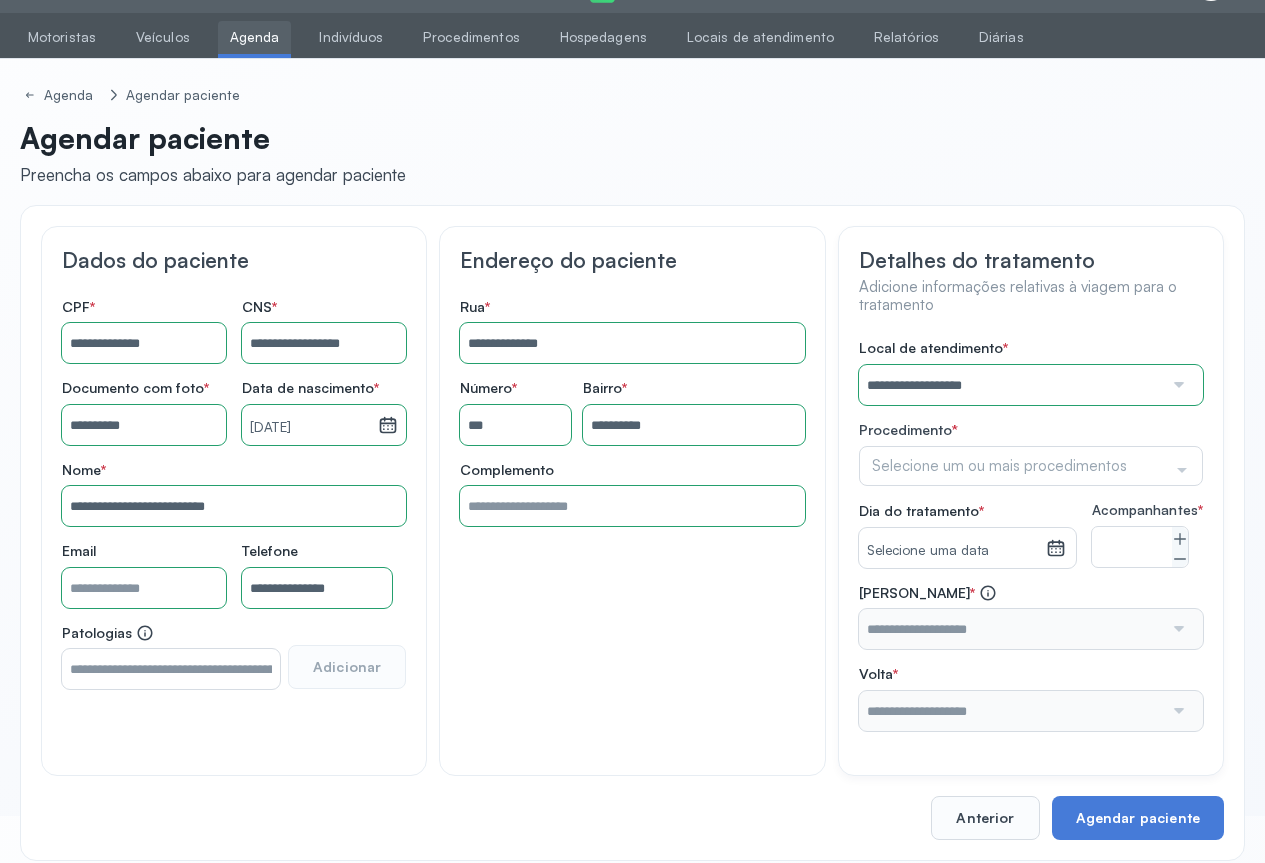 click on "**********" at bounding box center (1031, 535) 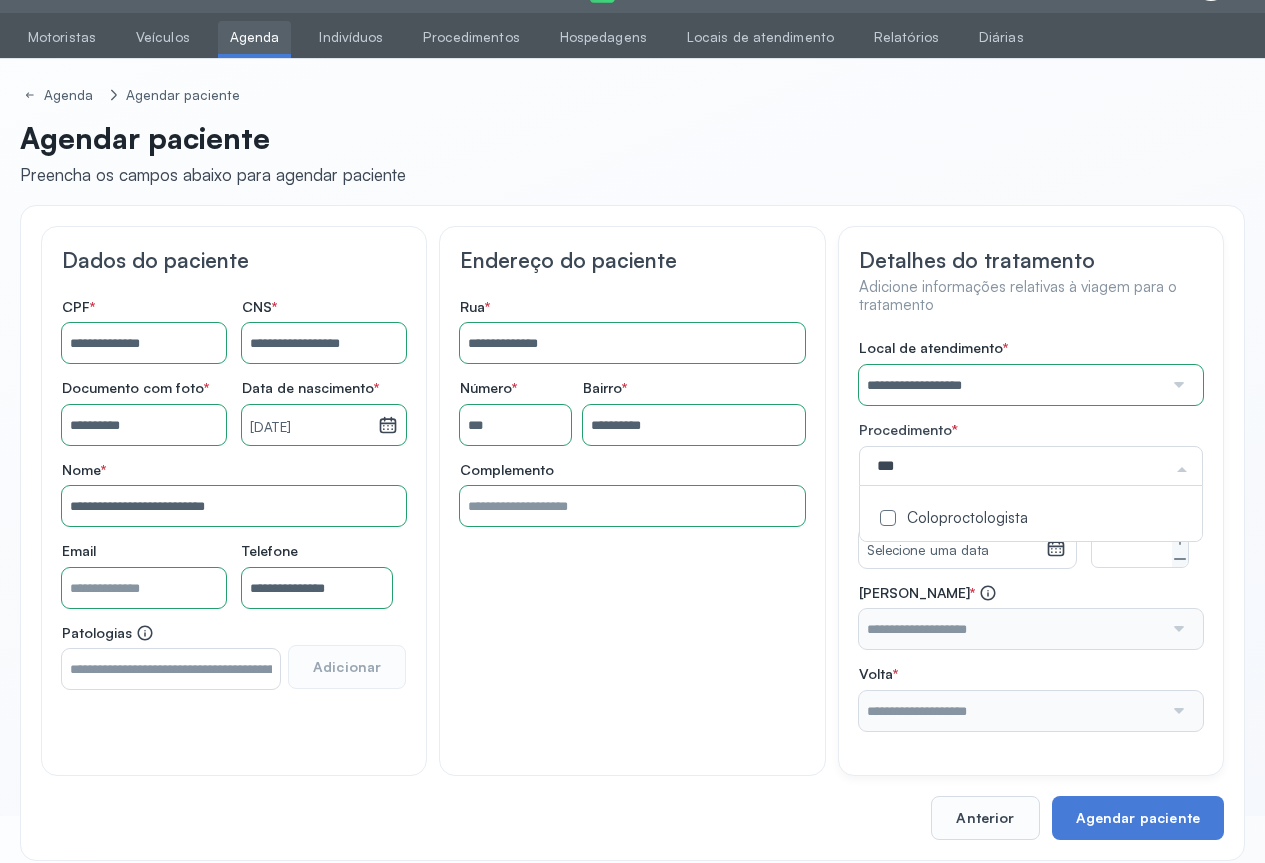type on "****" 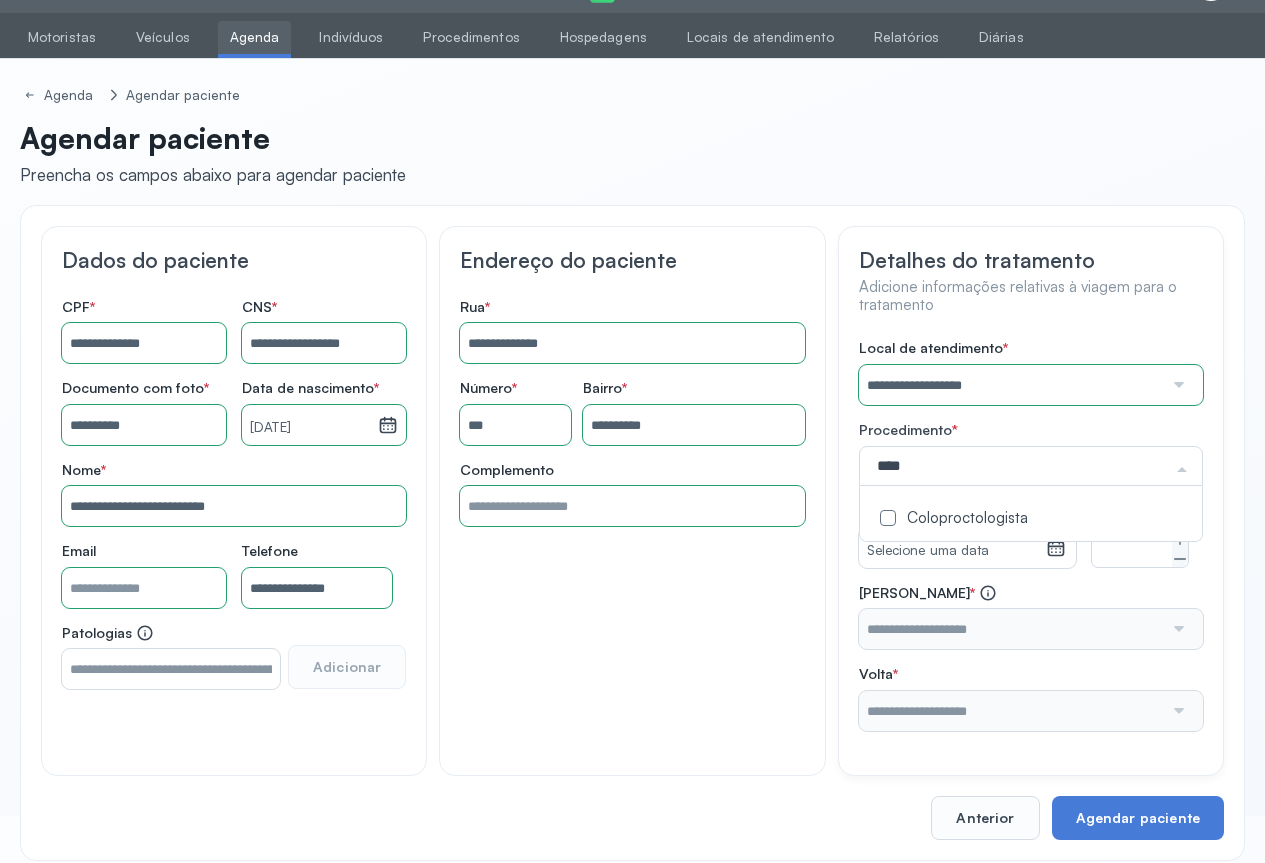 click on "Coloproctologista" 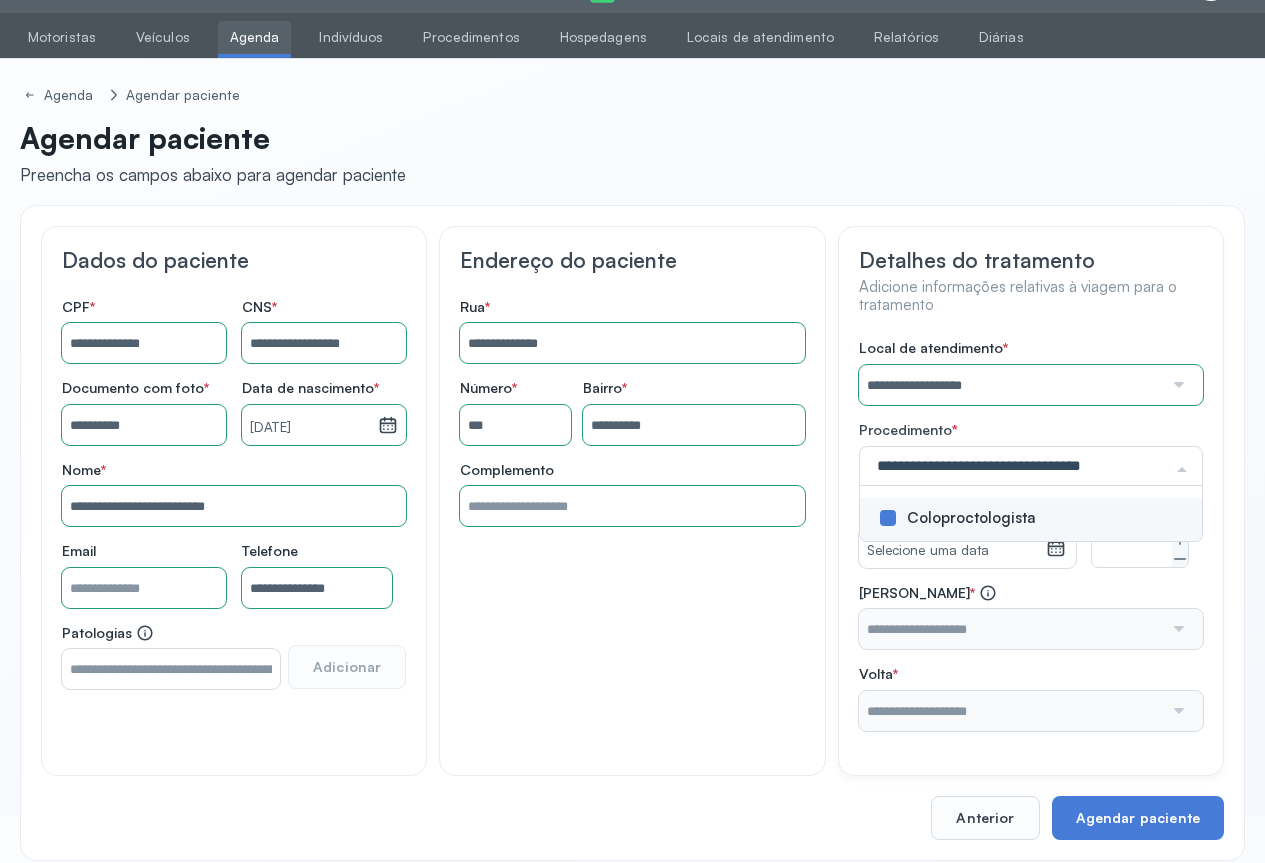 click on "**********" at bounding box center (1031, 535) 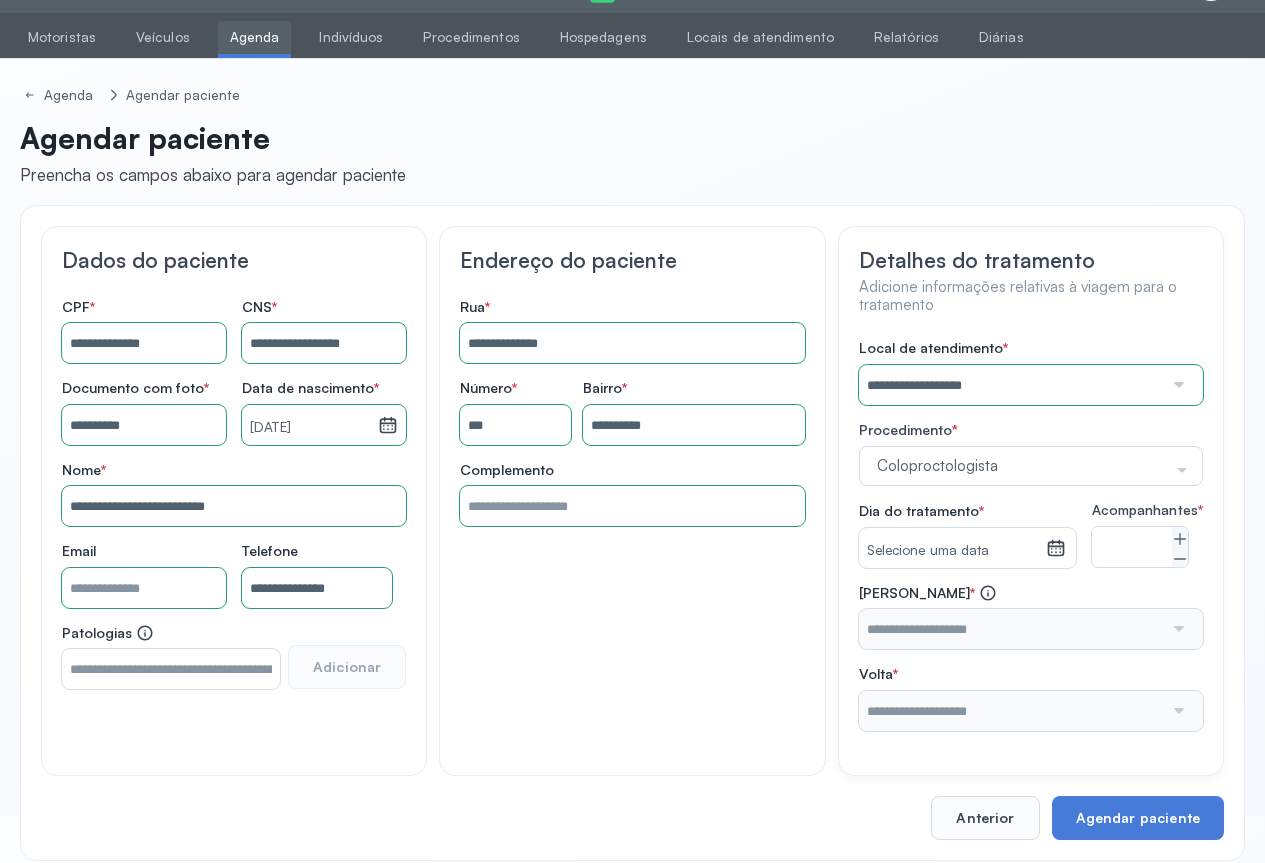 click 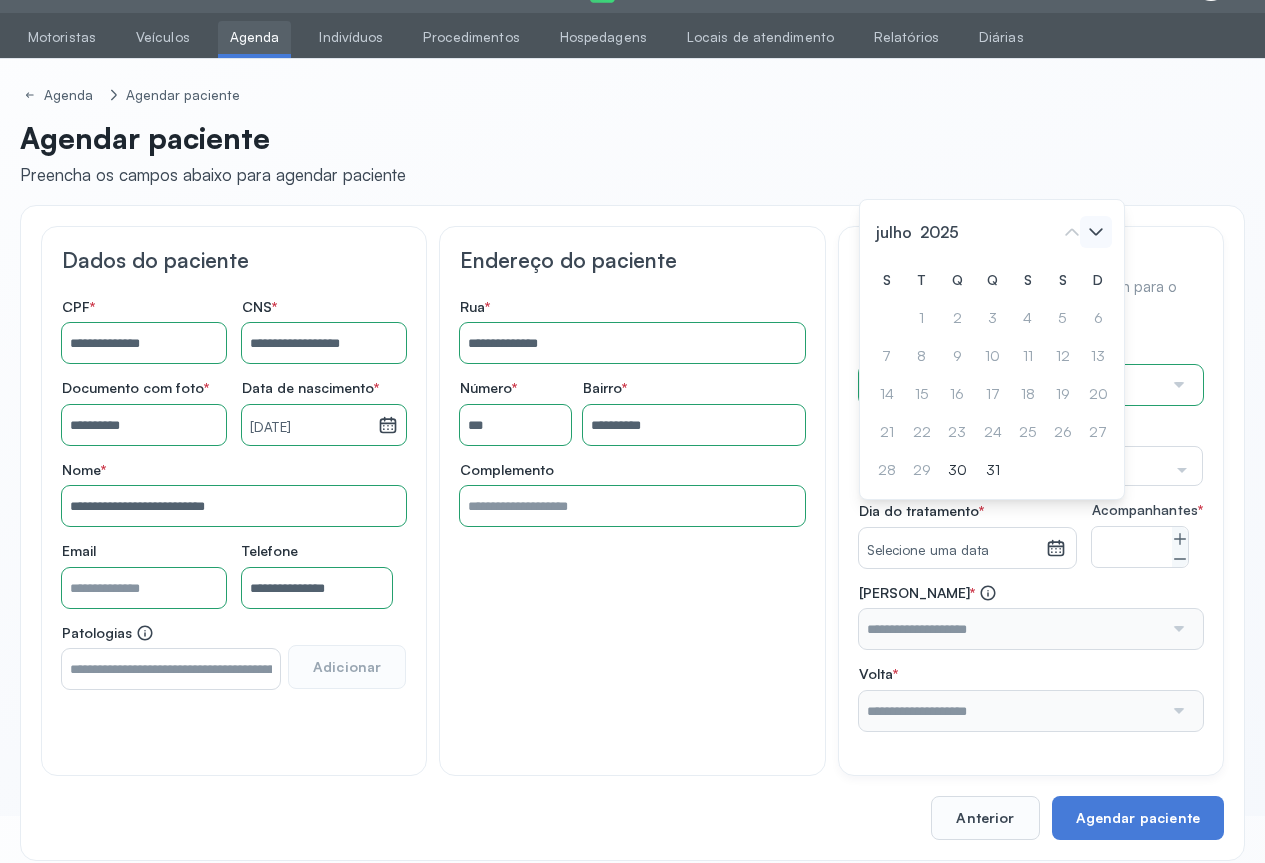 click 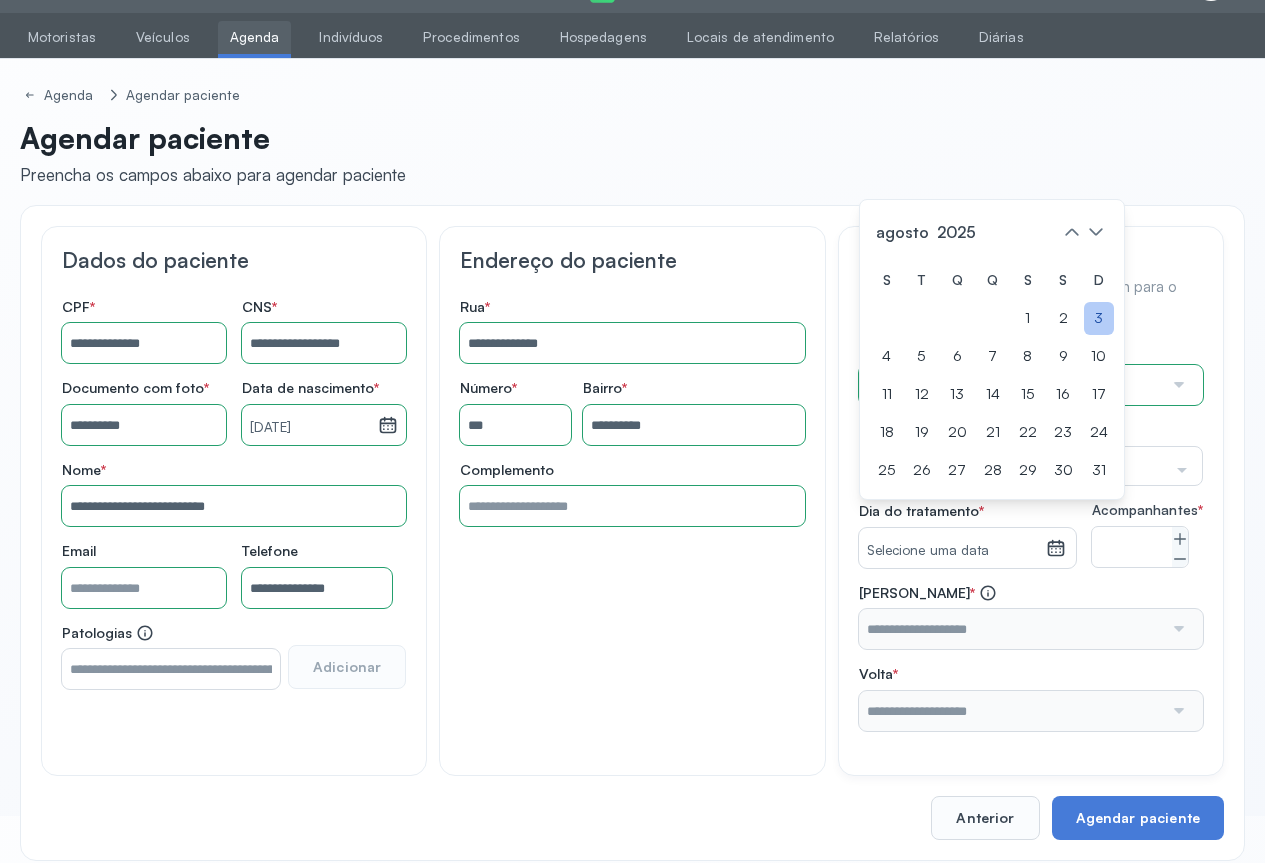 click on "3" 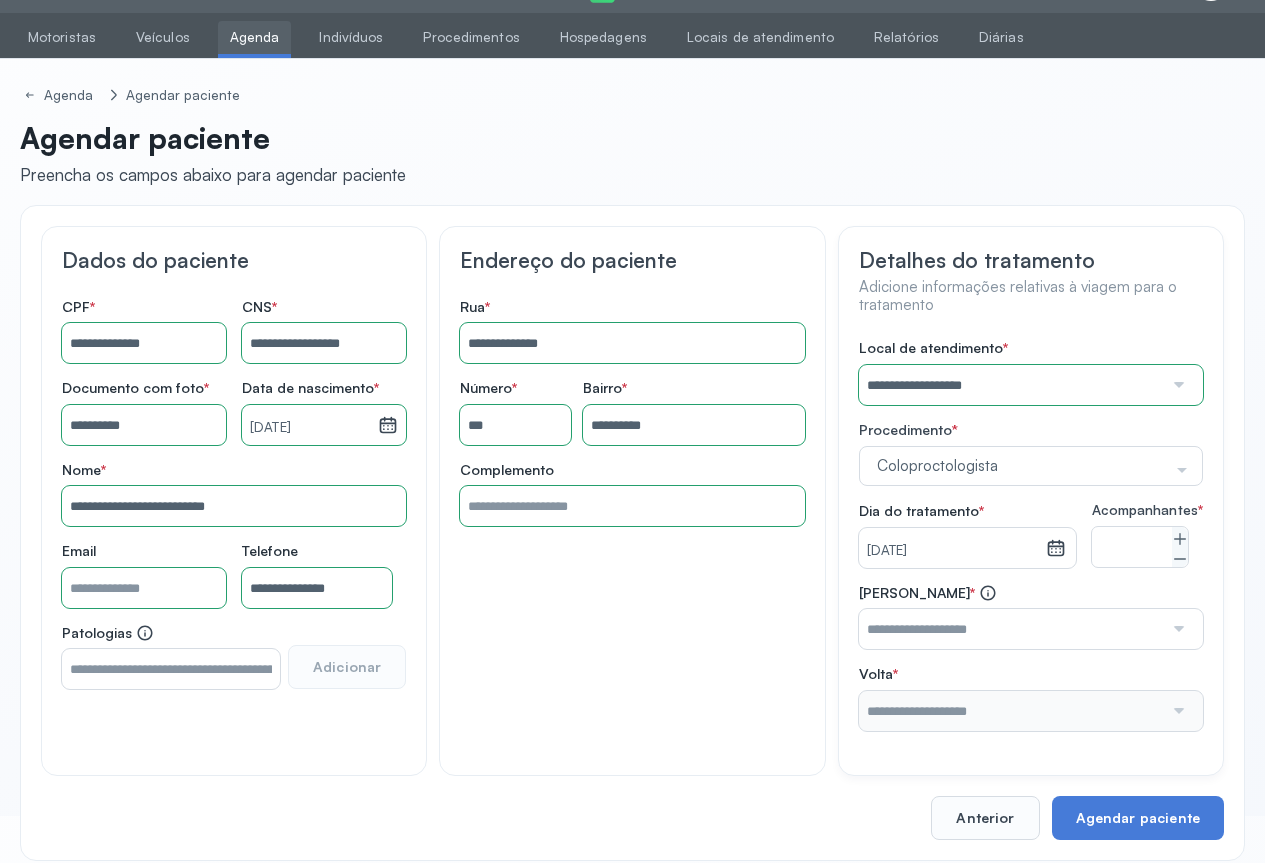 click 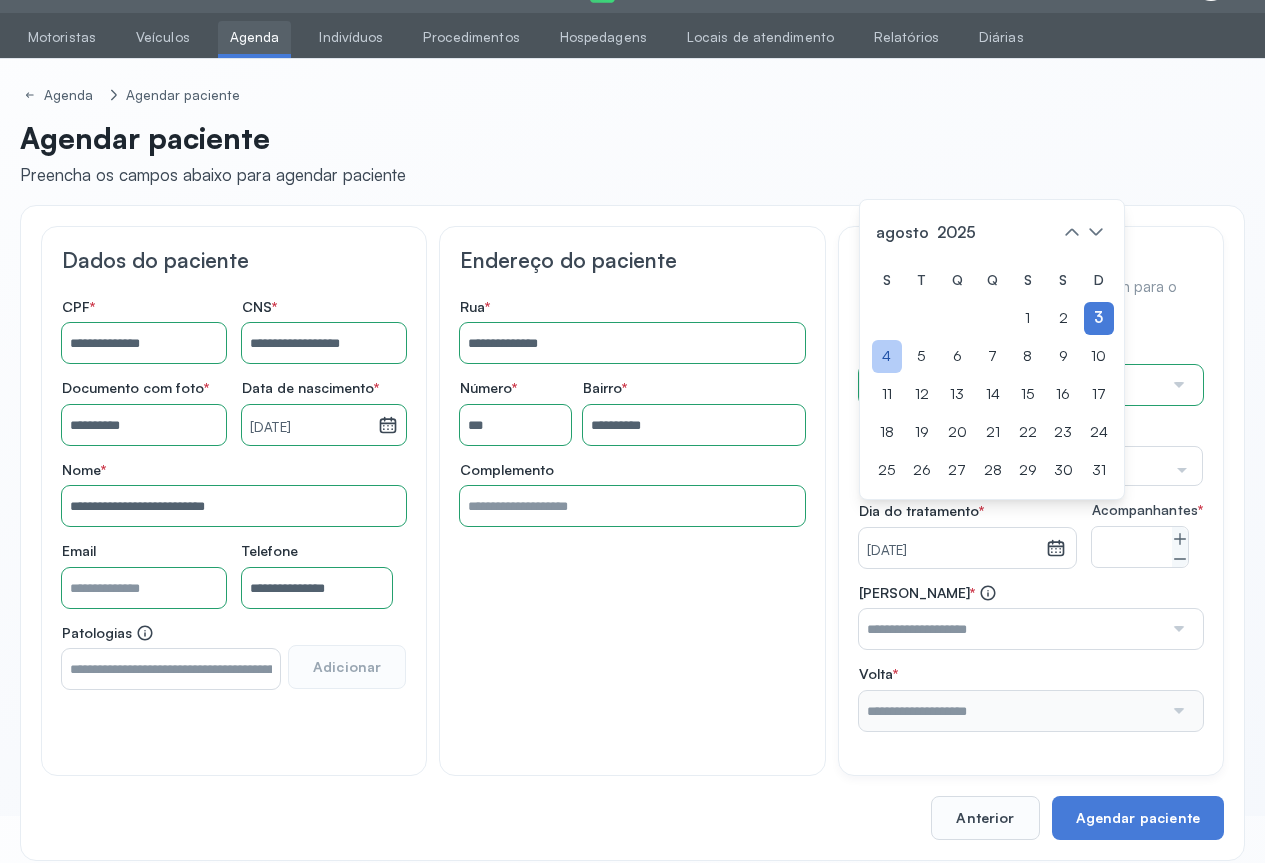 click on "4" 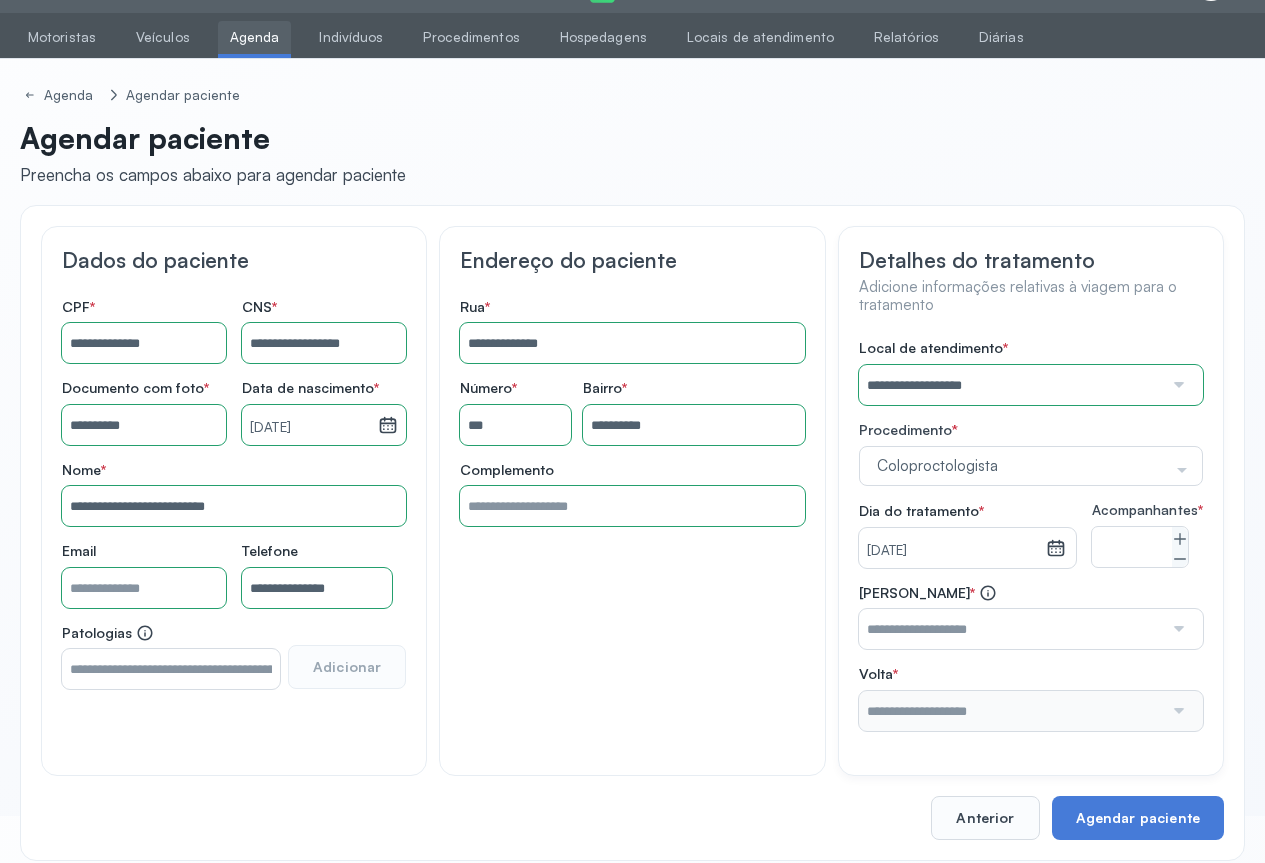 click at bounding box center (1177, 629) 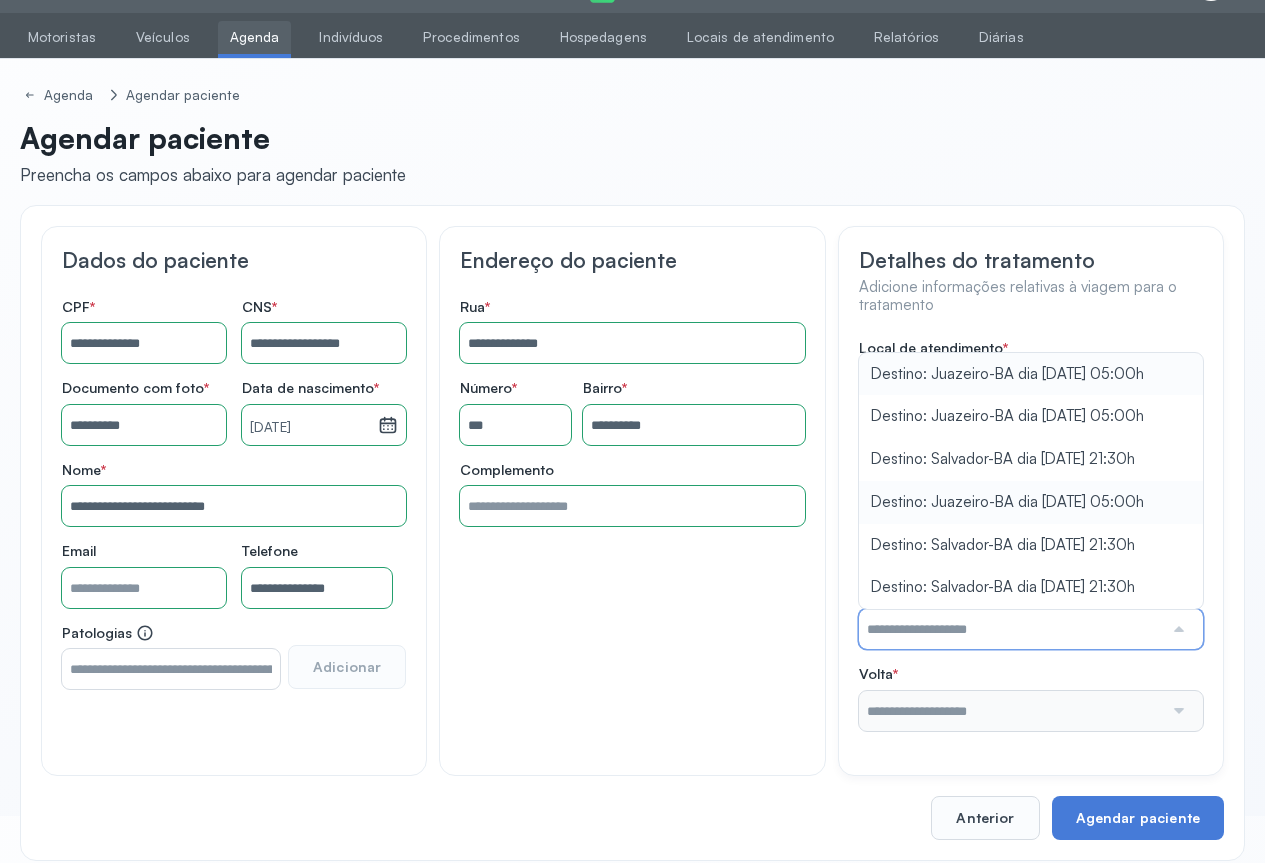 scroll, scrollTop: 73, scrollLeft: 0, axis: vertical 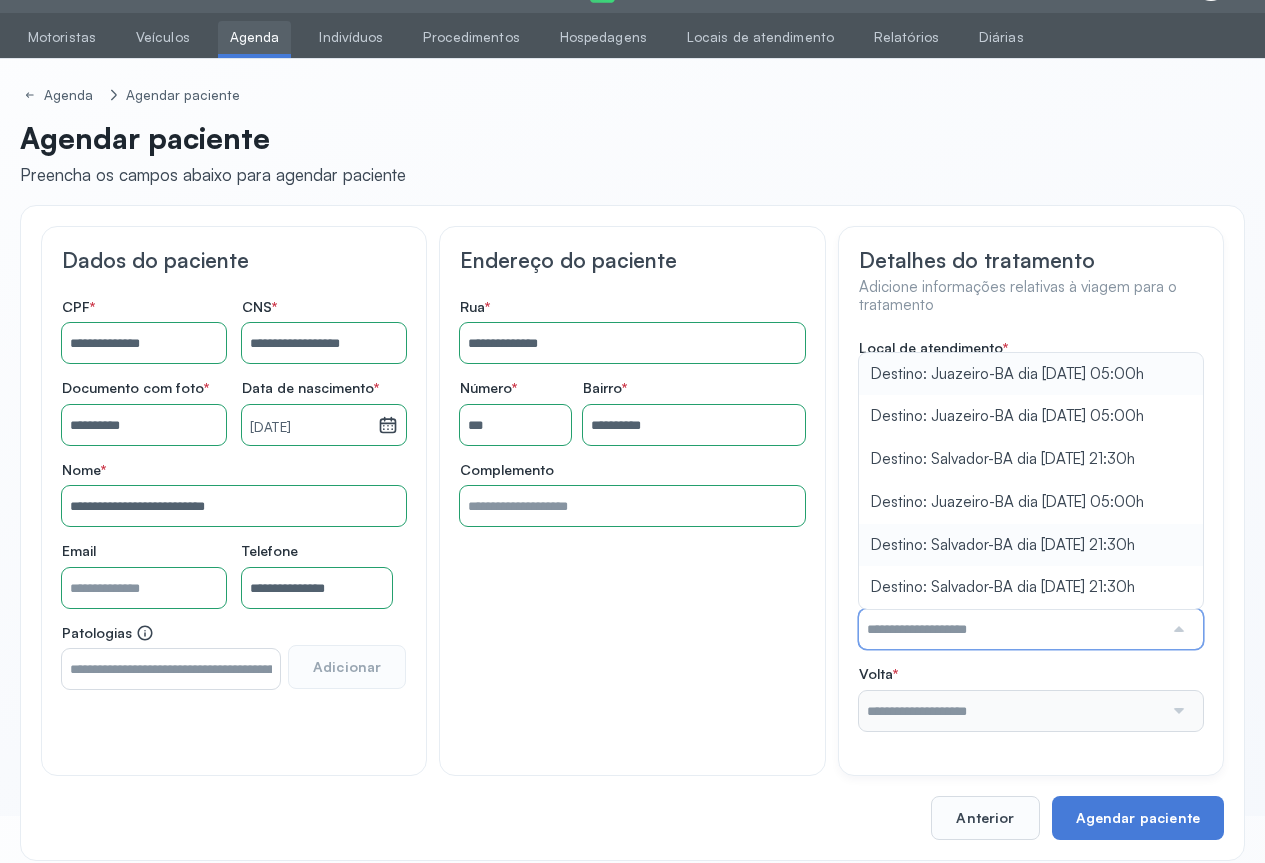 type on "**********" 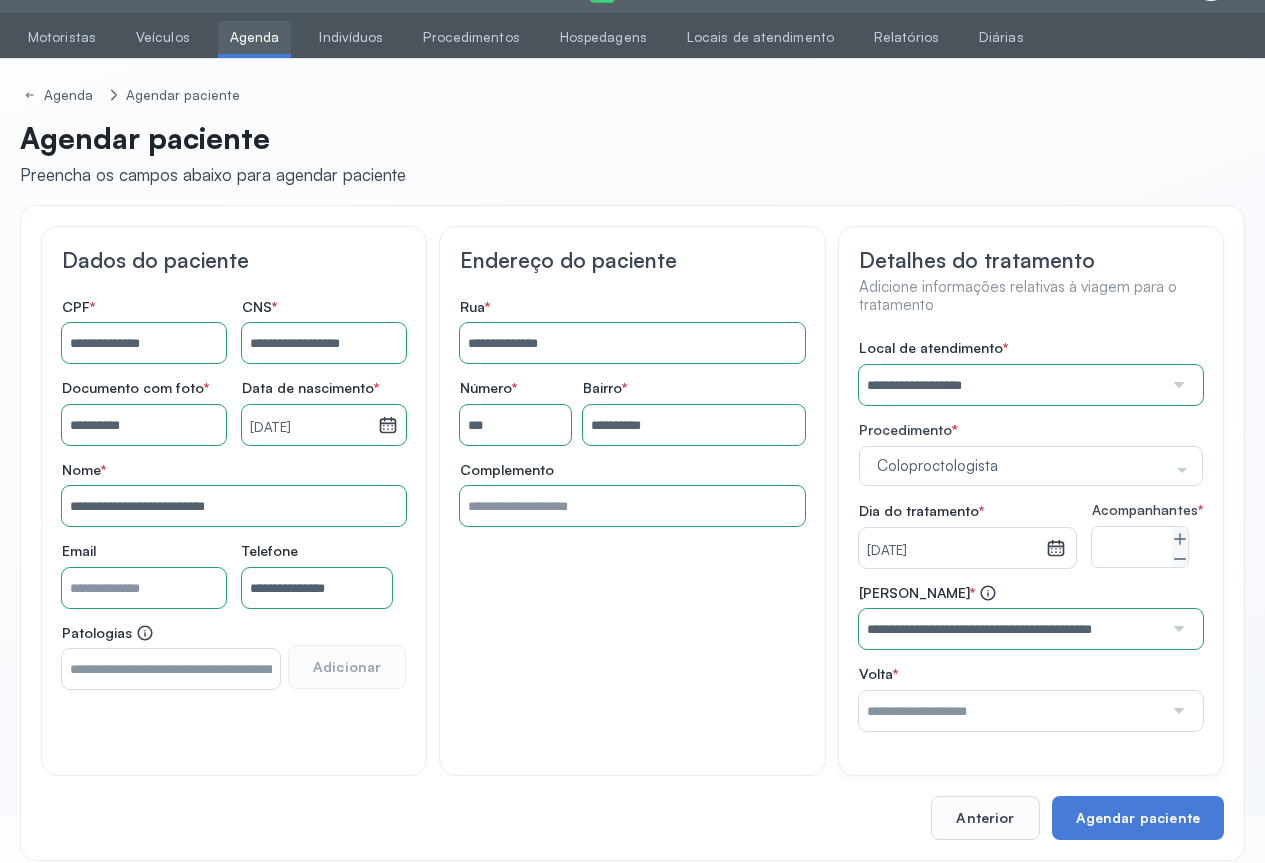 click on "**********" at bounding box center (1031, 535) 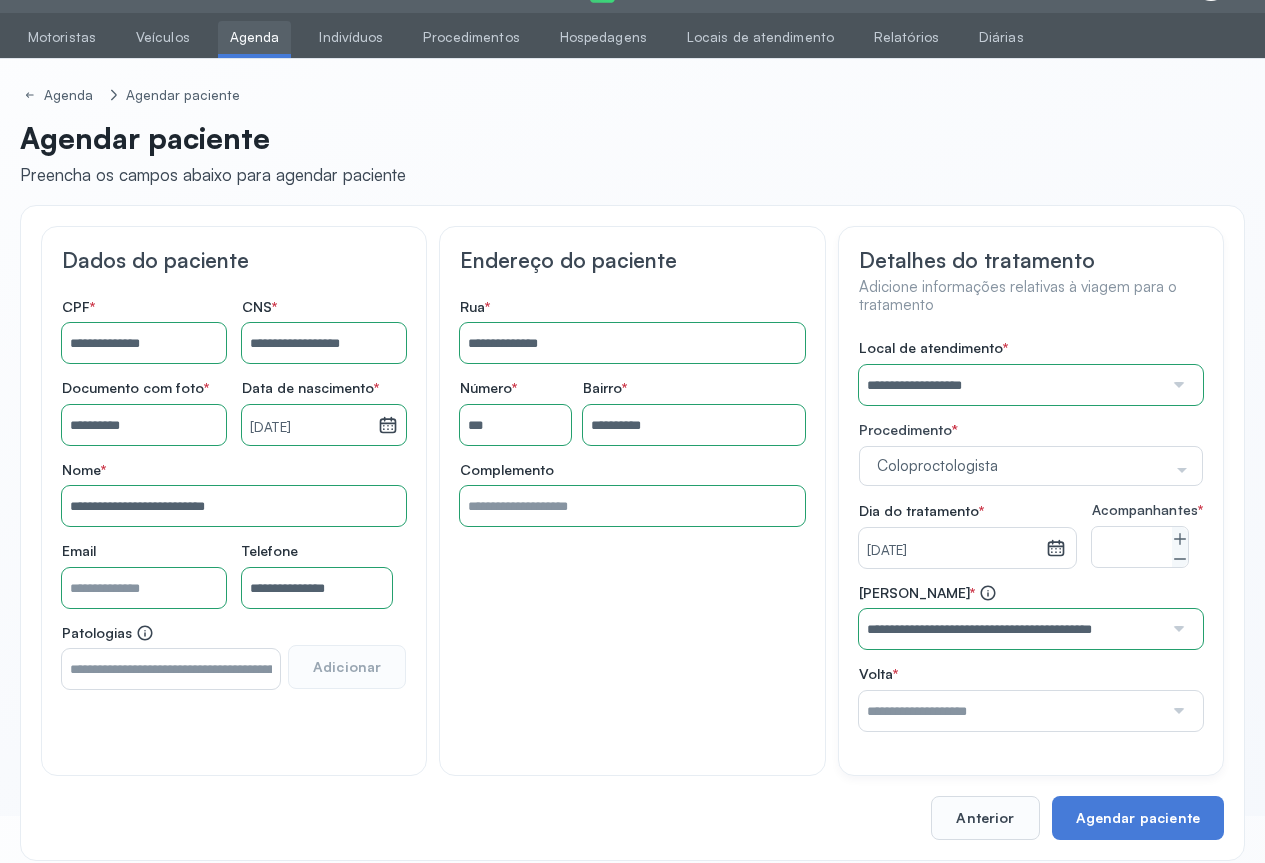 click at bounding box center (1177, 711) 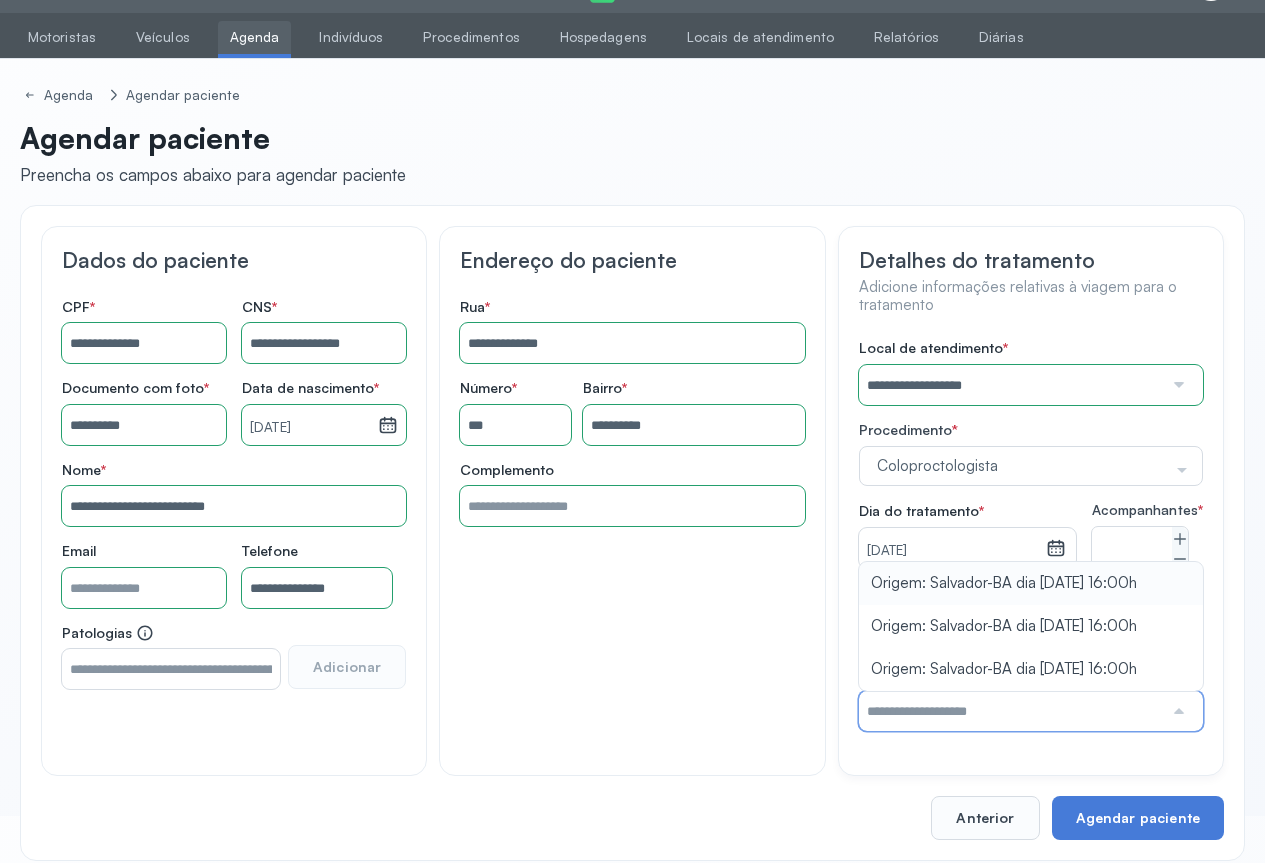 type on "**********" 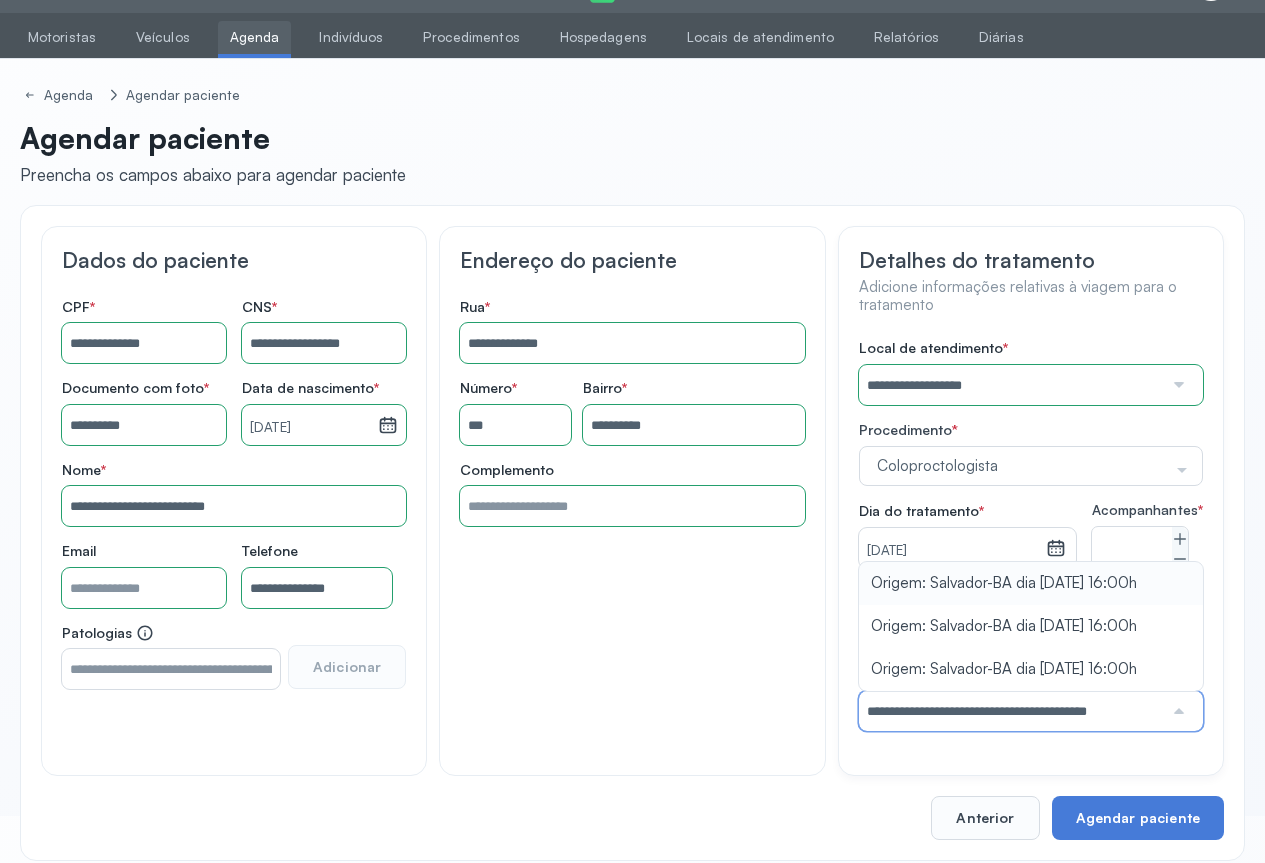 drag, startPoint x: 987, startPoint y: 537, endPoint x: 1101, endPoint y: 613, distance: 137.01096 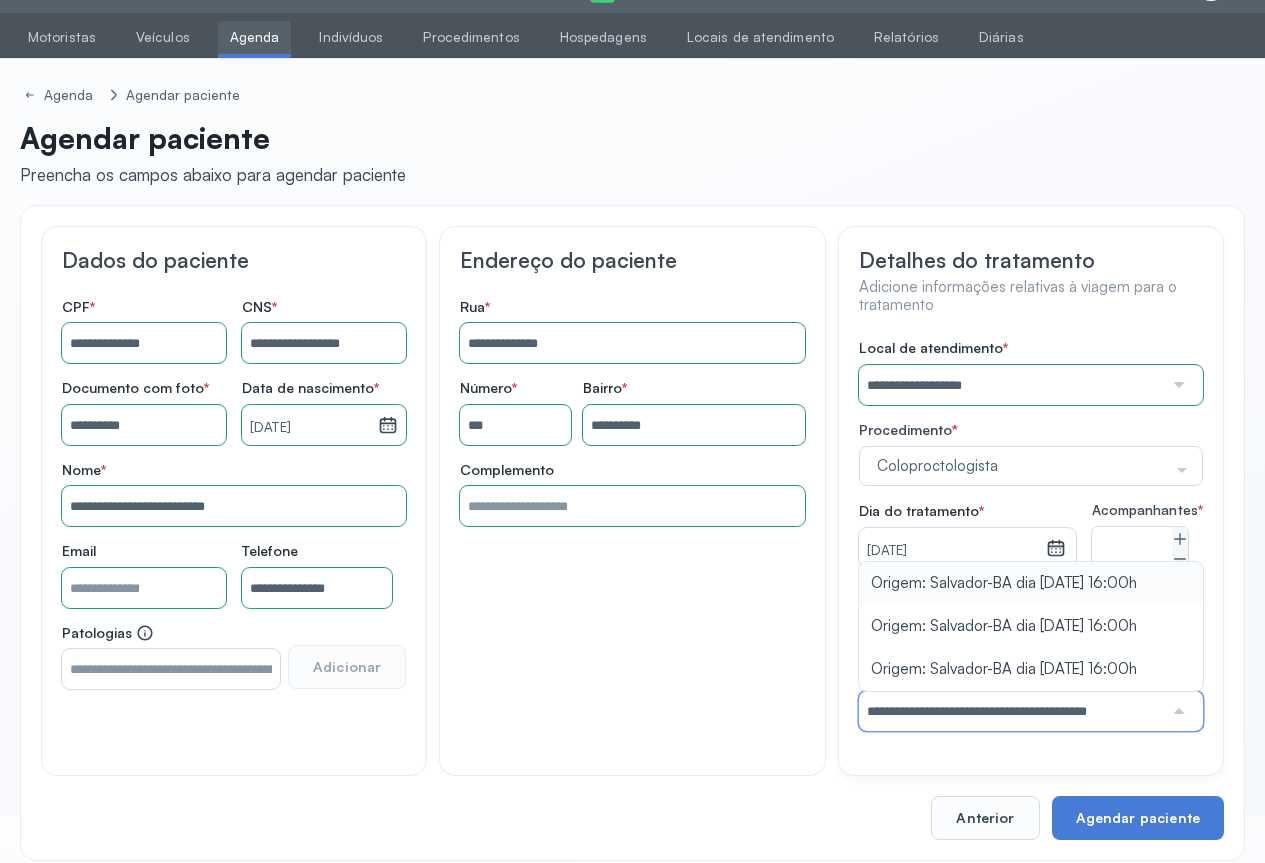 click on "**********" at bounding box center (1031, 535) 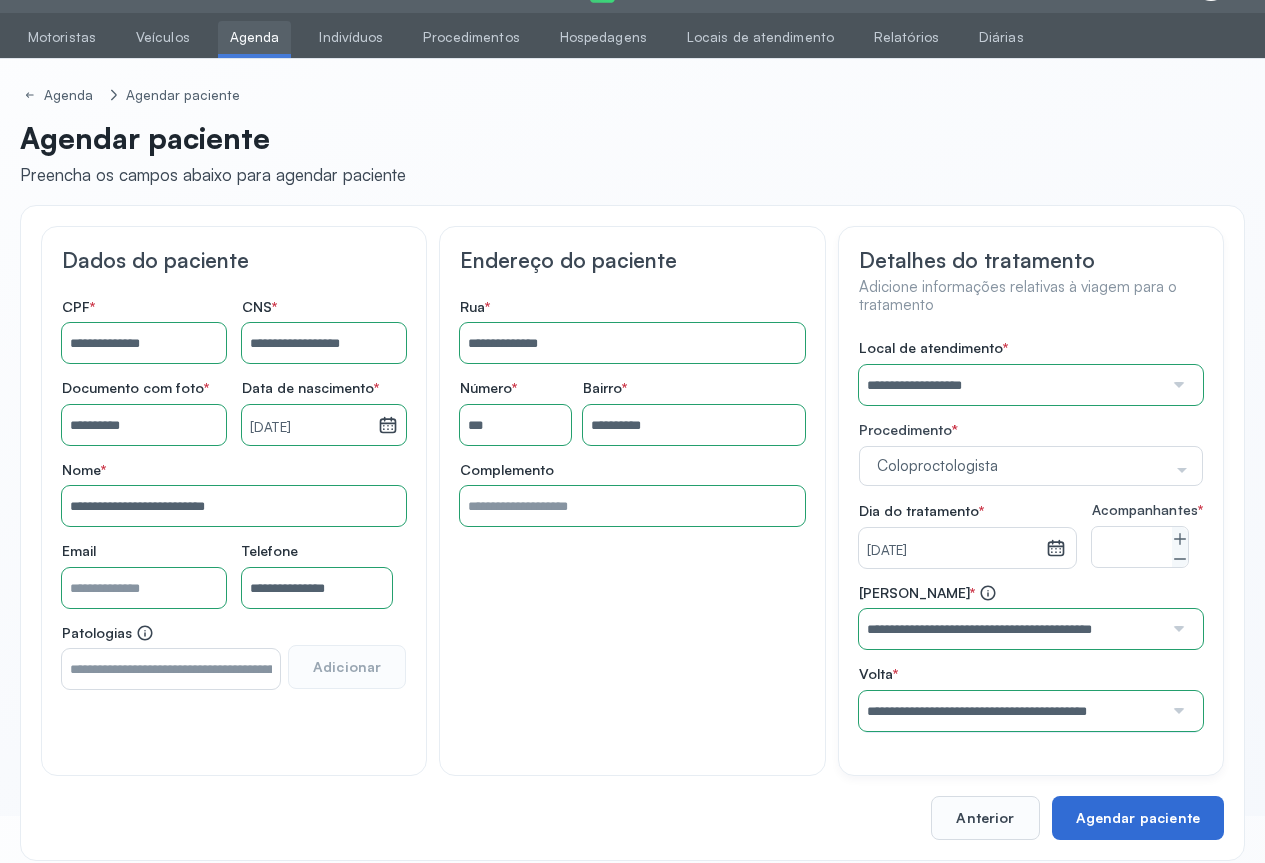 click on "Agendar paciente" at bounding box center [1138, 818] 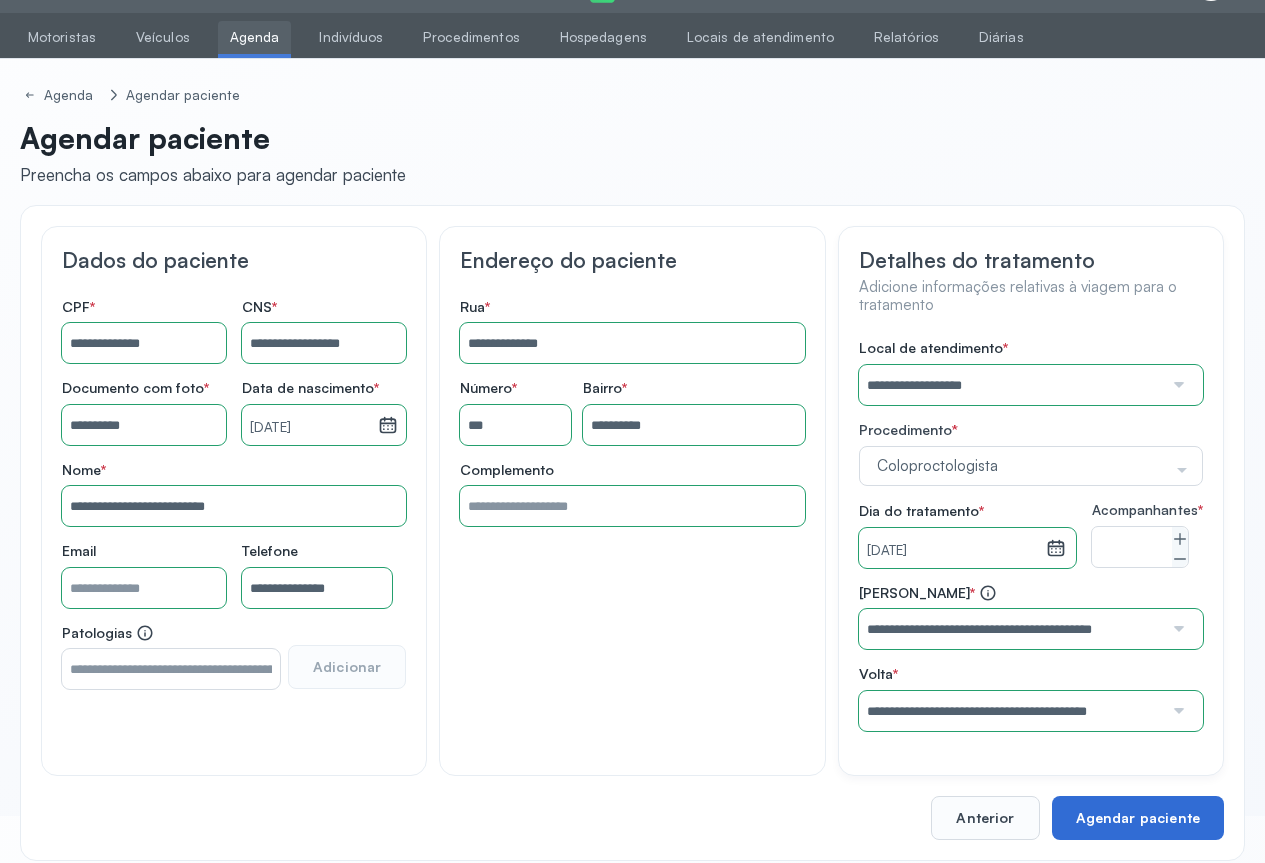 scroll, scrollTop: 0, scrollLeft: 0, axis: both 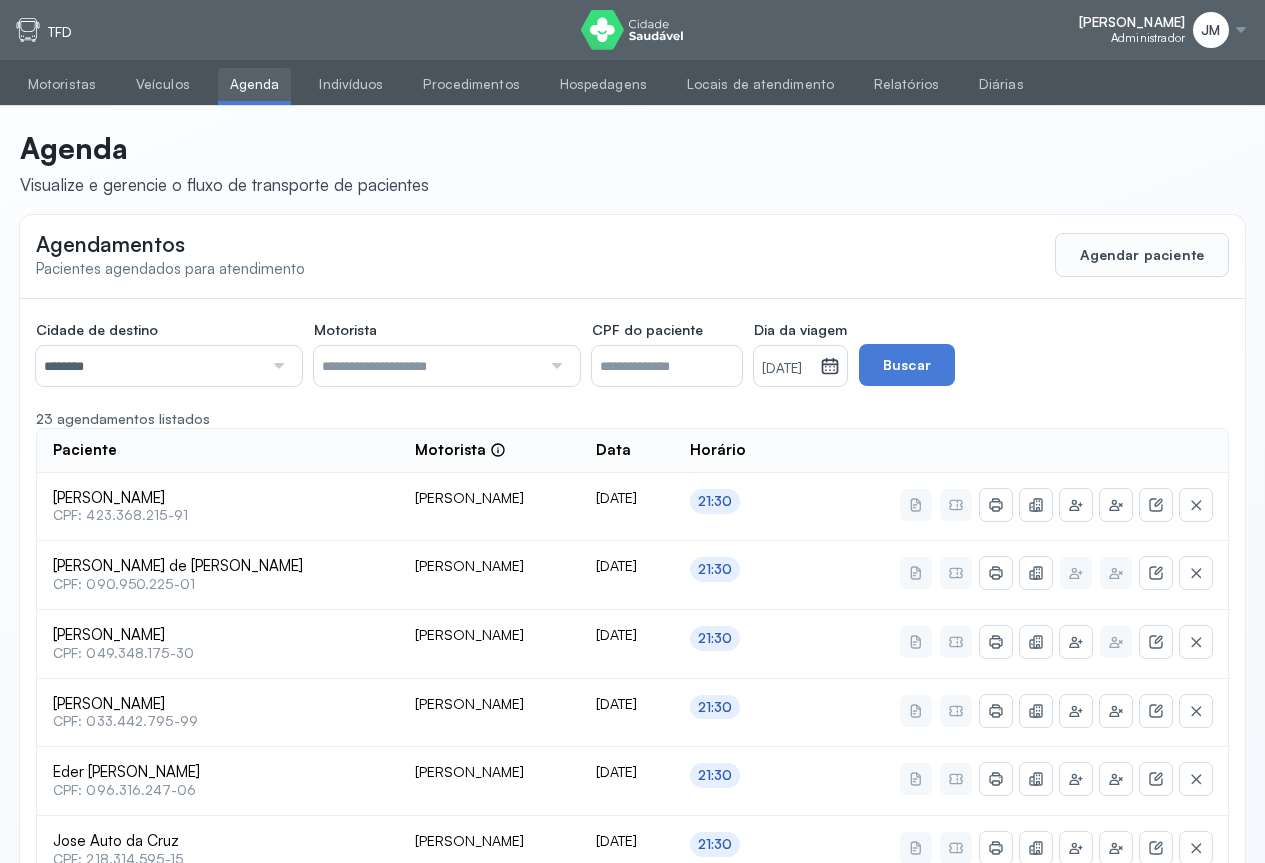 click on "Agendamentos Pacientes agendados para atendimento  Agendar paciente" 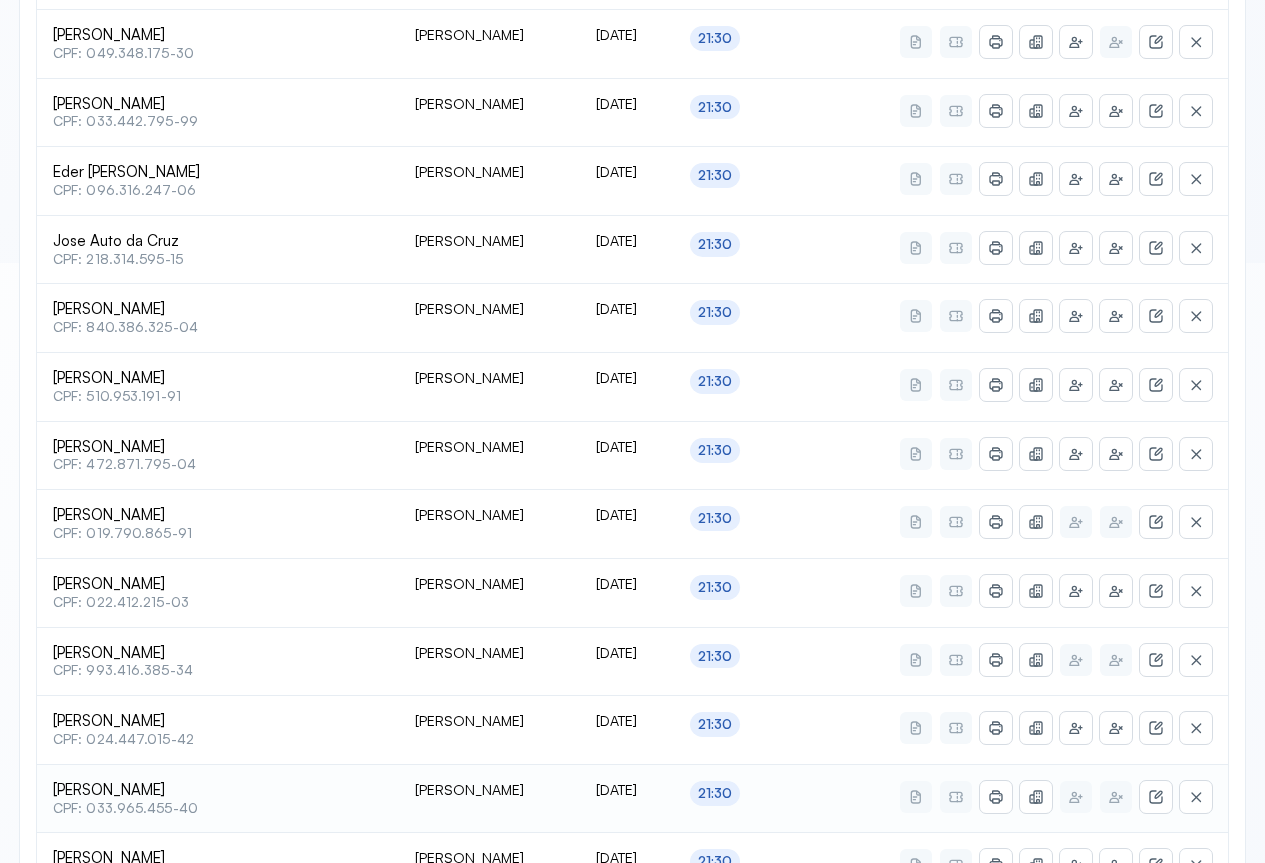 scroll, scrollTop: 741, scrollLeft: 0, axis: vertical 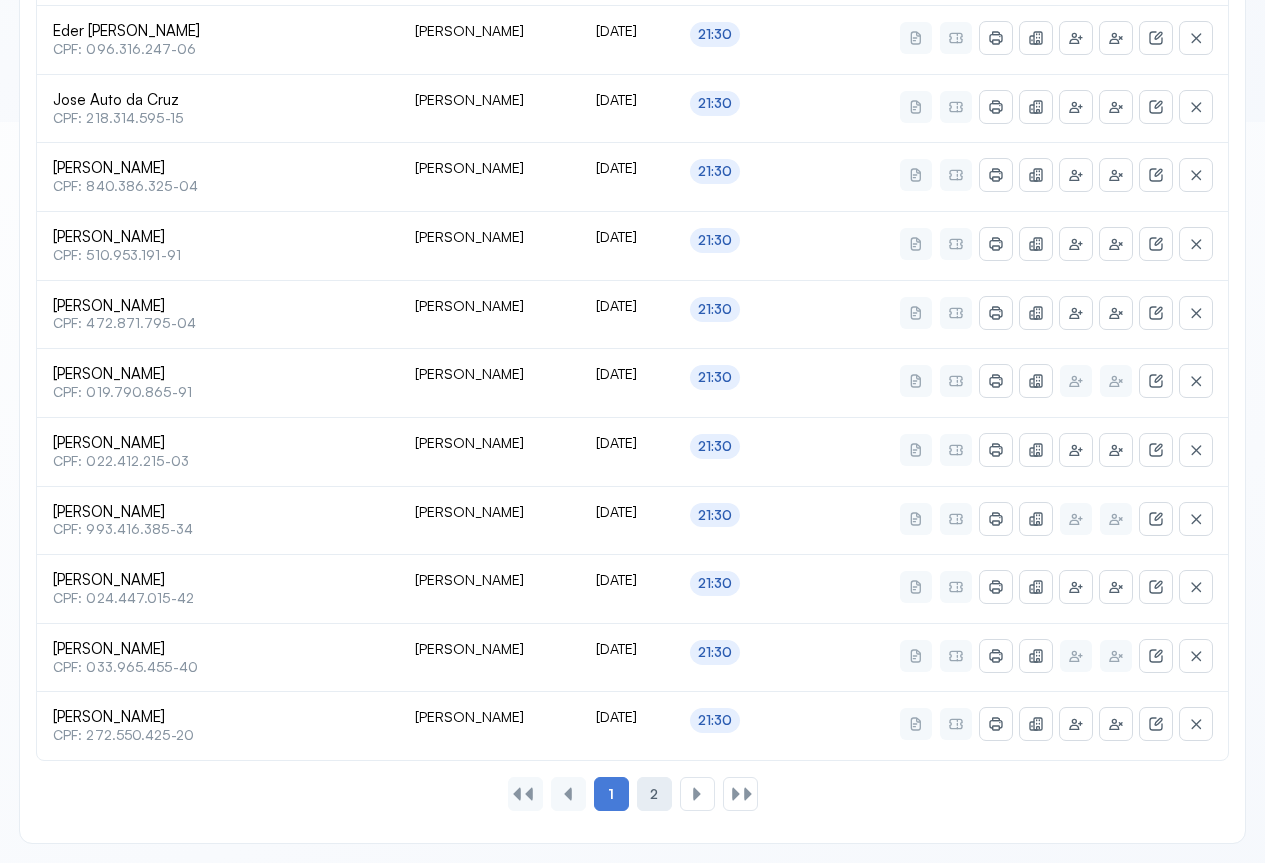 click on "2" at bounding box center [654, 794] 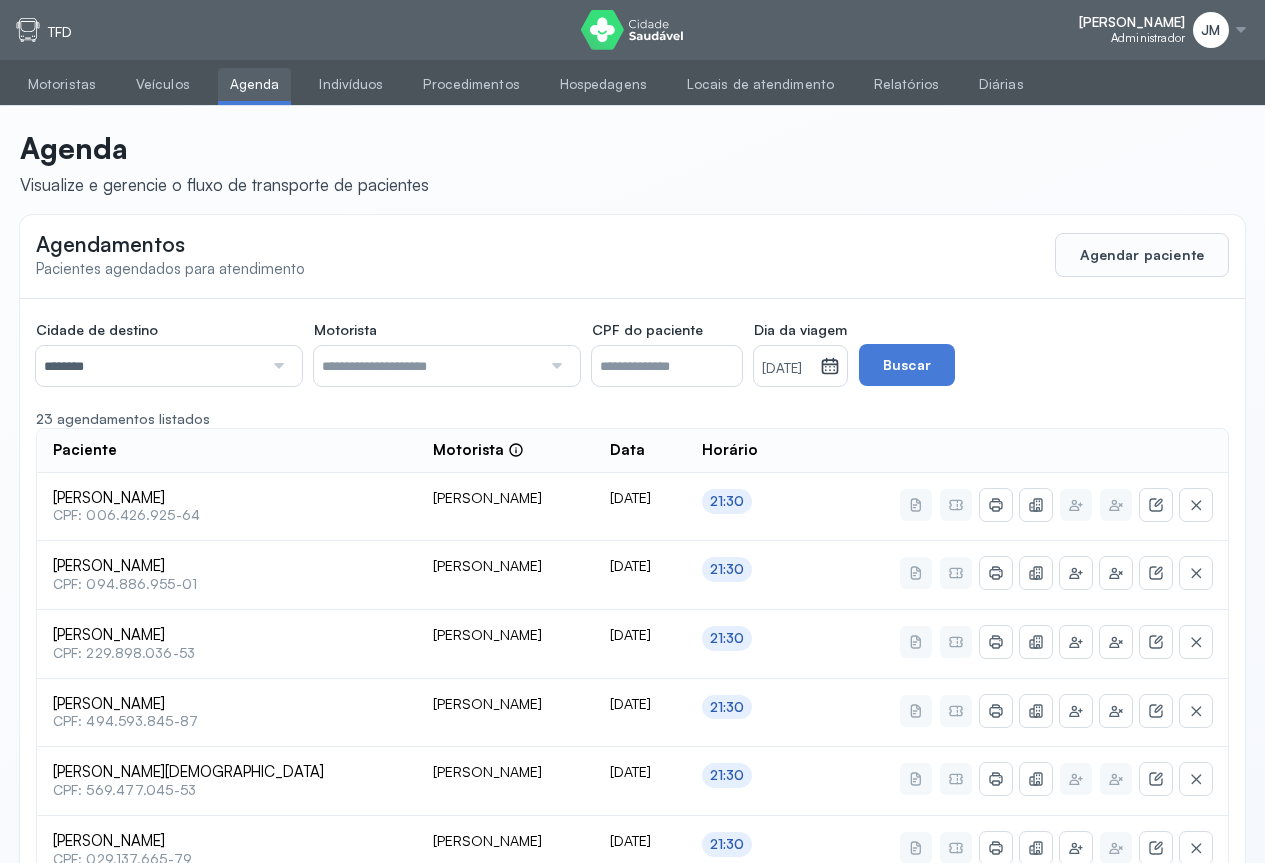 scroll, scrollTop: 261, scrollLeft: 0, axis: vertical 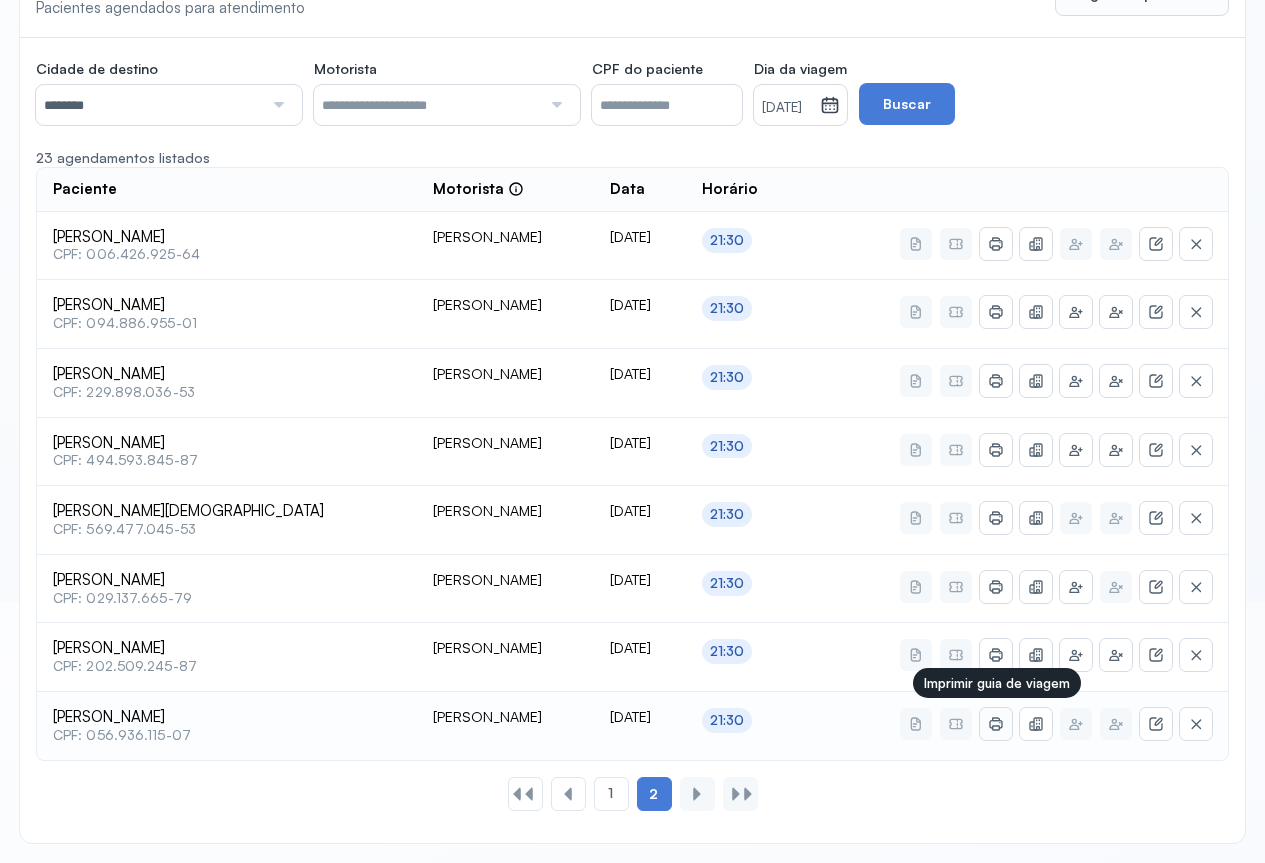 click 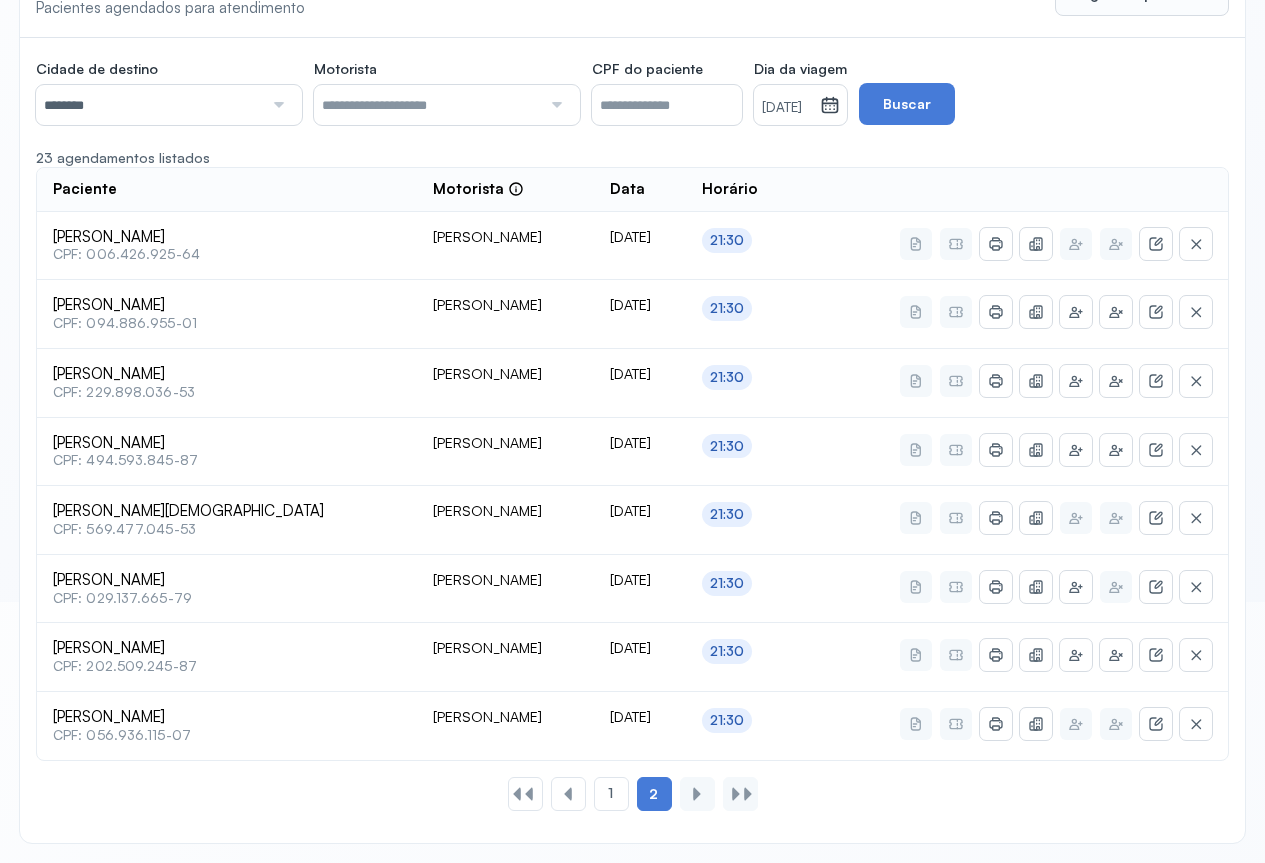 scroll, scrollTop: 0, scrollLeft: 0, axis: both 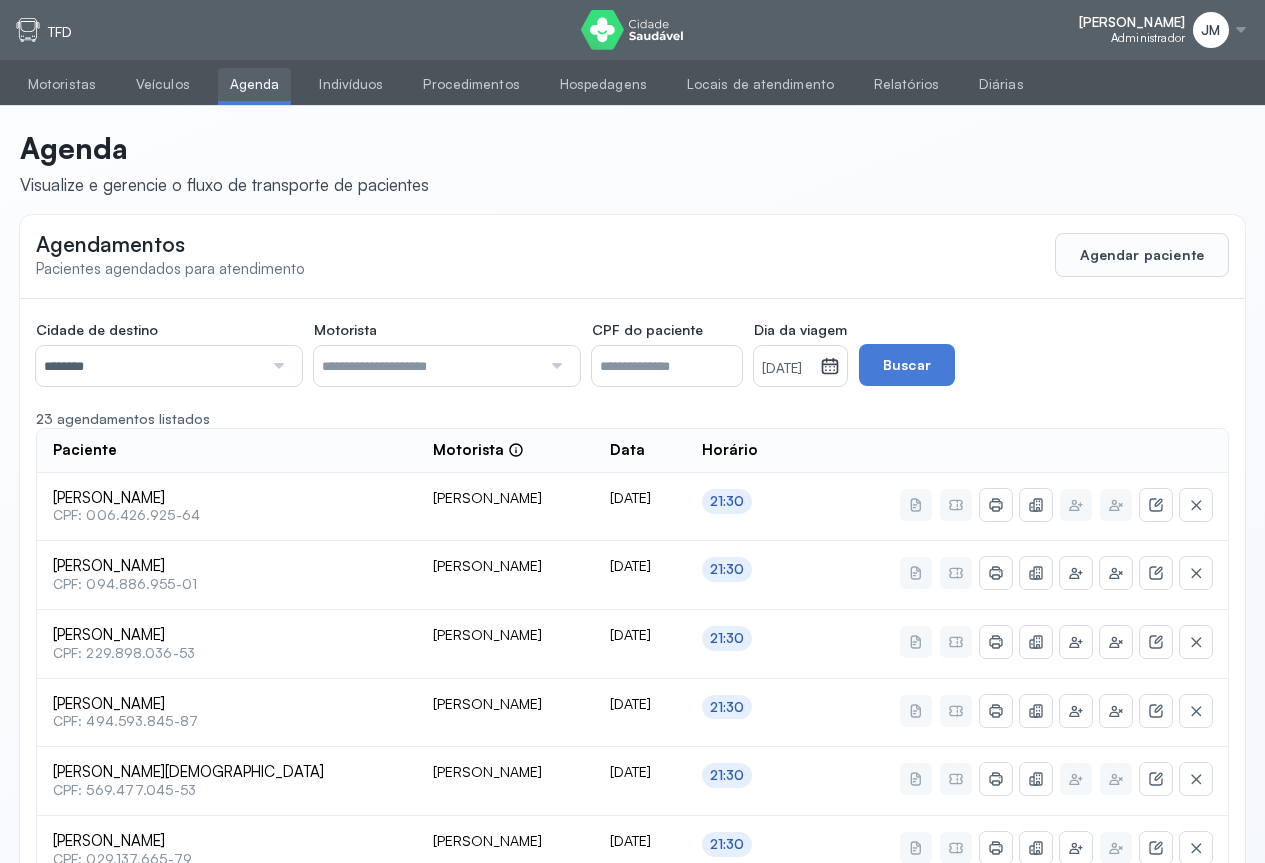 drag, startPoint x: 283, startPoint y: 370, endPoint x: 252, endPoint y: 400, distance: 43.13931 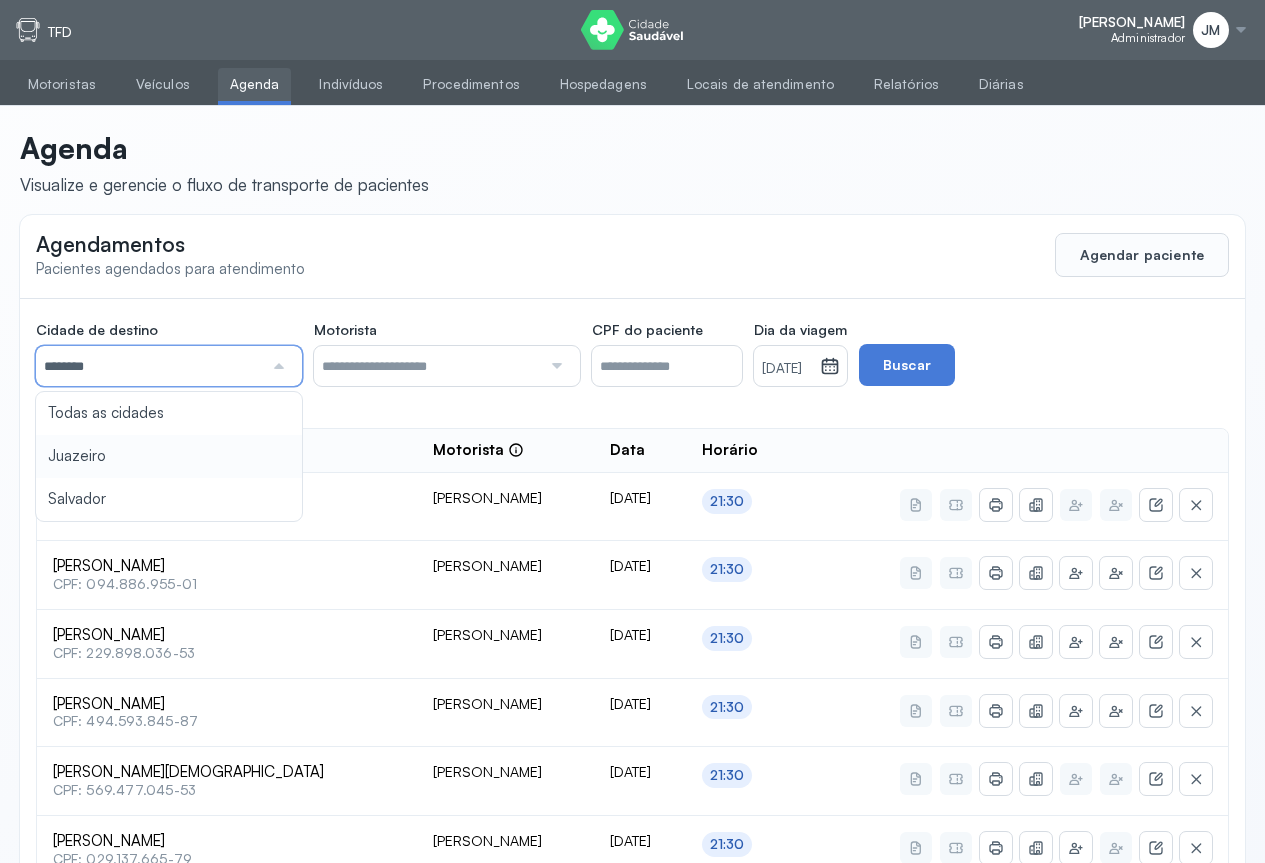 drag, startPoint x: 75, startPoint y: 457, endPoint x: 306, endPoint y: 397, distance: 238.66504 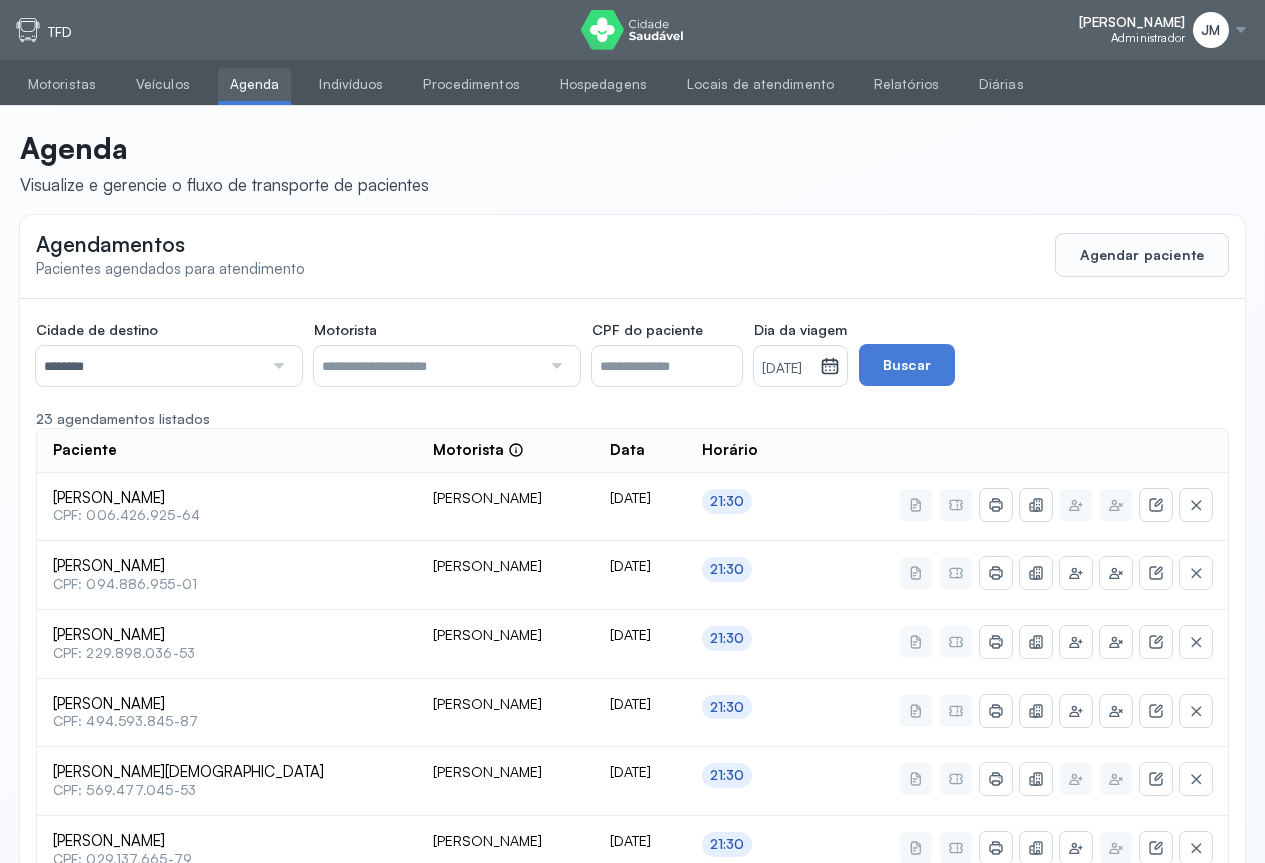 click 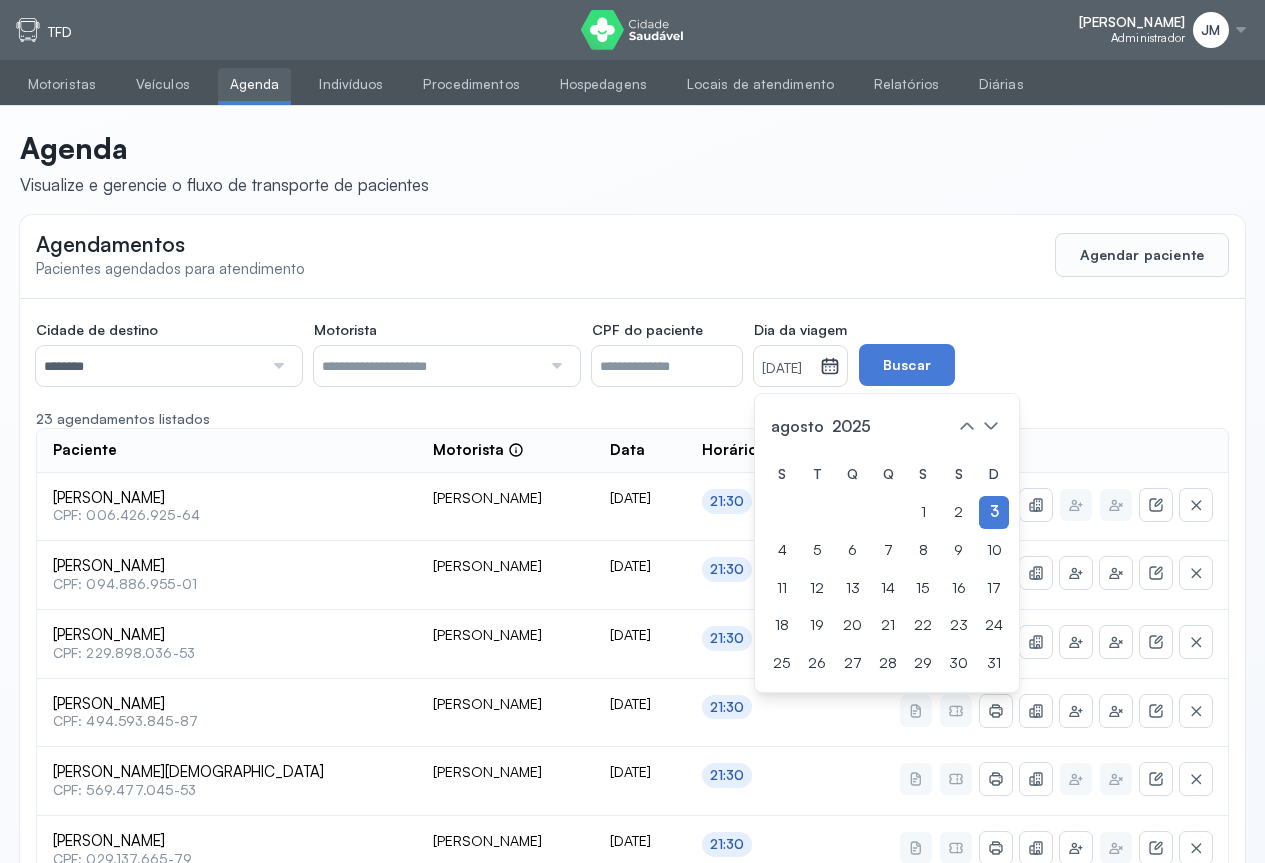 click on "Cidade de destino  ******** Todas as cidades [GEOGRAPHIC_DATA] Salvador Motorista  Todos os motoristas [PERSON_NAME] [PERSON_NAME] [PERSON_NAME] CPF do paciente  Dia da viagem  [DATE] [DATE] S T Q Q S S D 1 2 3 4 5 6 7 8 9 10 11 12 13 14 15 16 17 18 19 20 21 22 23 24 25 26 27 28 29 30 [DATE][PERSON_NAME] mar abr maio jun [DATE] ago set out nov [DATE] 2019 2020 2021 2022 2023 2024 2025 2026 2027 2028 2029  Buscar  23 agendamentos listados Paciente  Motorista  Data [PERSON_NAME]  CPF: 006.426.925-64 [PERSON_NAME] [DATE] 21:30 [PERSON_NAME]  CPF: 094.886.955-01 [PERSON_NAME] [DATE] 21:30 [PERSON_NAME]  CPF: 229.898.036-53 [PERSON_NAME] [DATE] 21:30 [PERSON_NAME]  CPF: 494.593.845-87 [PERSON_NAME] [DATE] 21:30 [PERSON_NAME]  CPF: 569.477.045-53 [PERSON_NAME] [DATE] 21:30 1" 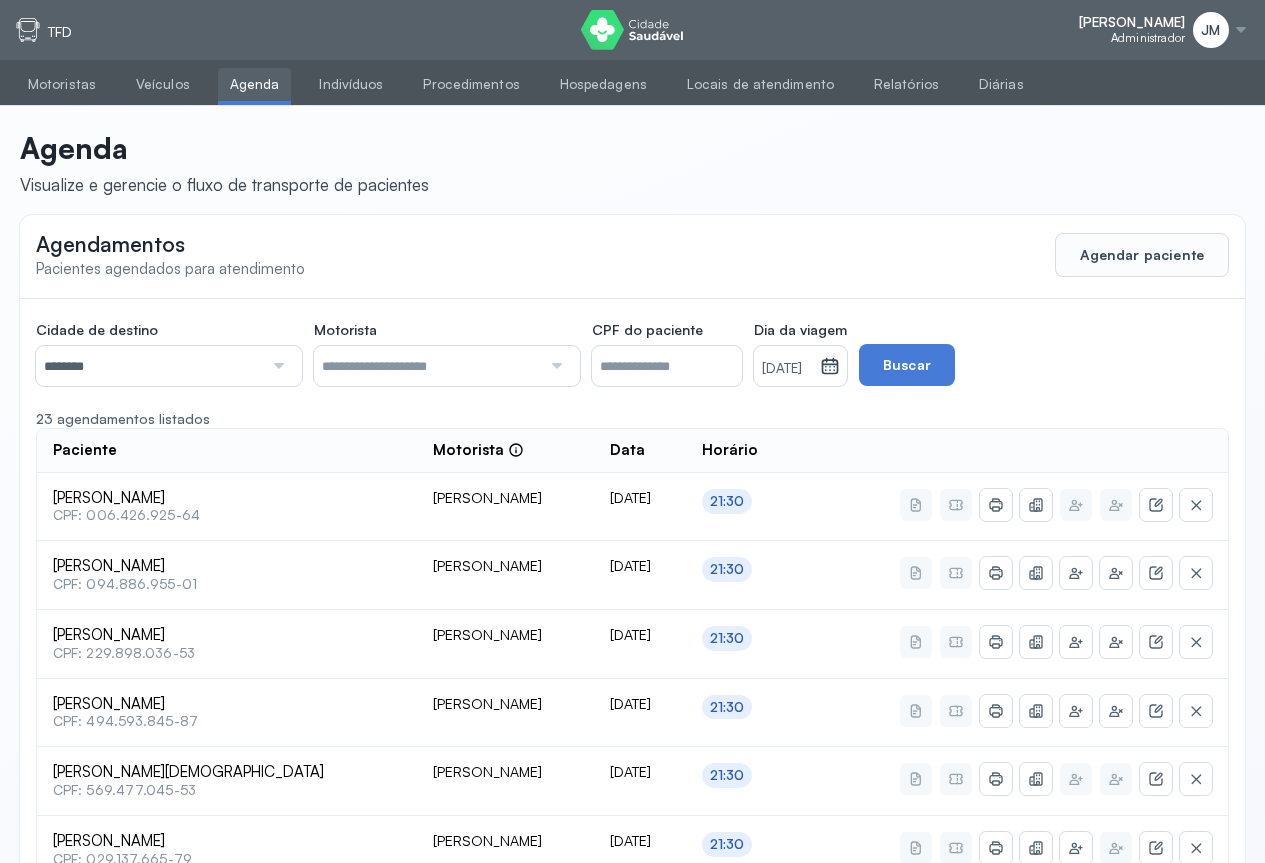 click 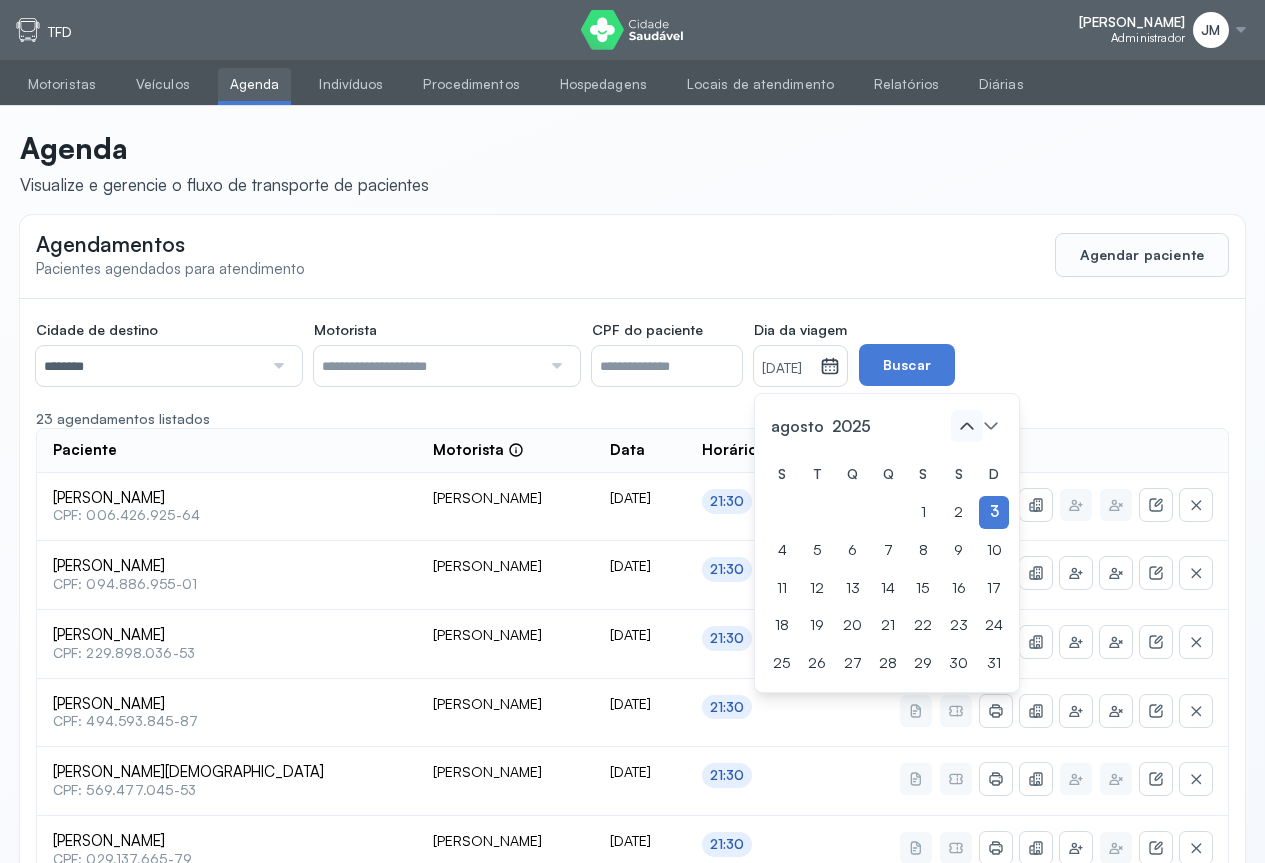 click 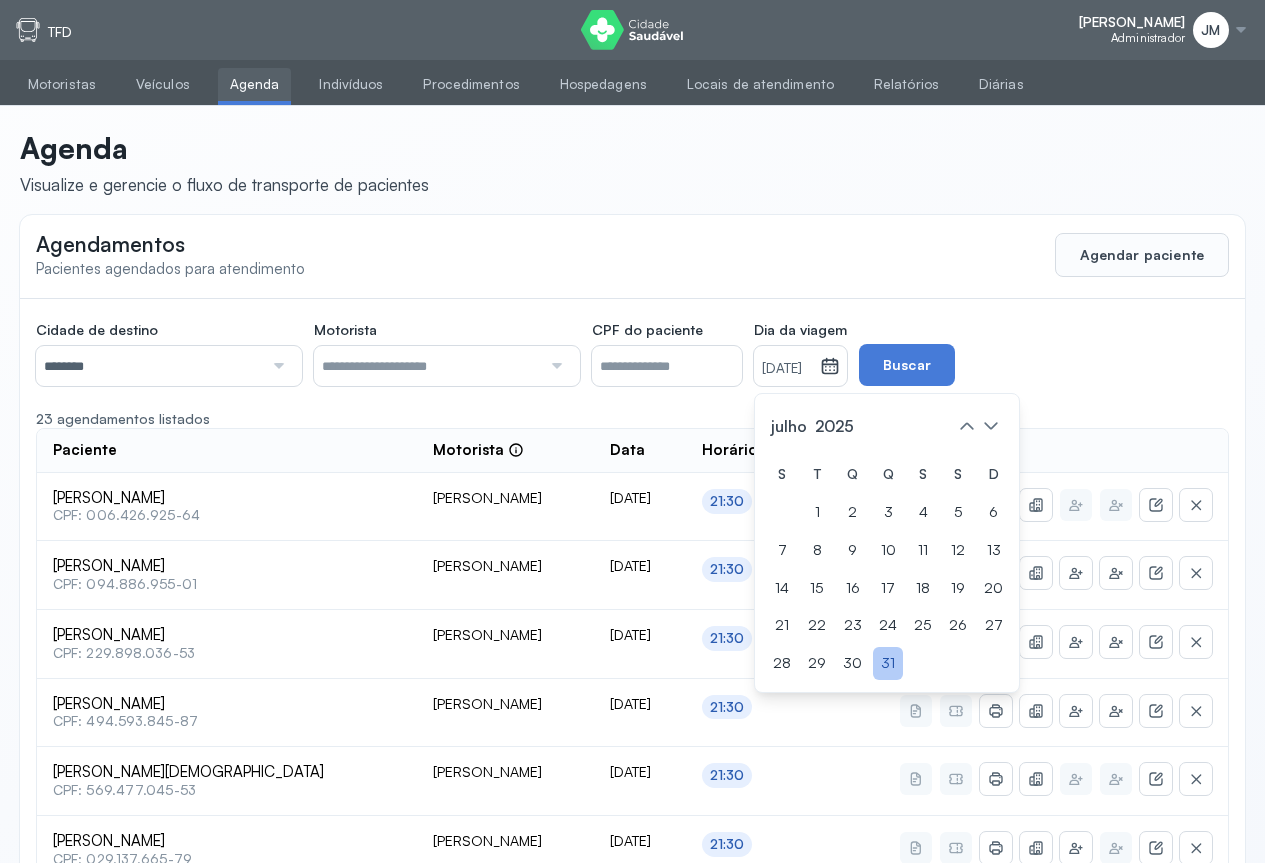 click on "31" 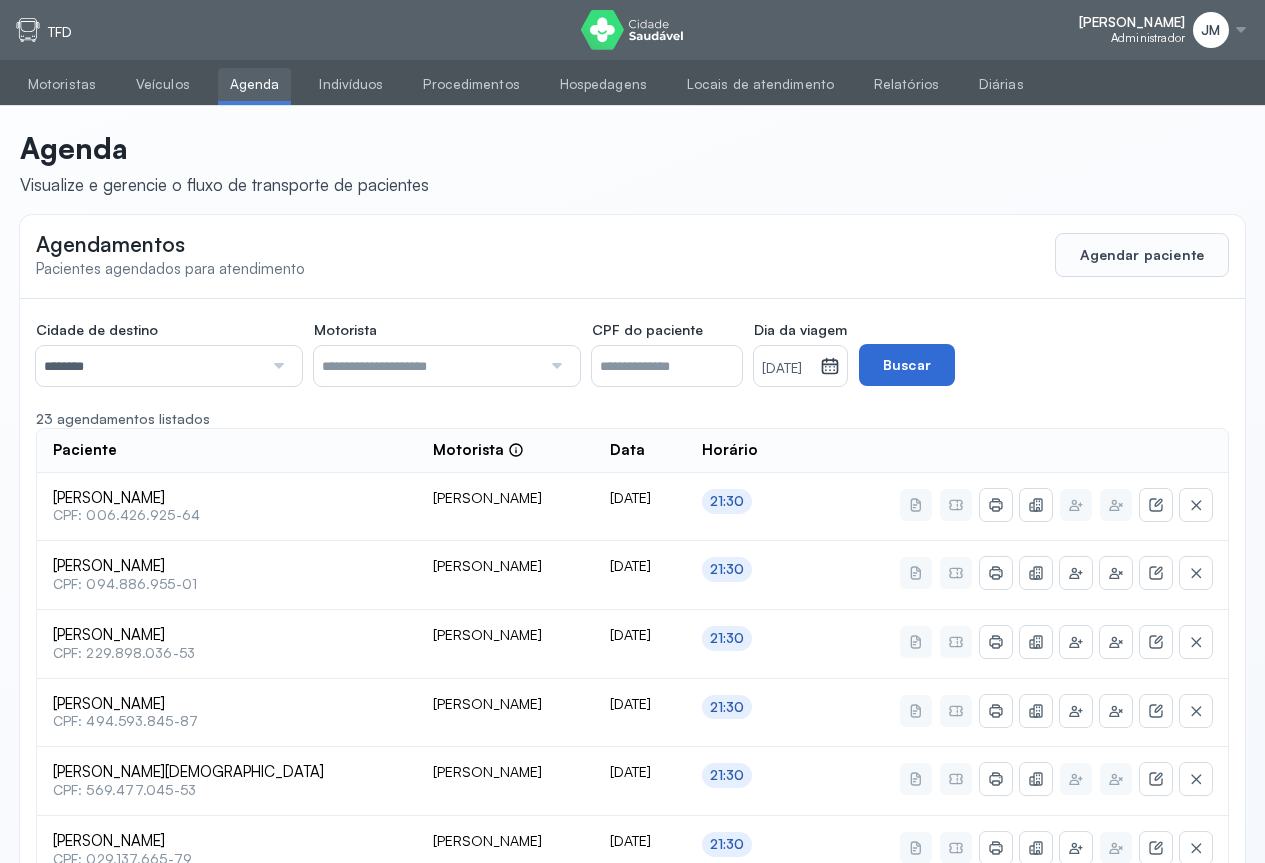 click on "Buscar" at bounding box center [907, 365] 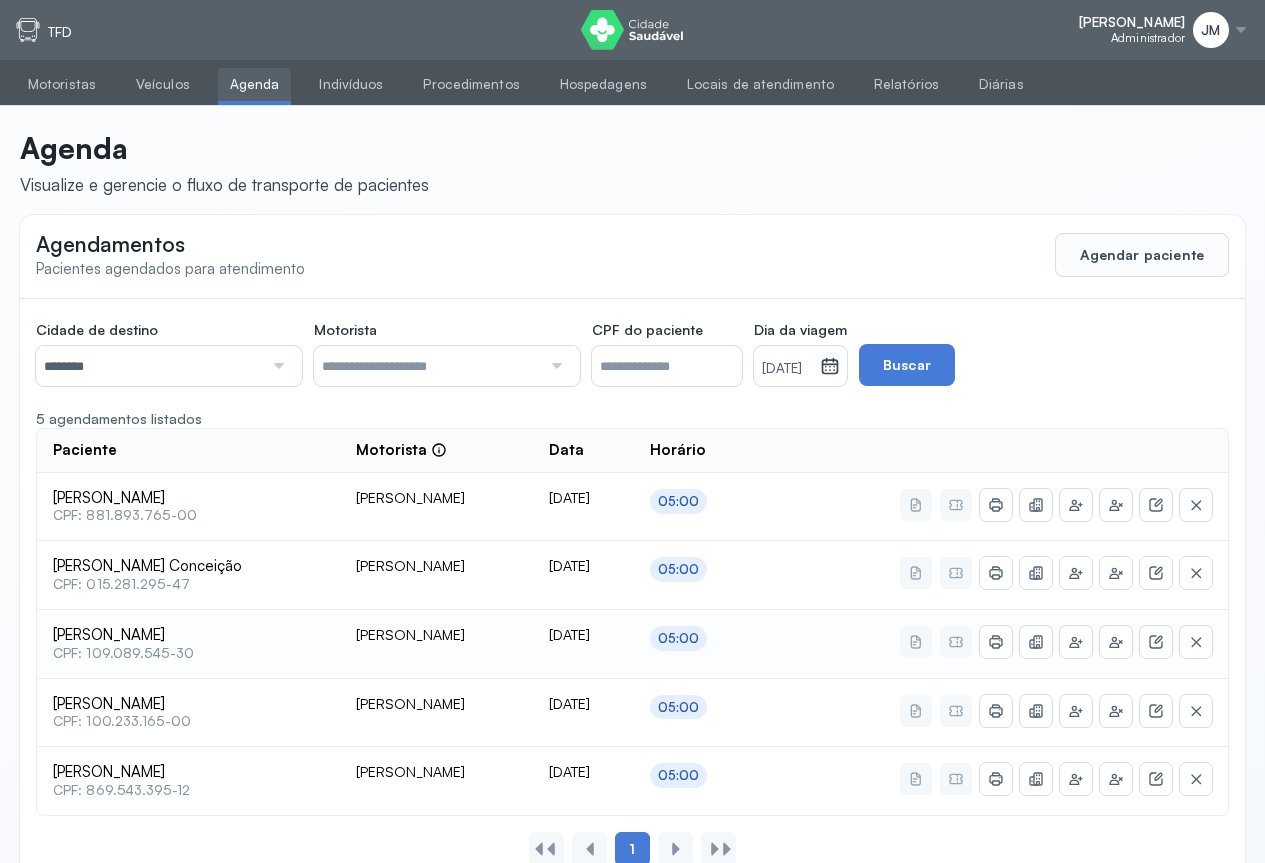 scroll, scrollTop: 55, scrollLeft: 0, axis: vertical 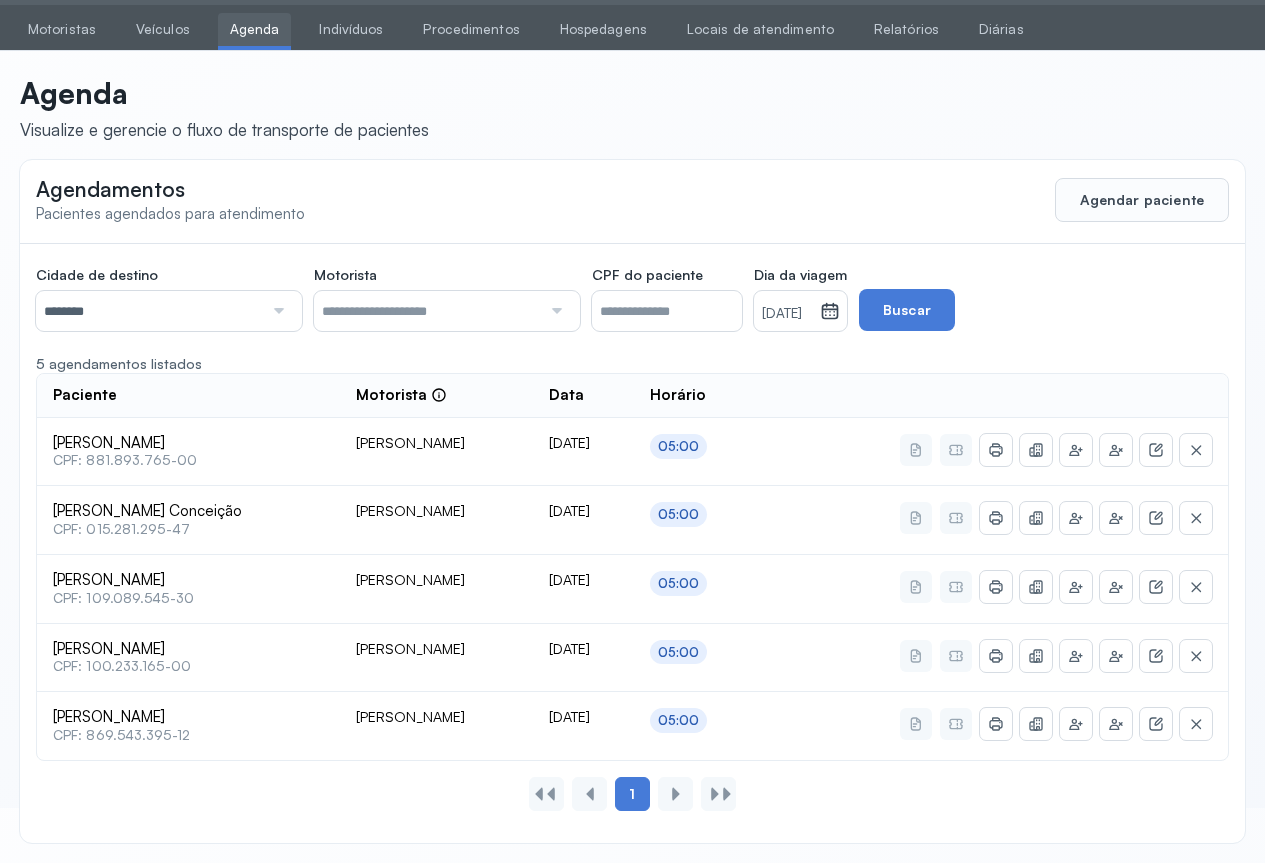 click at bounding box center (276, 311) 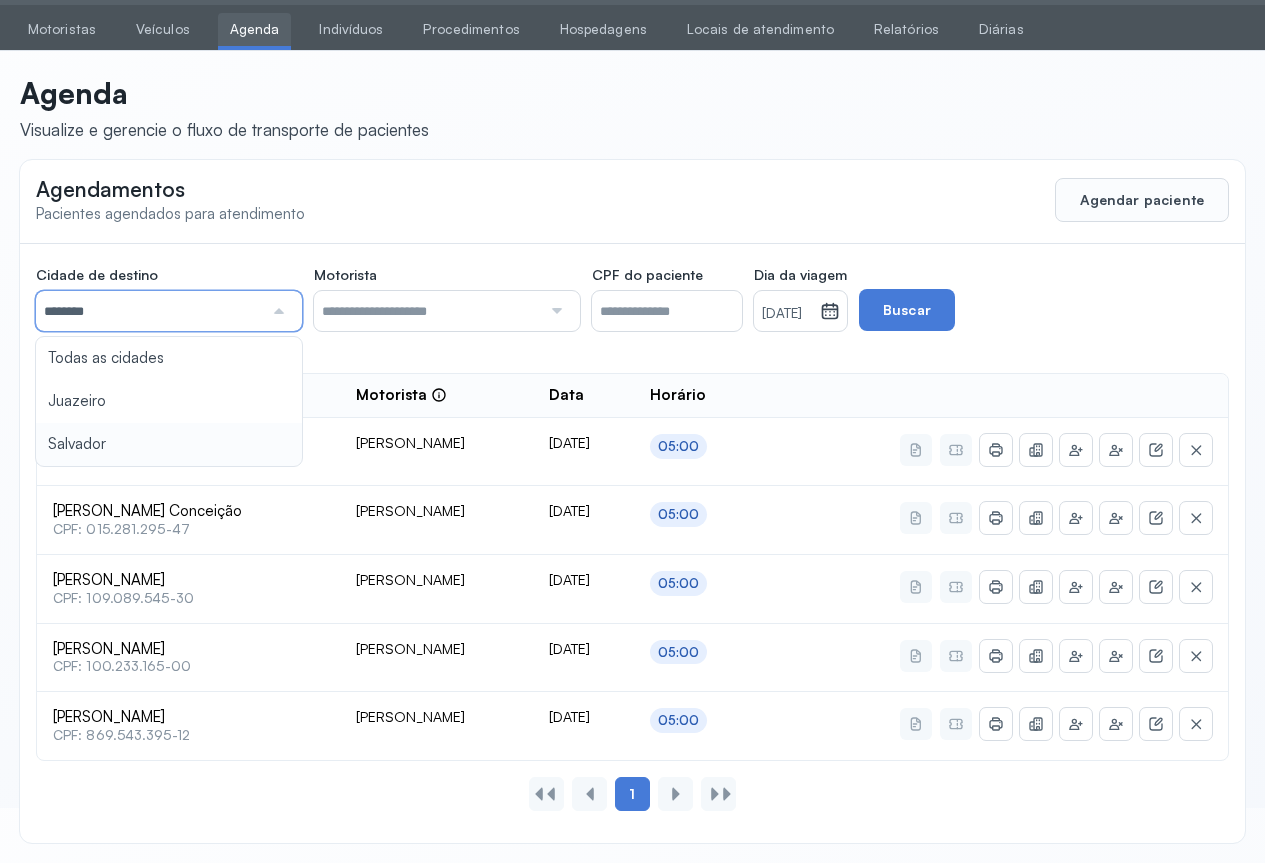 type on "********" 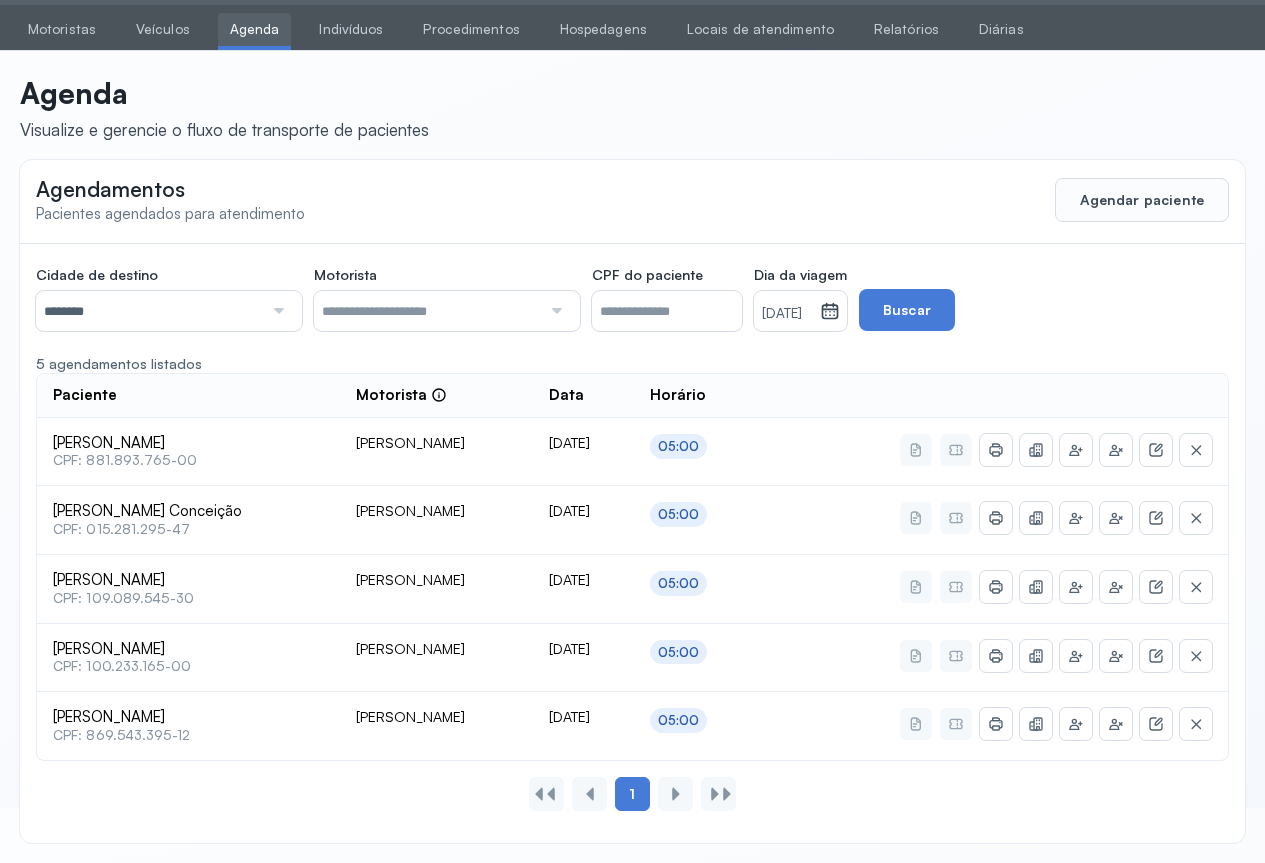 click on "[DATE]" at bounding box center [787, 311] 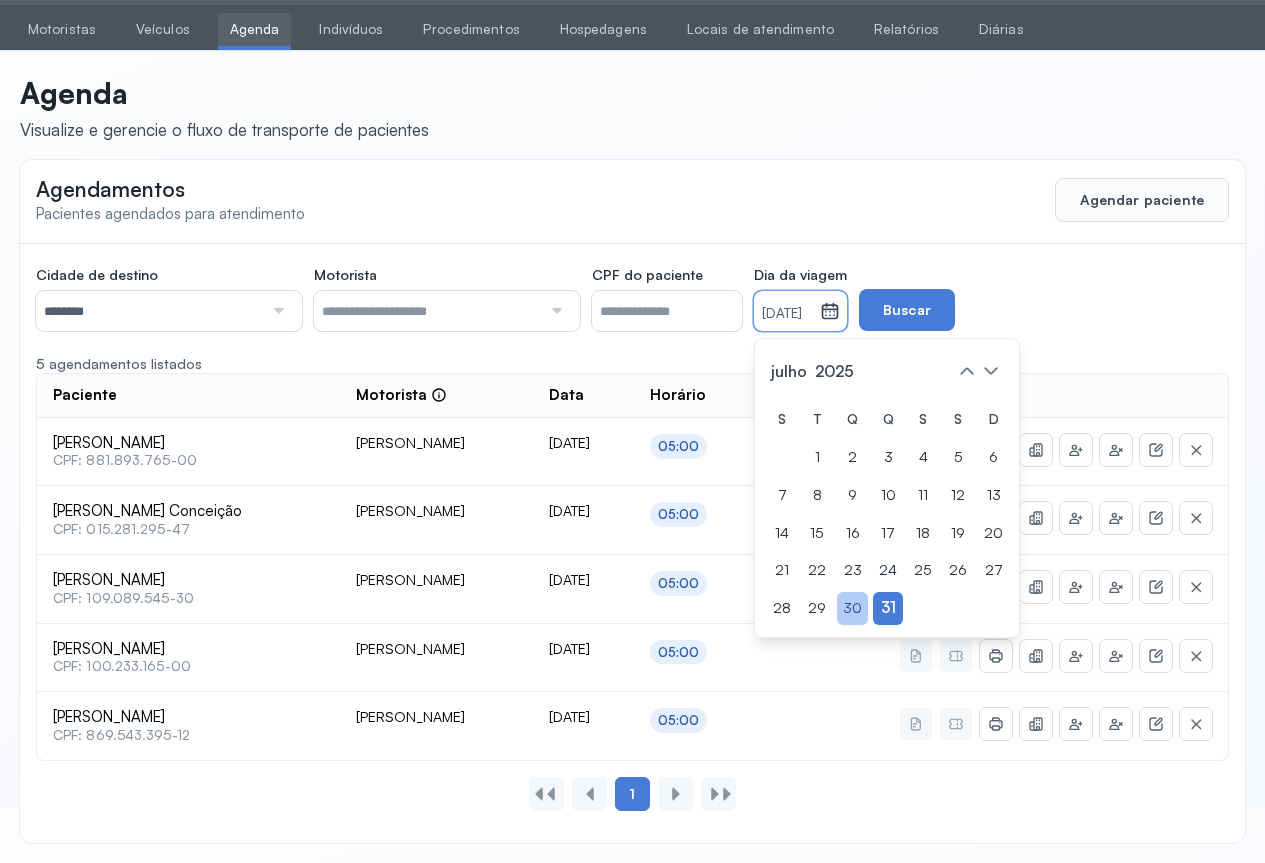 click on "30" 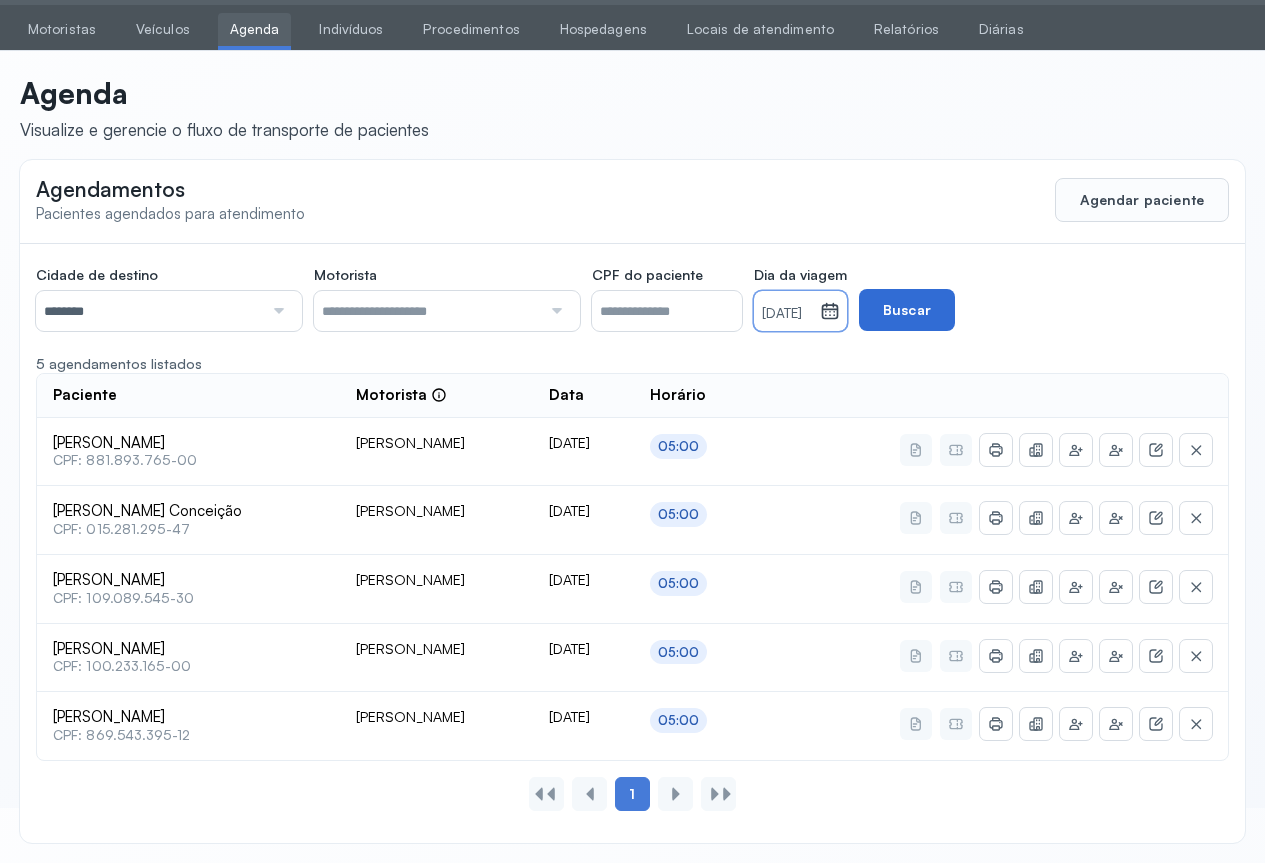 click on "Buscar" at bounding box center [907, 310] 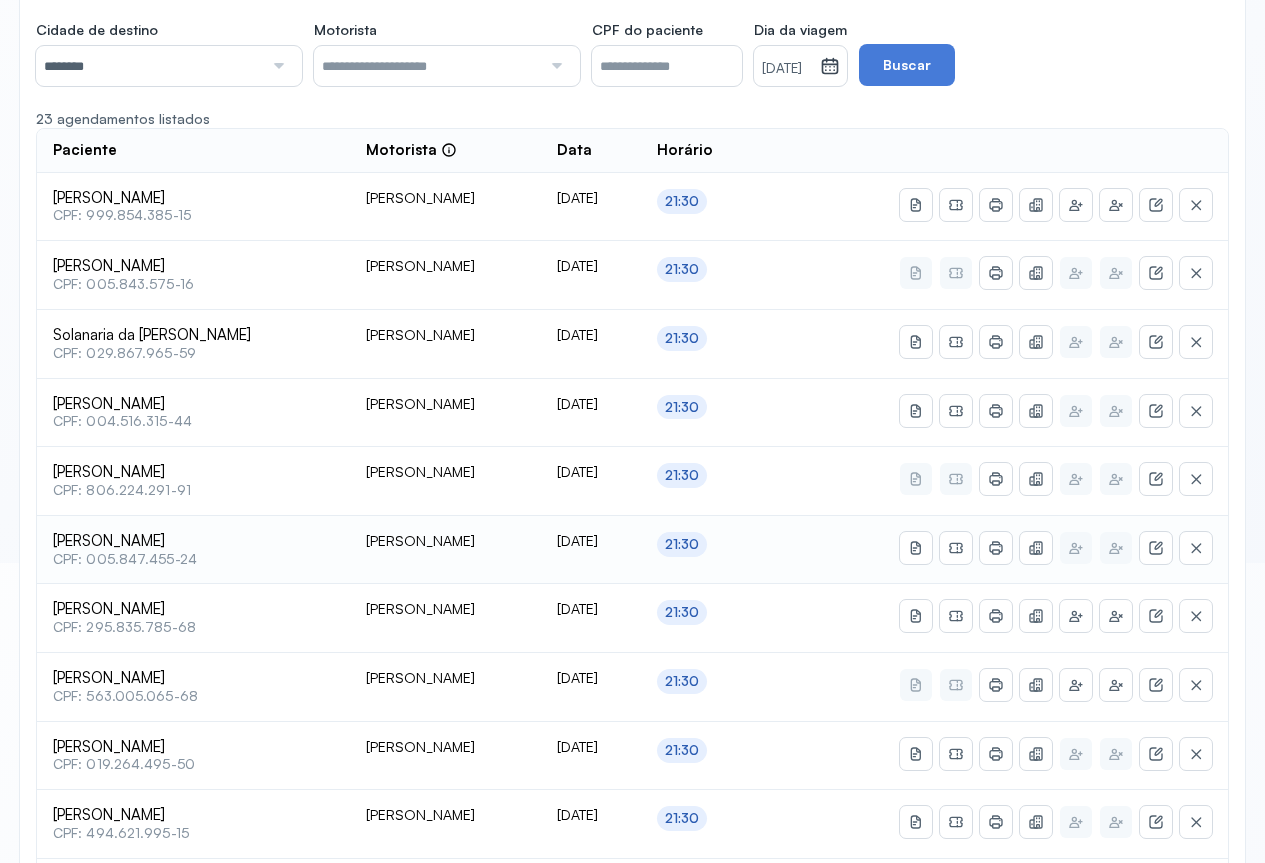 scroll, scrollTop: 500, scrollLeft: 0, axis: vertical 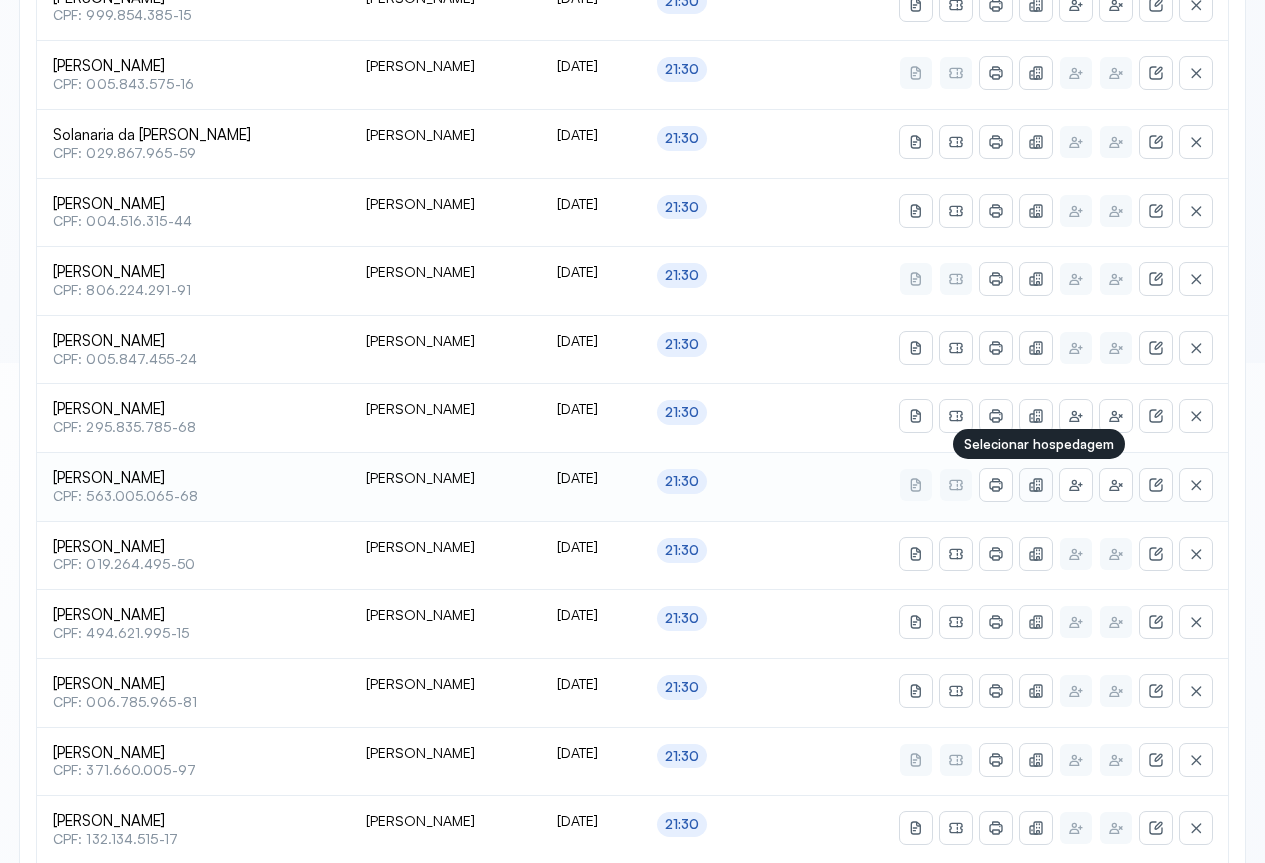click 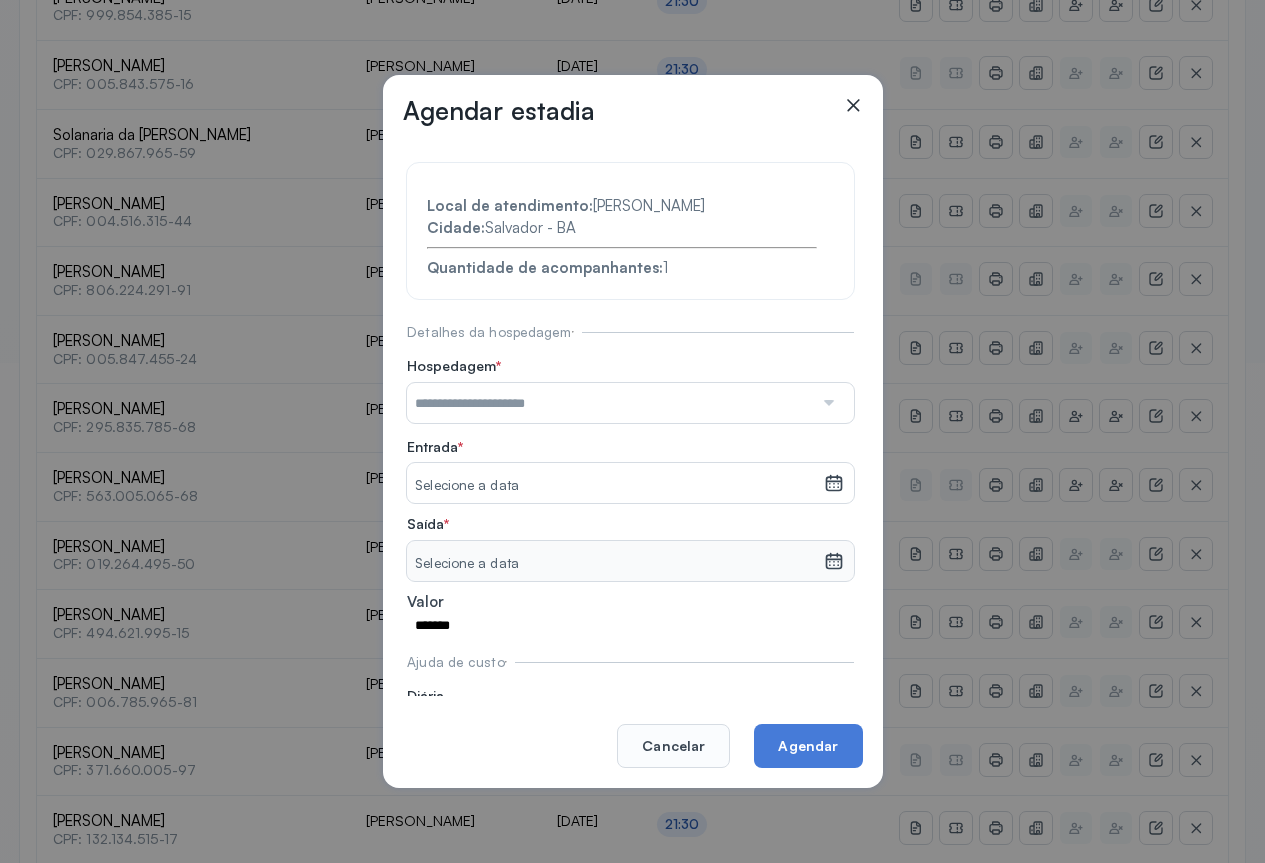 click at bounding box center [827, 403] 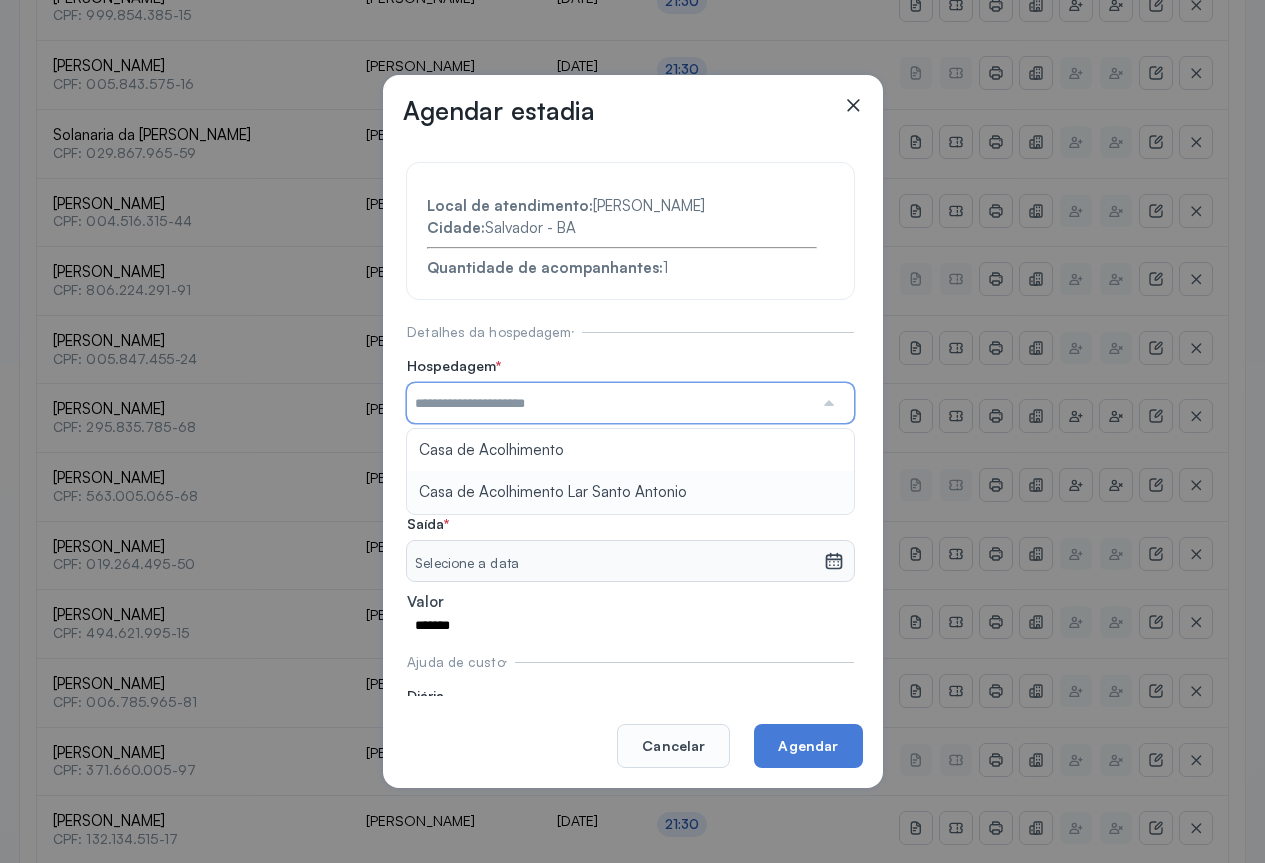 type on "**********" 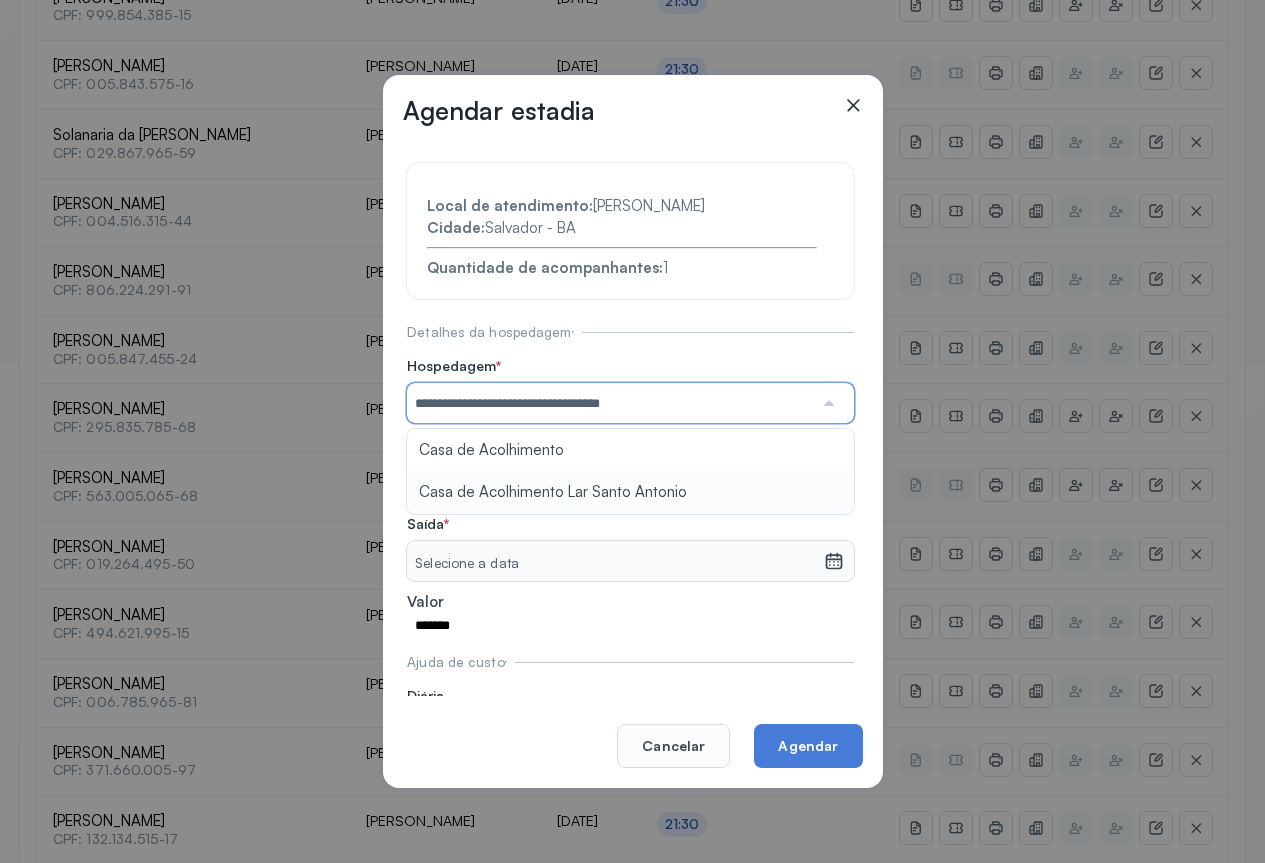 click on "**********" at bounding box center (630, 458) 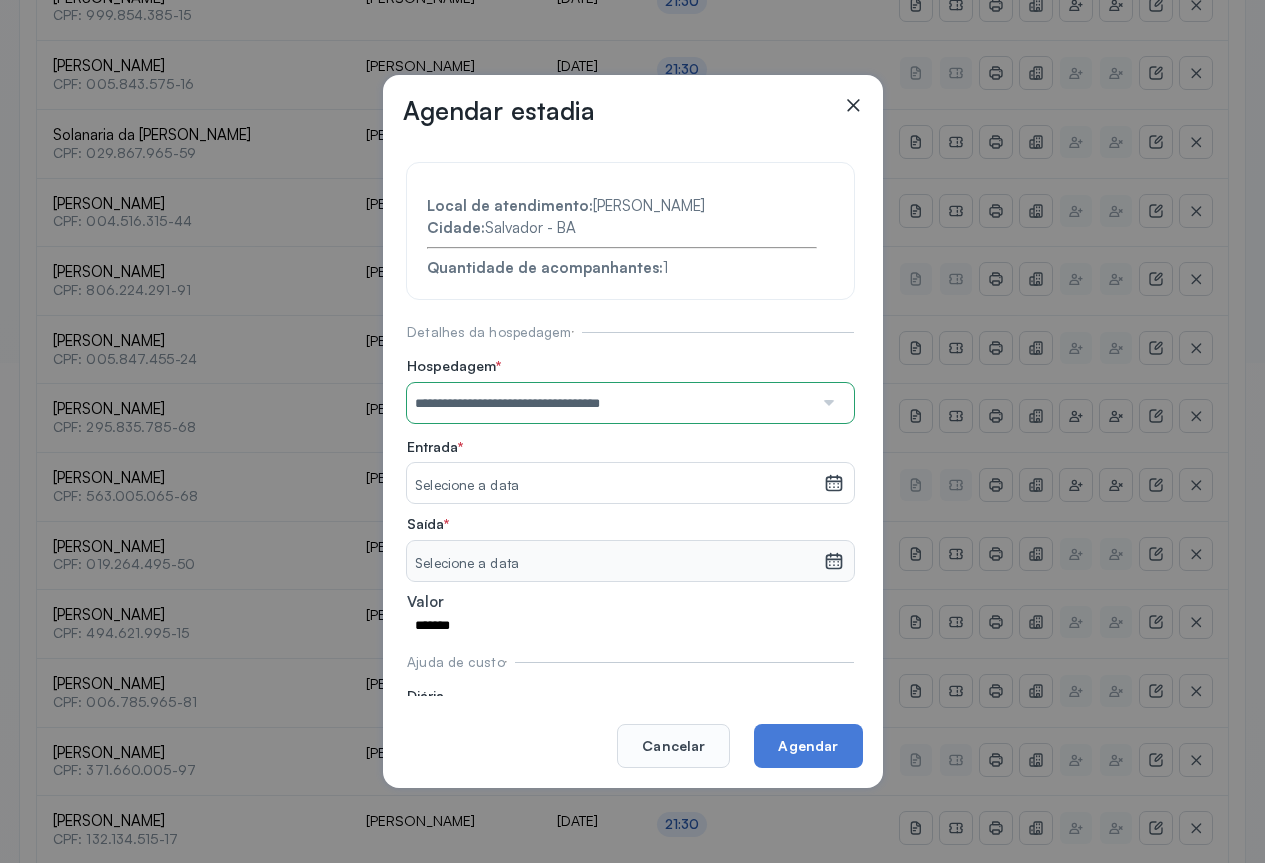 click 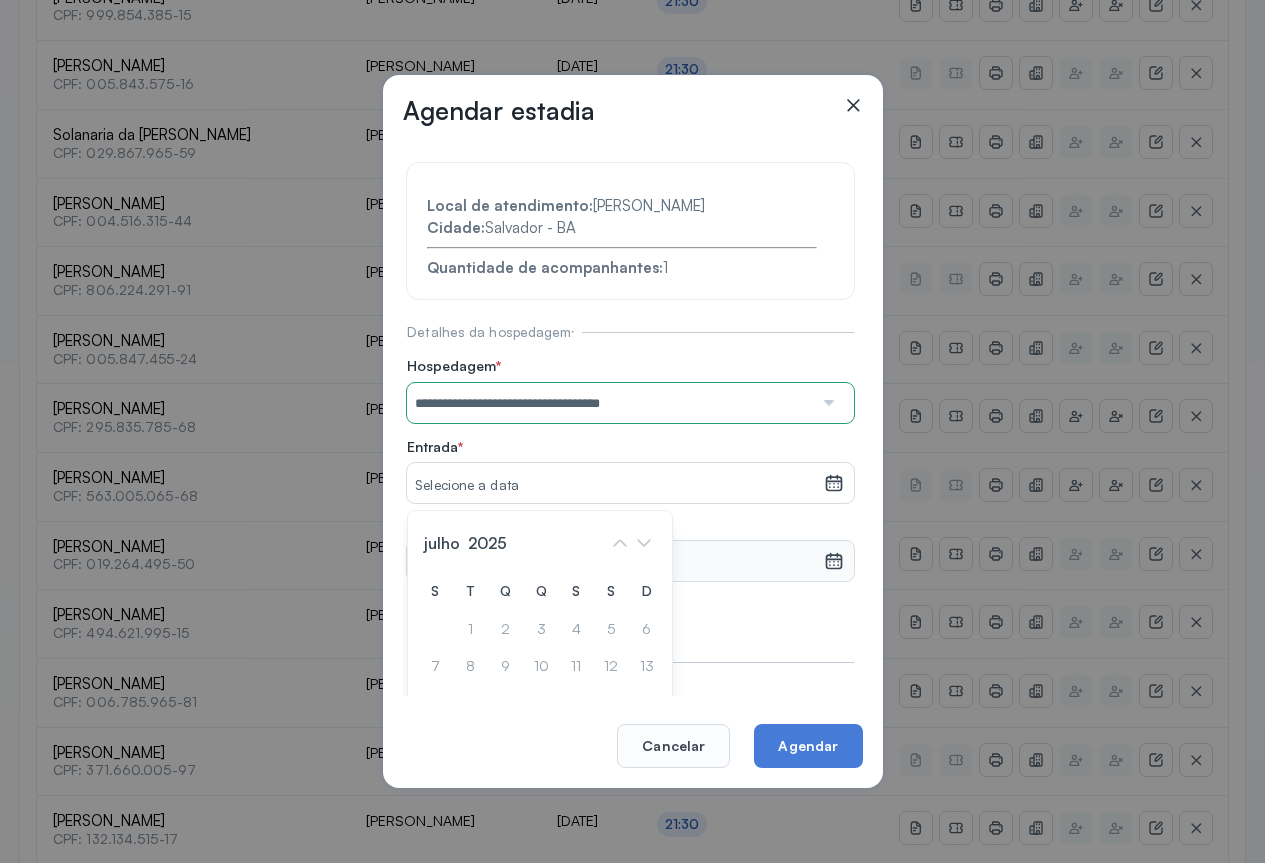 scroll, scrollTop: 114, scrollLeft: 0, axis: vertical 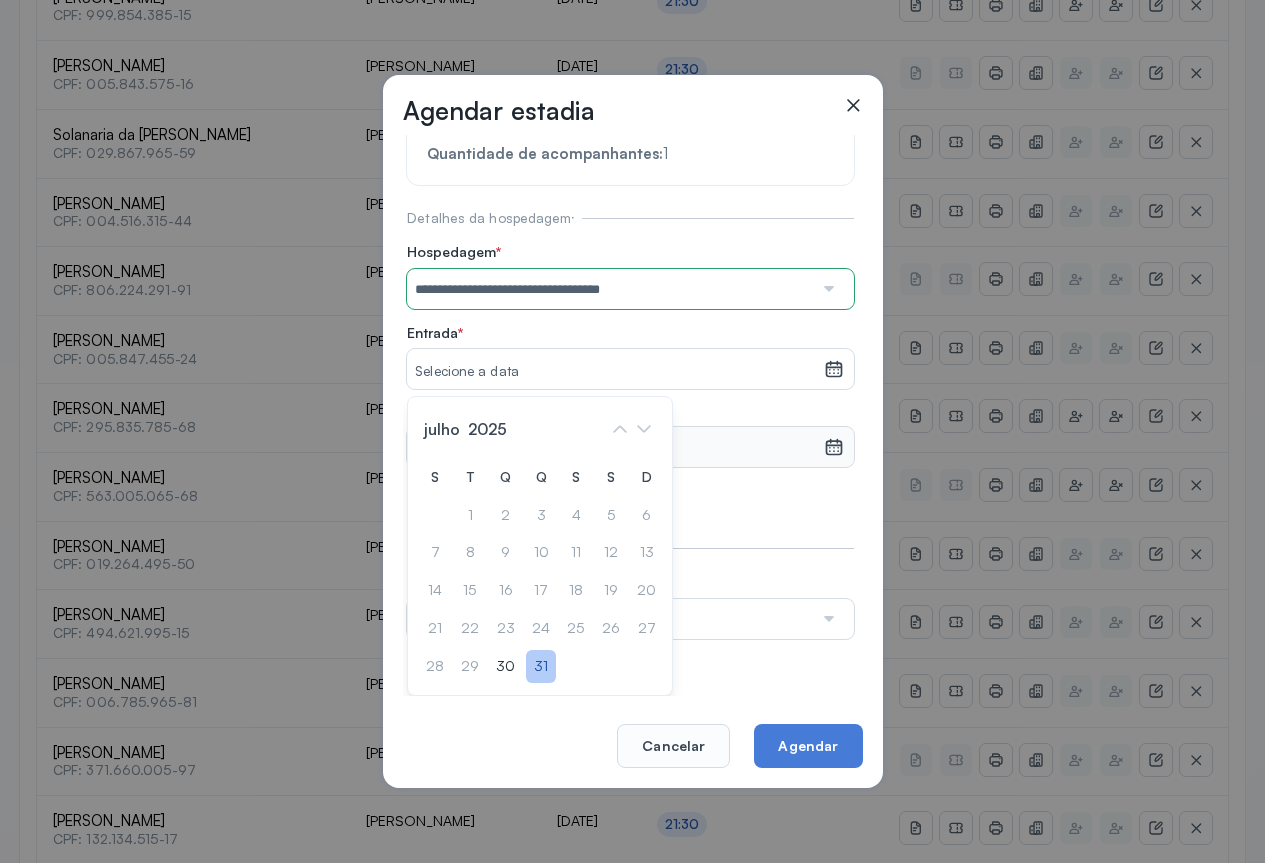 click on "31" 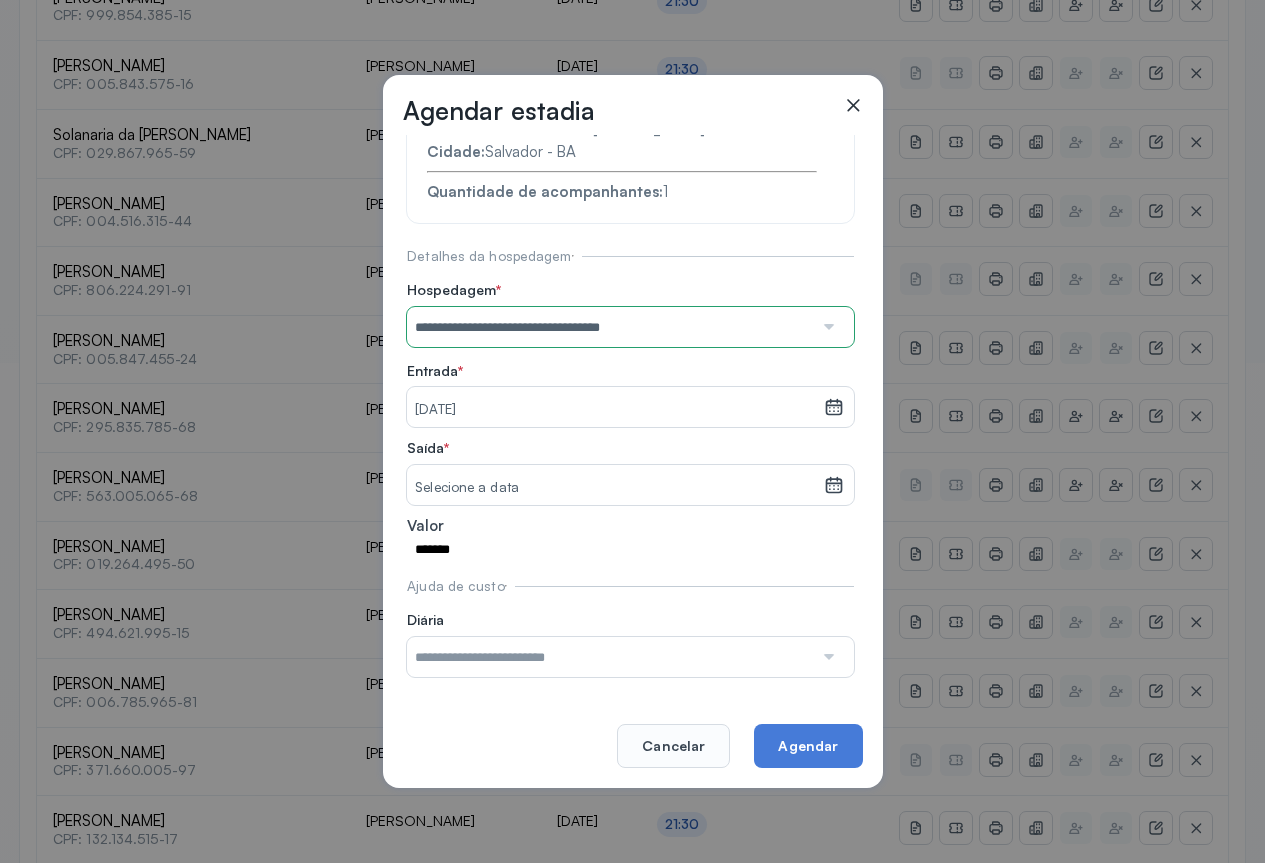 scroll, scrollTop: 77, scrollLeft: 0, axis: vertical 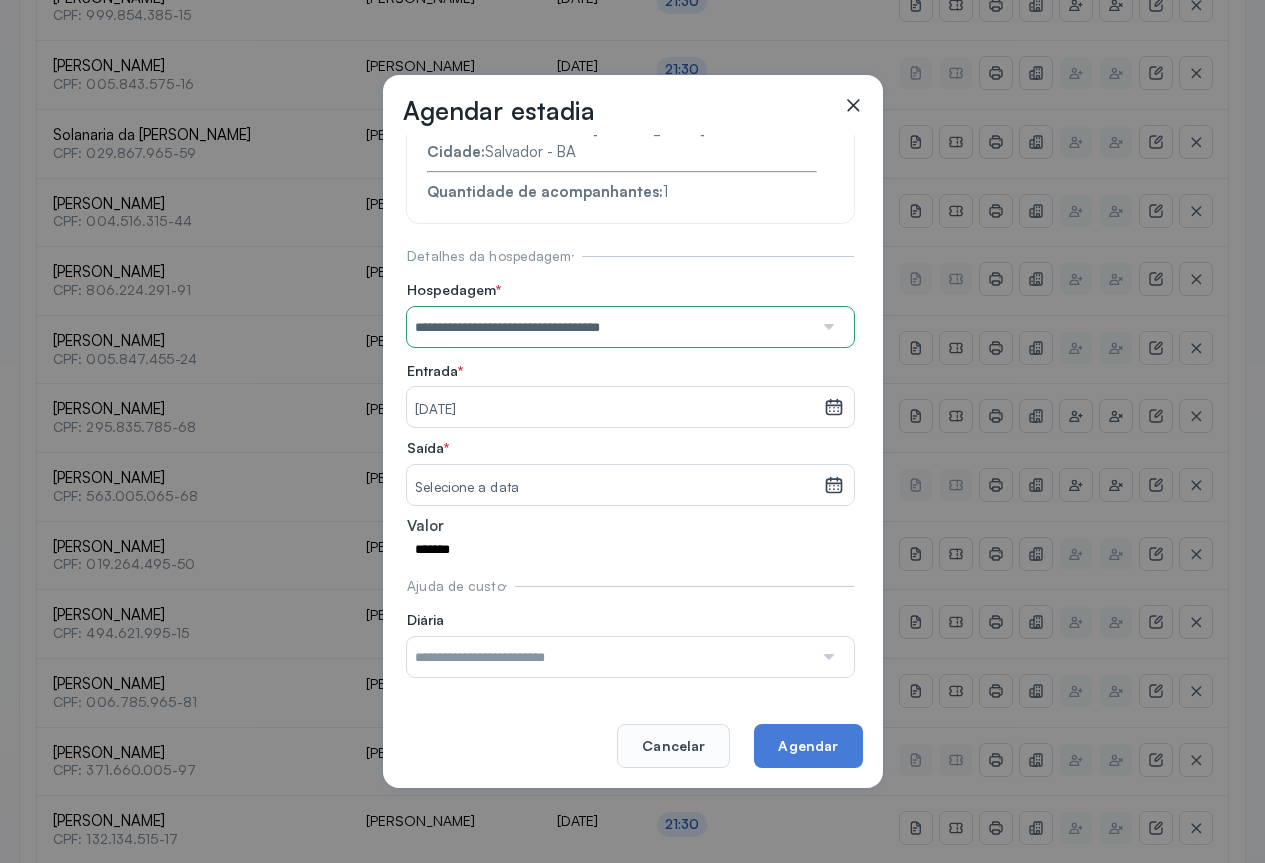 click on "Selecione a data" 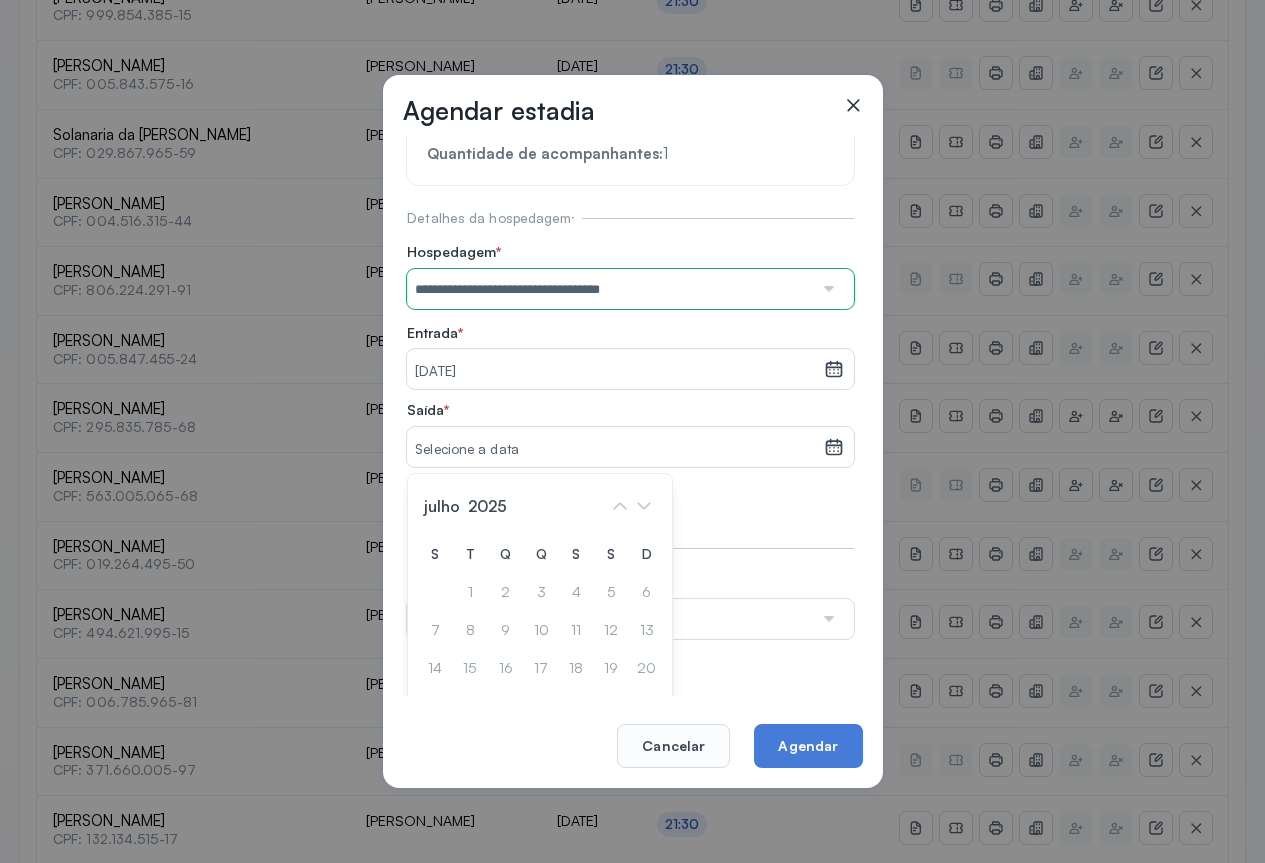 scroll, scrollTop: 191, scrollLeft: 0, axis: vertical 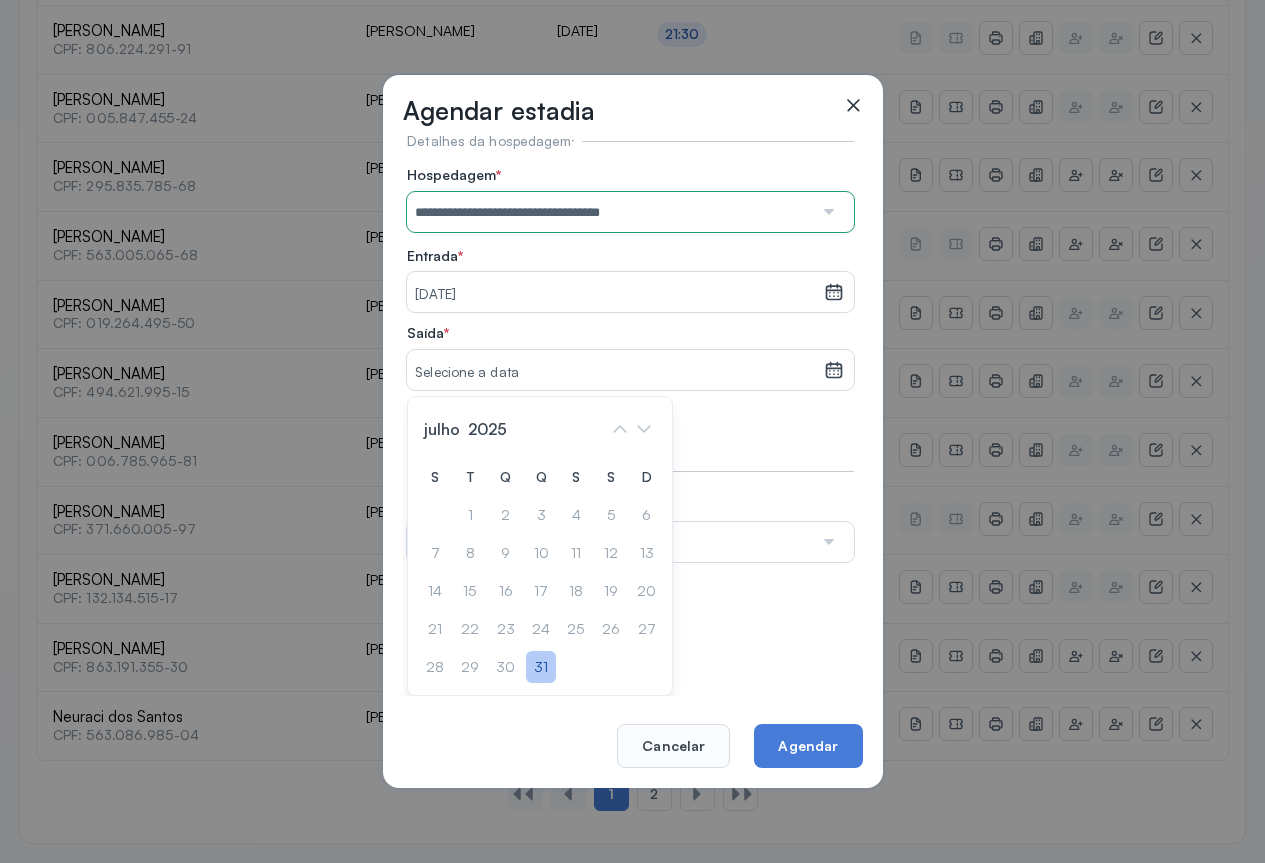 click on "31" 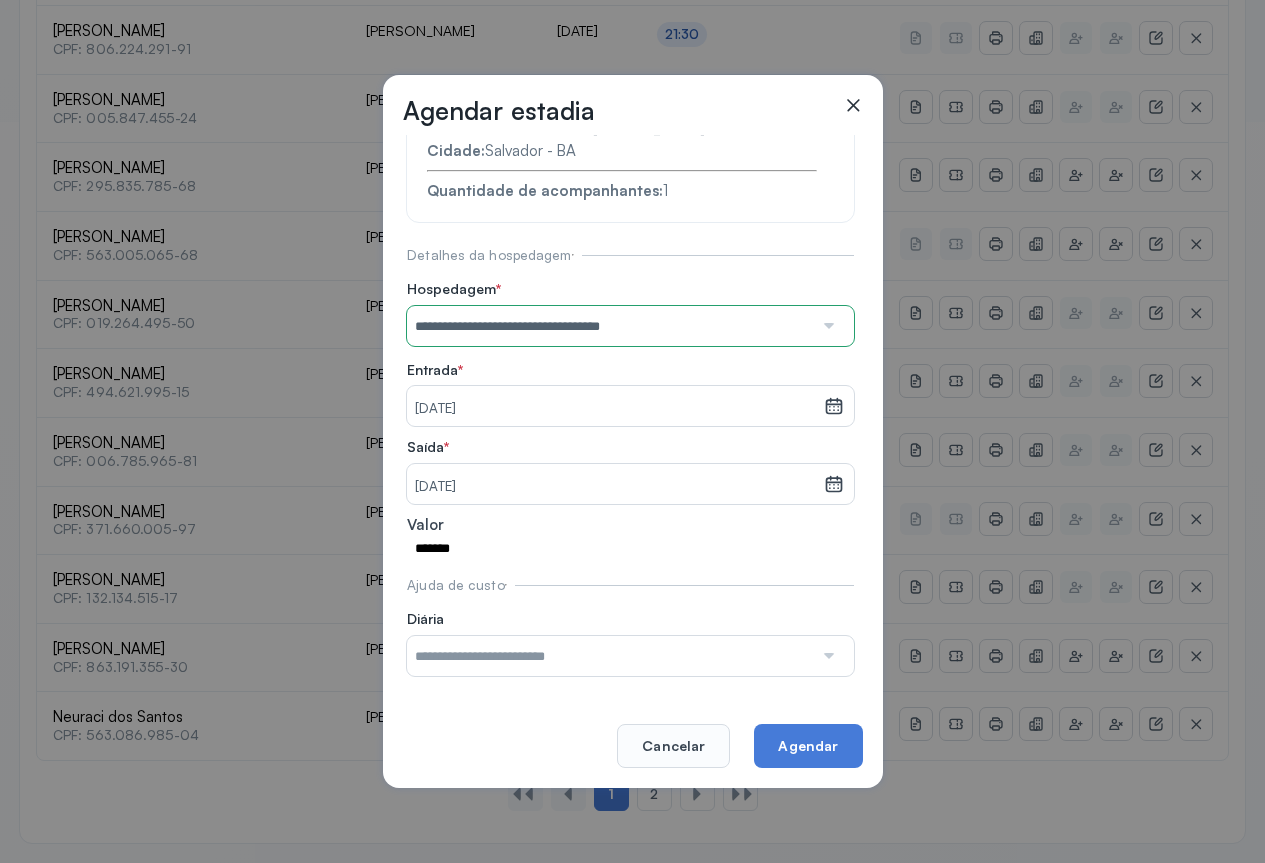 scroll, scrollTop: 77, scrollLeft: 0, axis: vertical 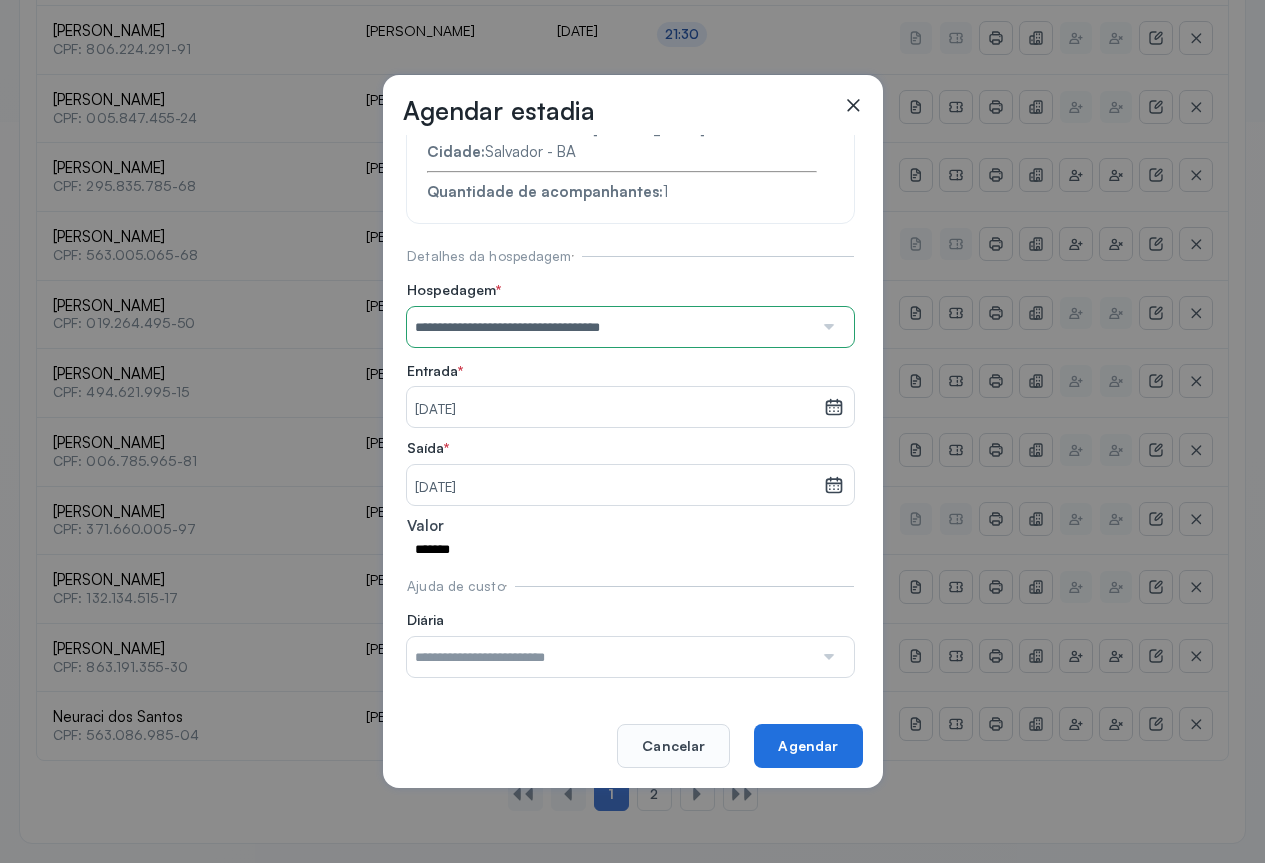 click on "Agendar" 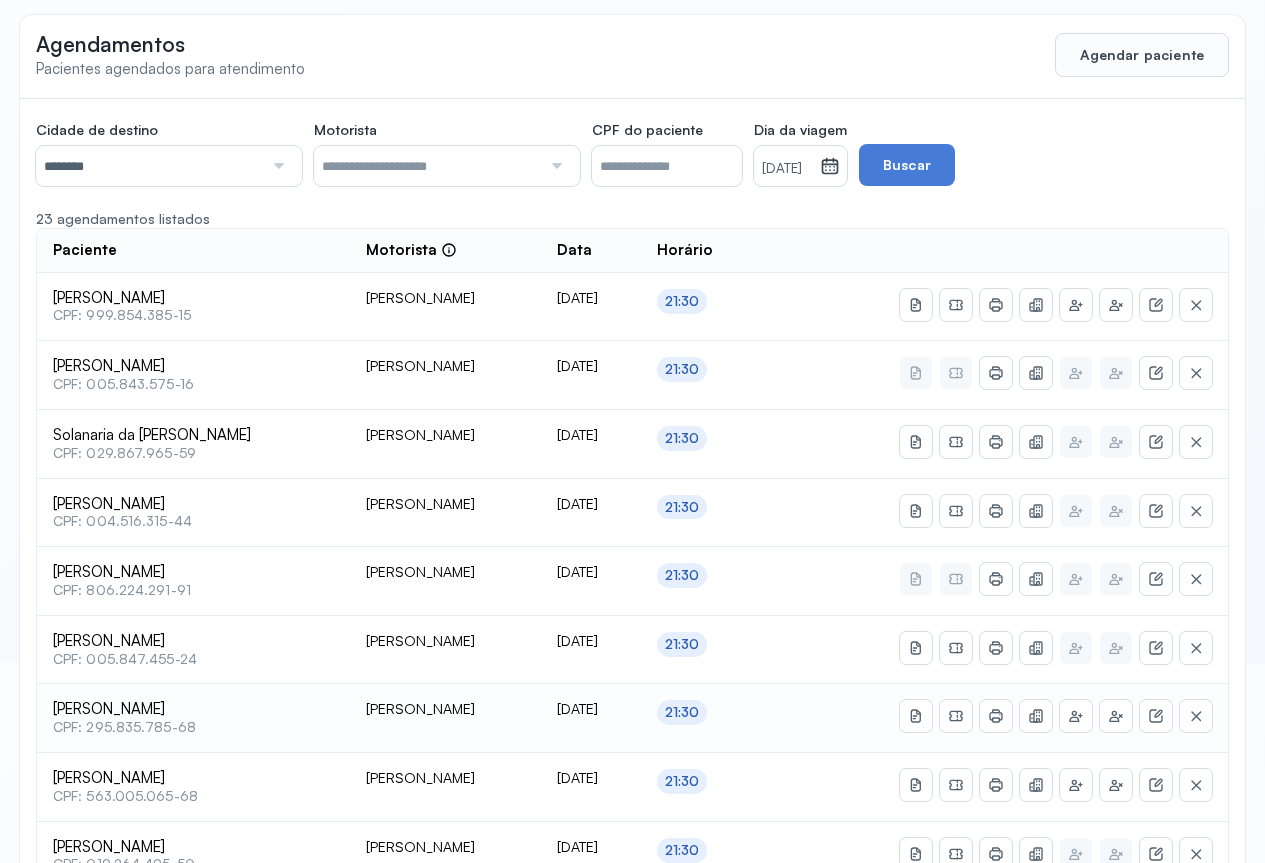 scroll, scrollTop: 300, scrollLeft: 0, axis: vertical 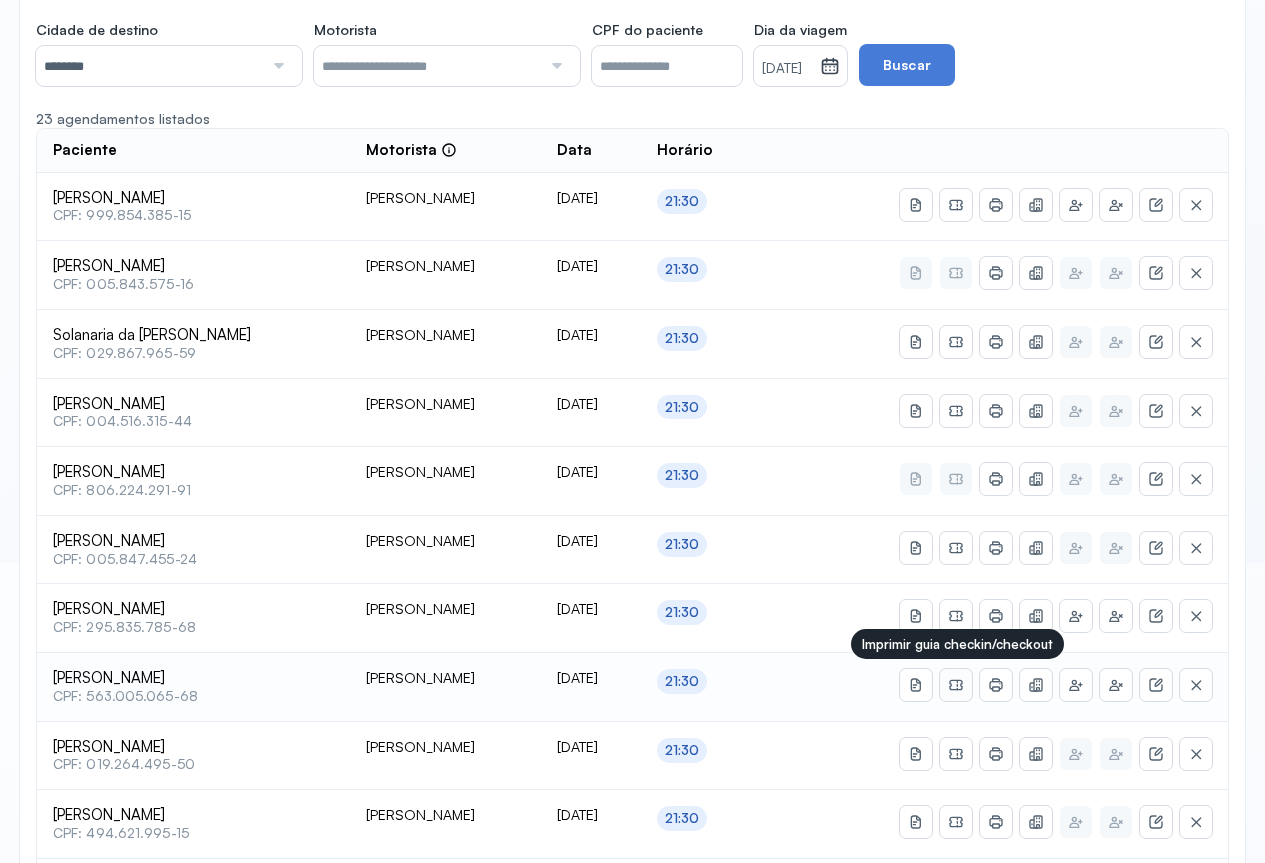 click 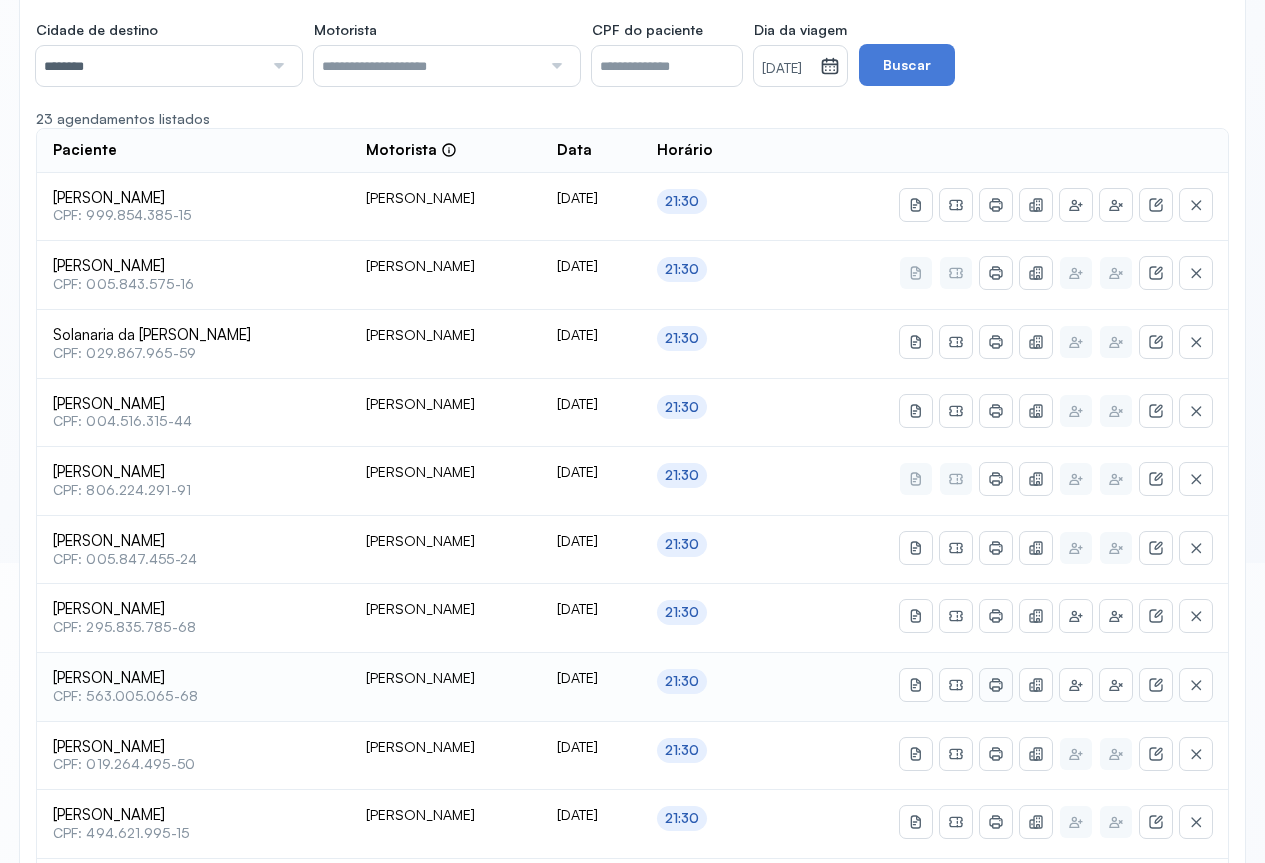 click 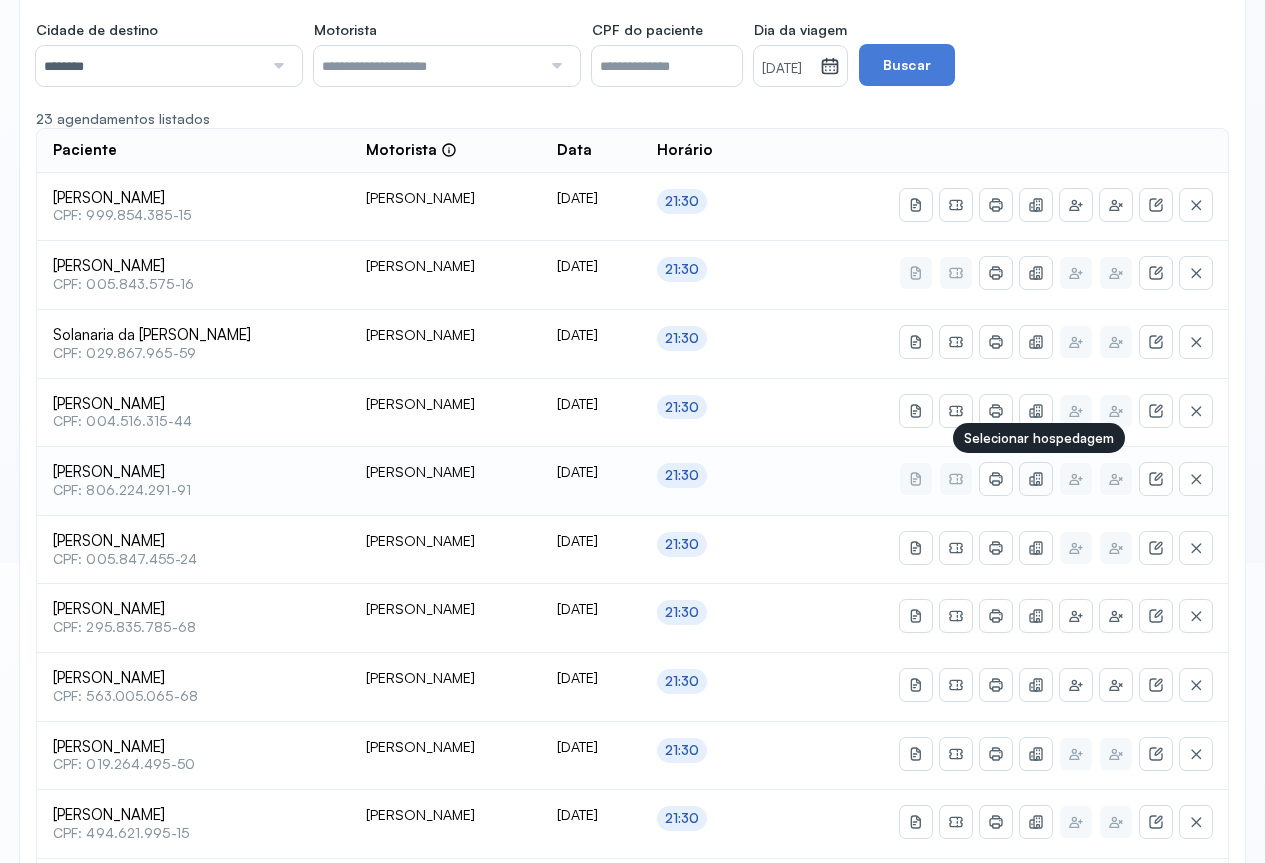 click 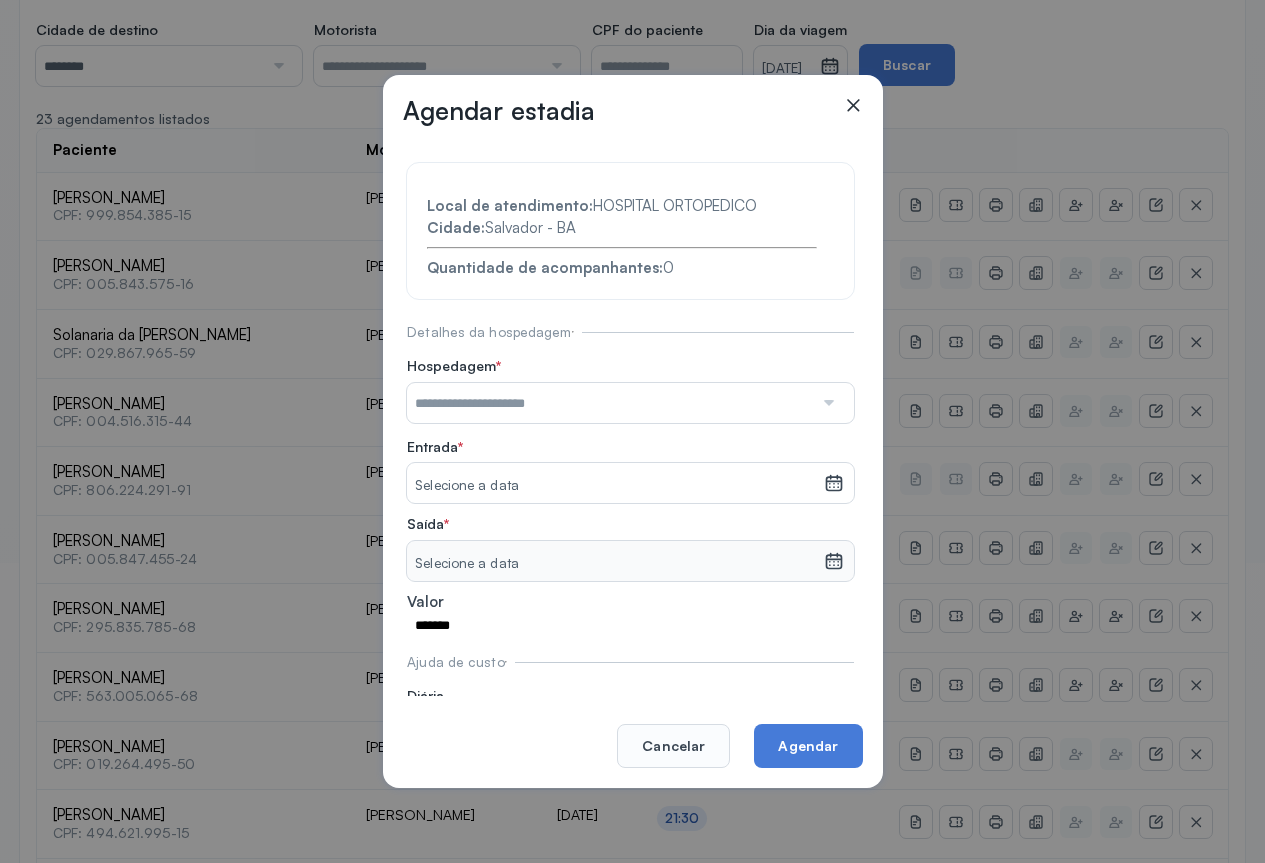 click at bounding box center (610, 403) 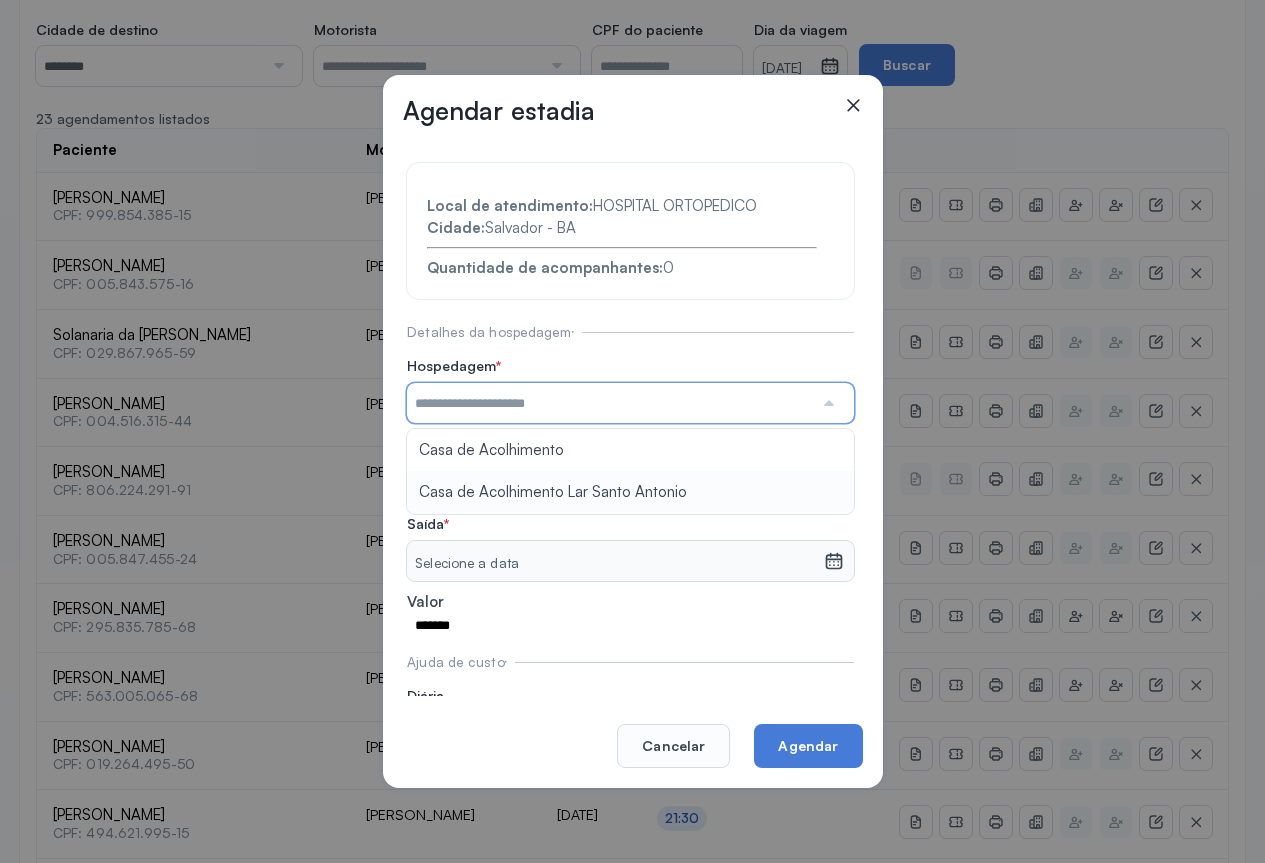 type on "**********" 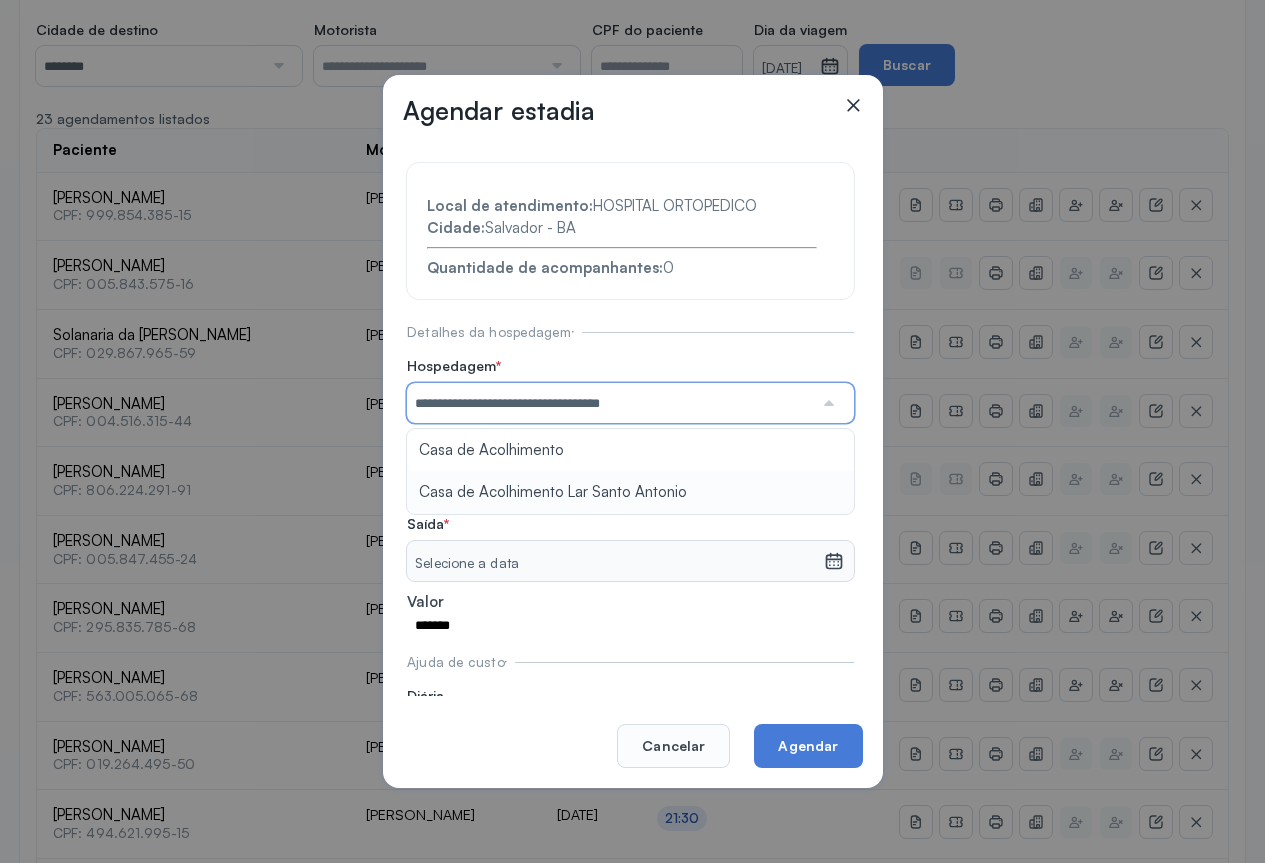click on "**********" at bounding box center (630, 458) 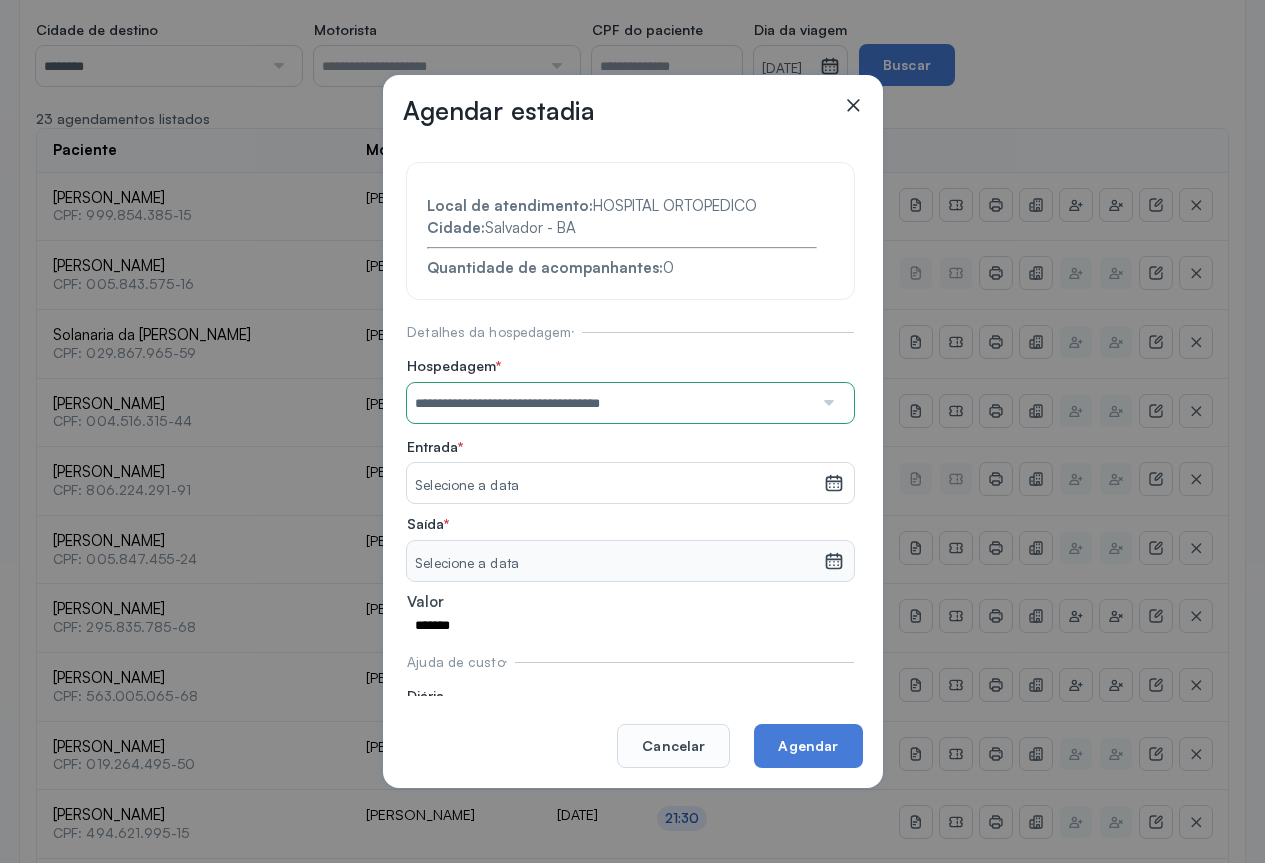 click on "Selecione a data" at bounding box center [615, 486] 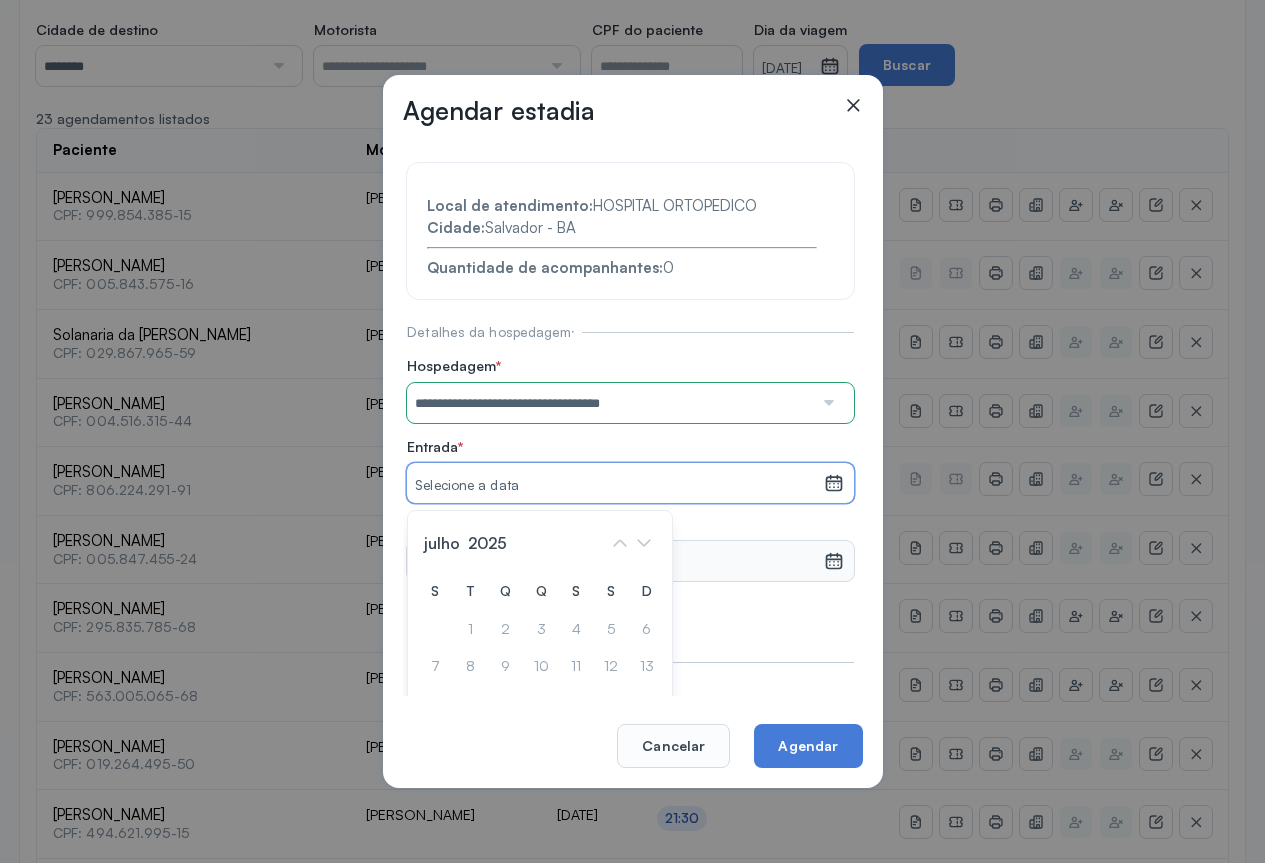 scroll, scrollTop: 114, scrollLeft: 0, axis: vertical 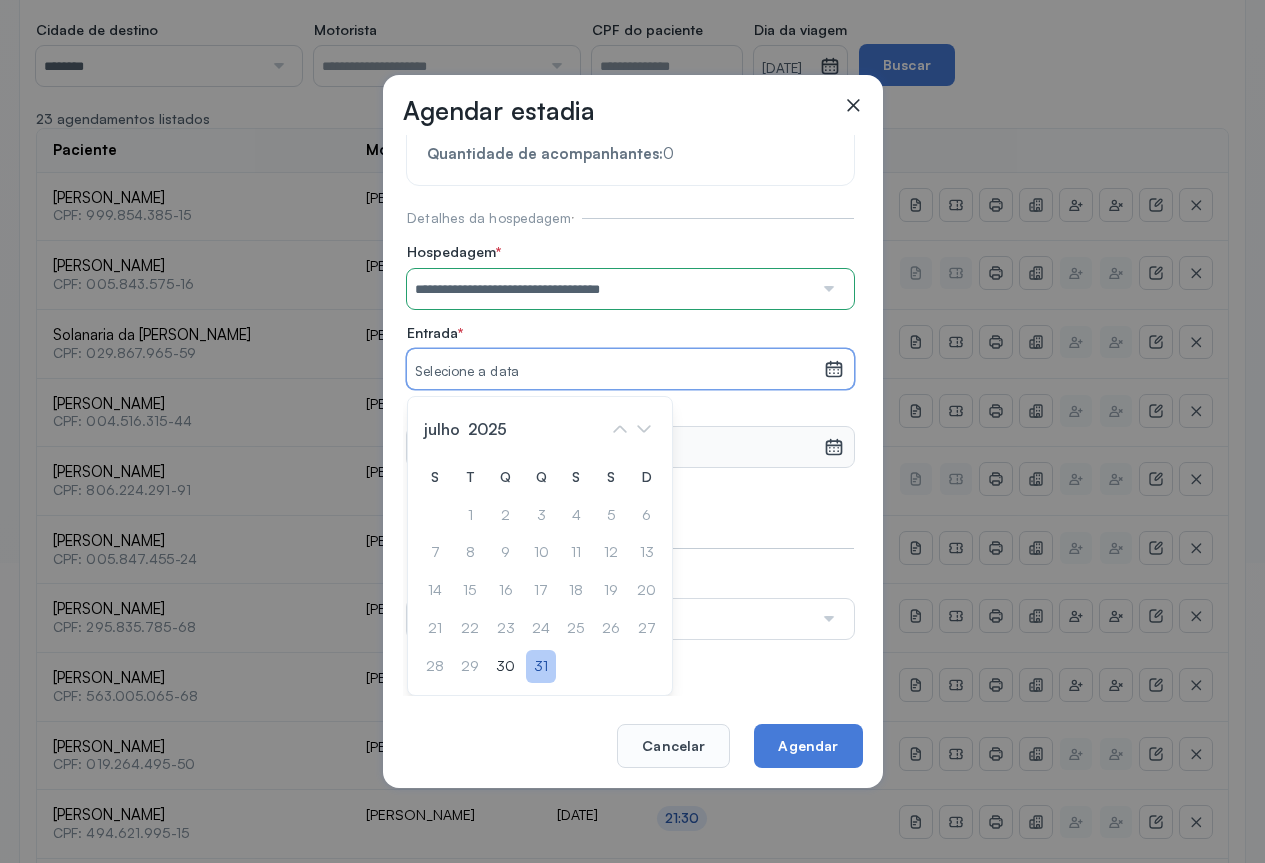 click on "31" 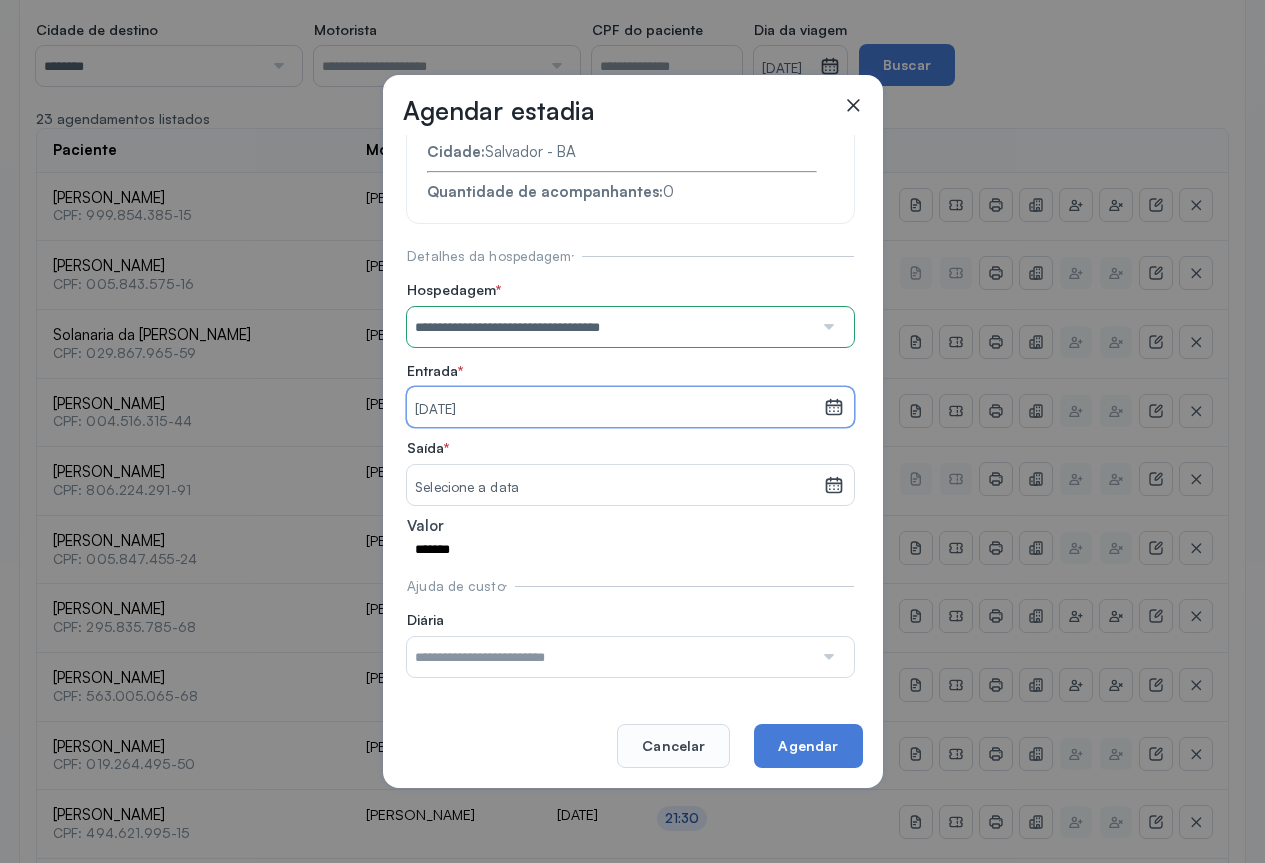 scroll, scrollTop: 77, scrollLeft: 0, axis: vertical 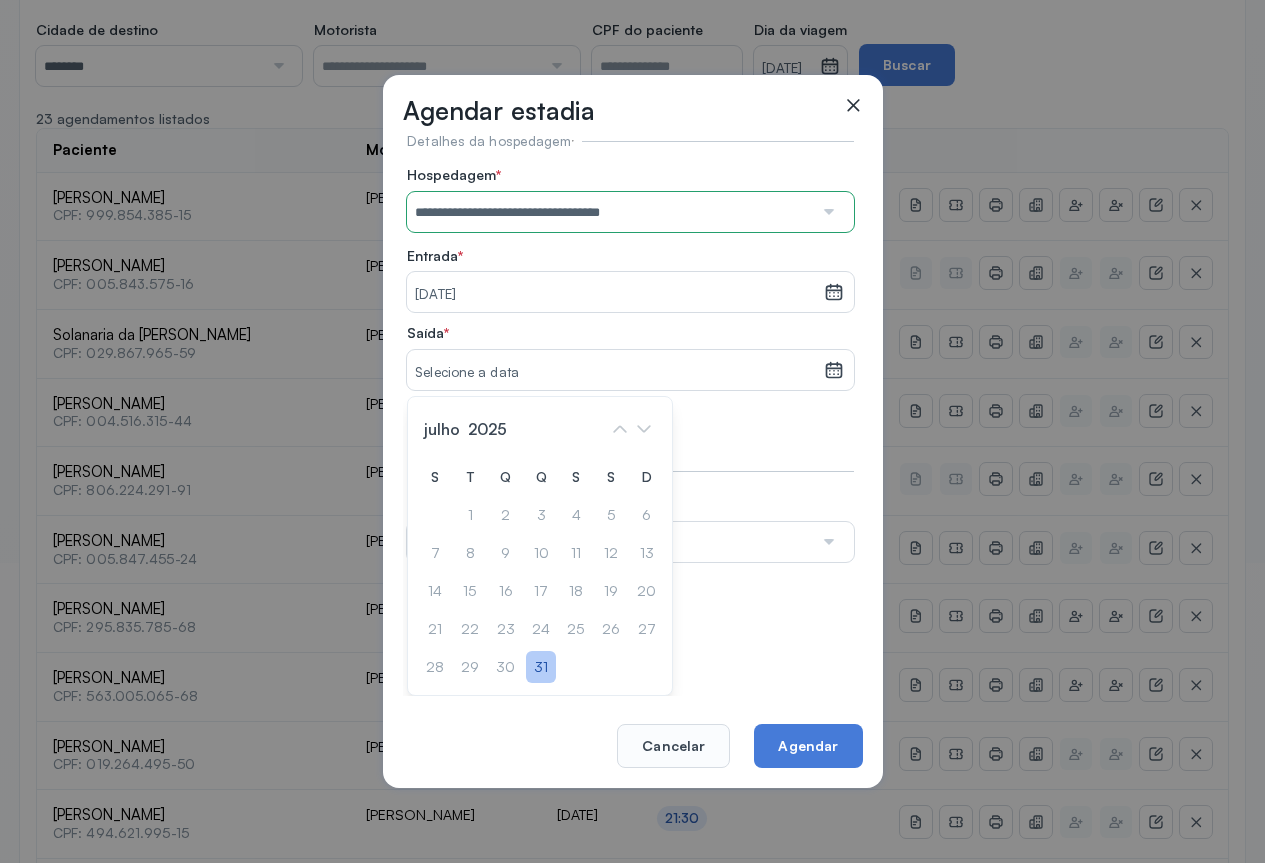 click on "31" 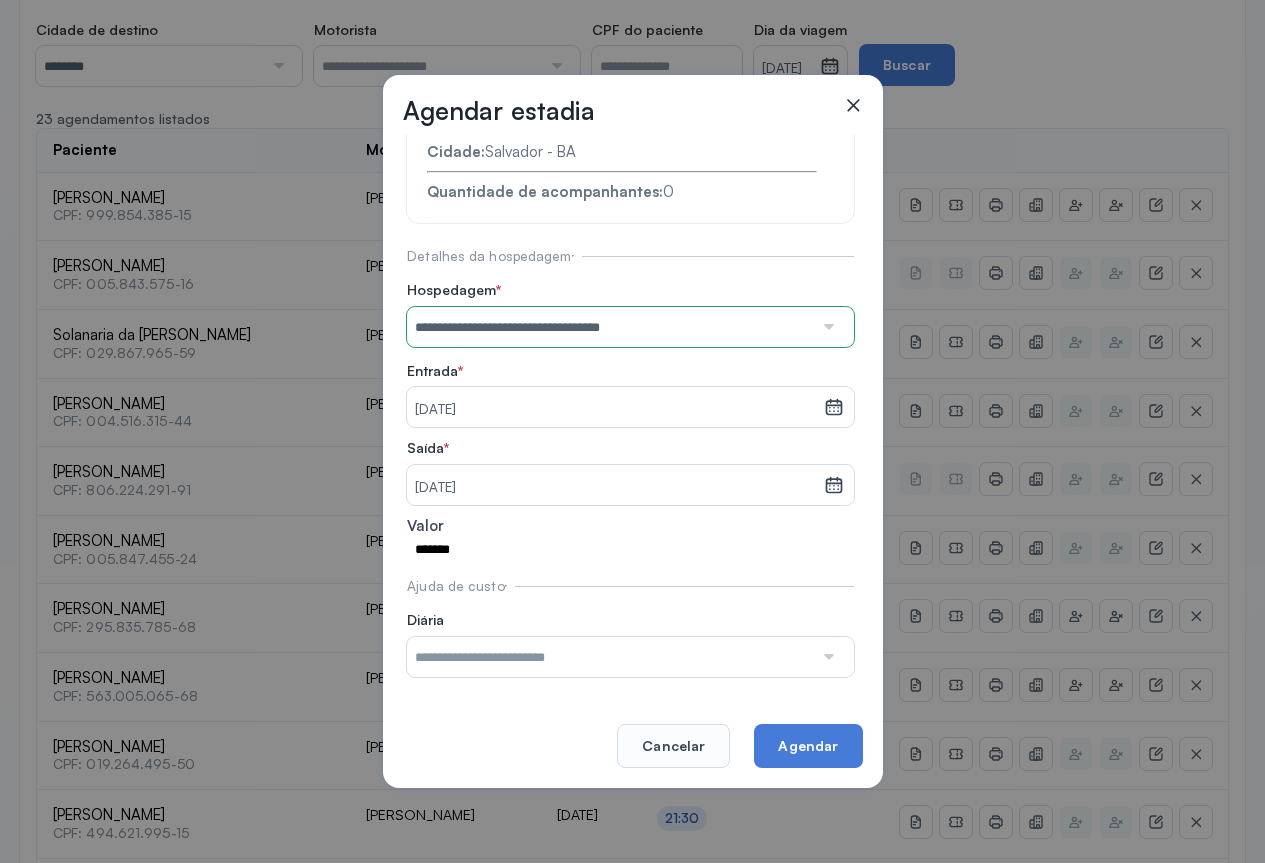 scroll, scrollTop: 77, scrollLeft: 0, axis: vertical 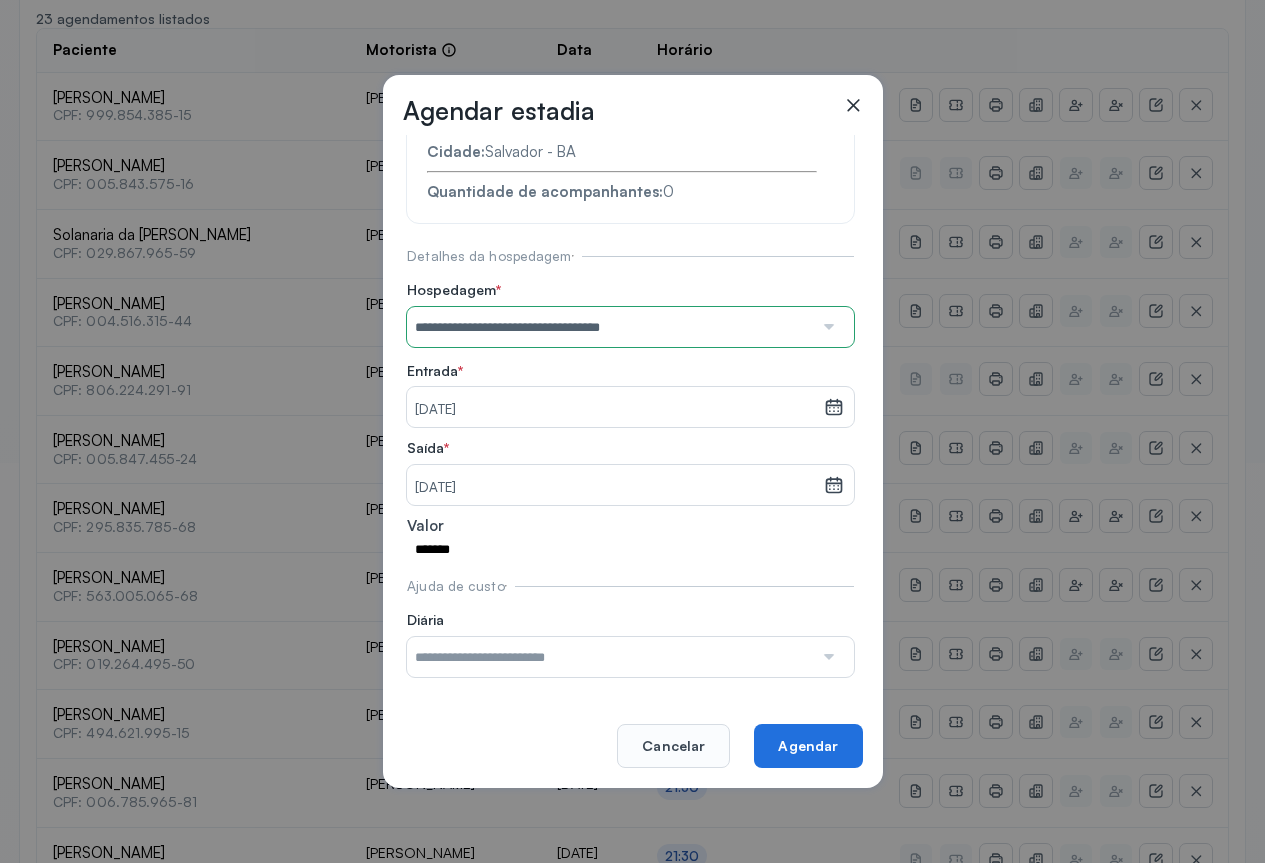 click on "Agendar" 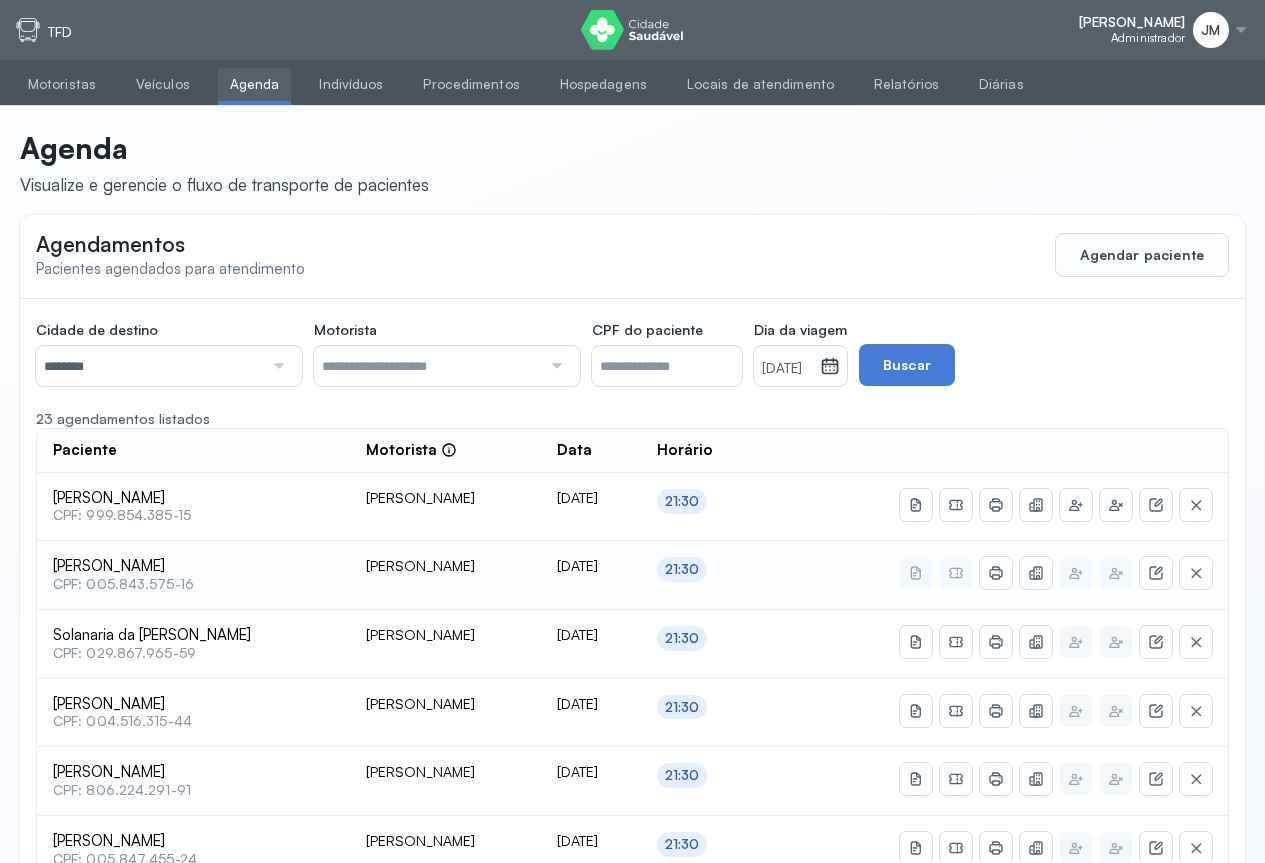 scroll, scrollTop: 100, scrollLeft: 0, axis: vertical 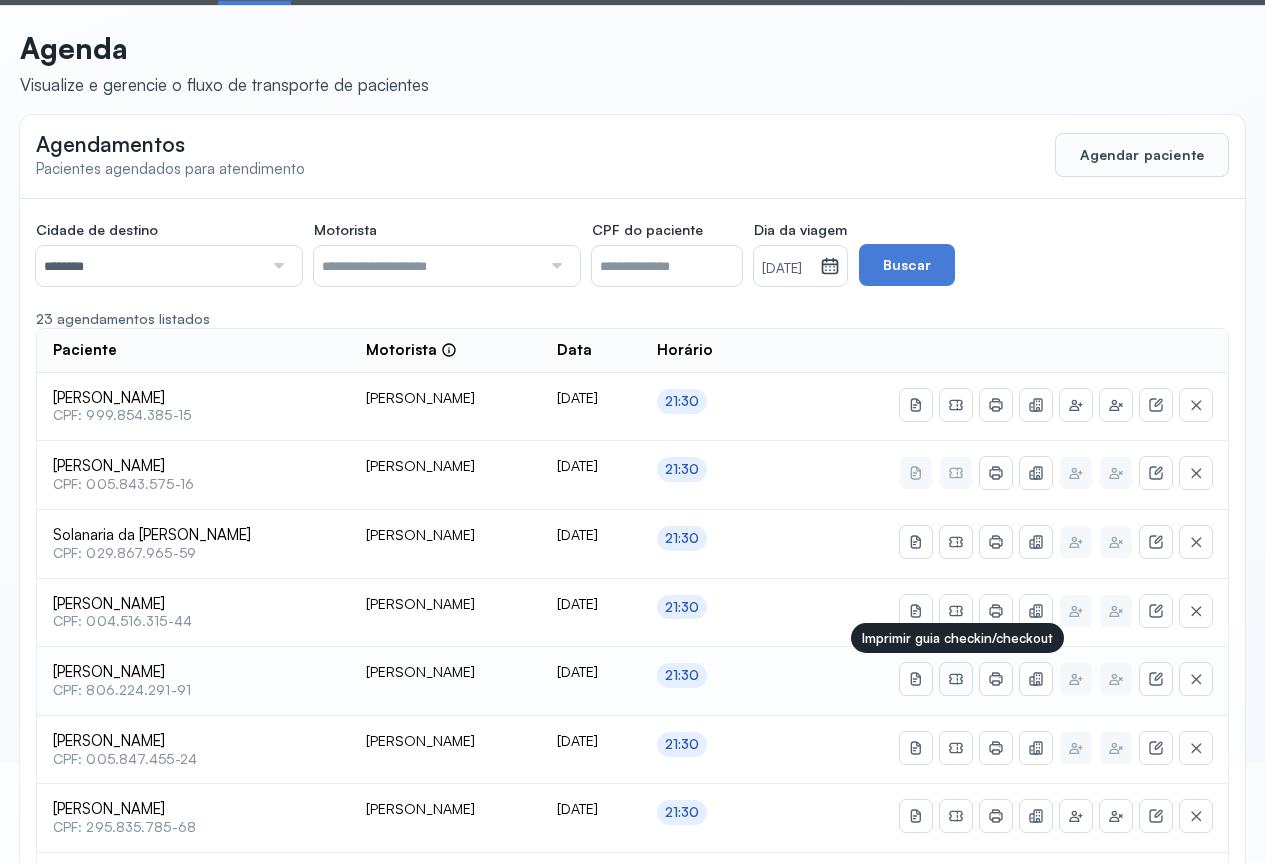 click 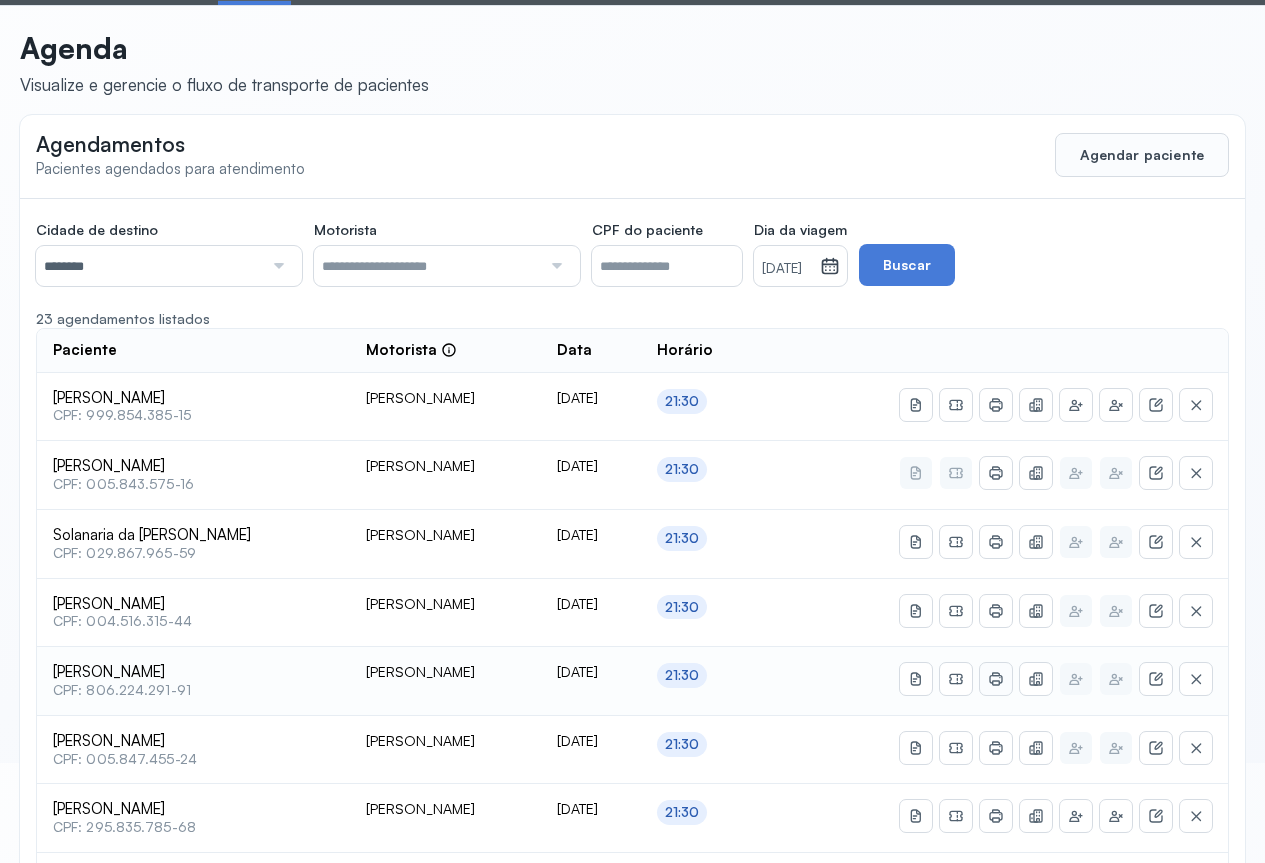 click 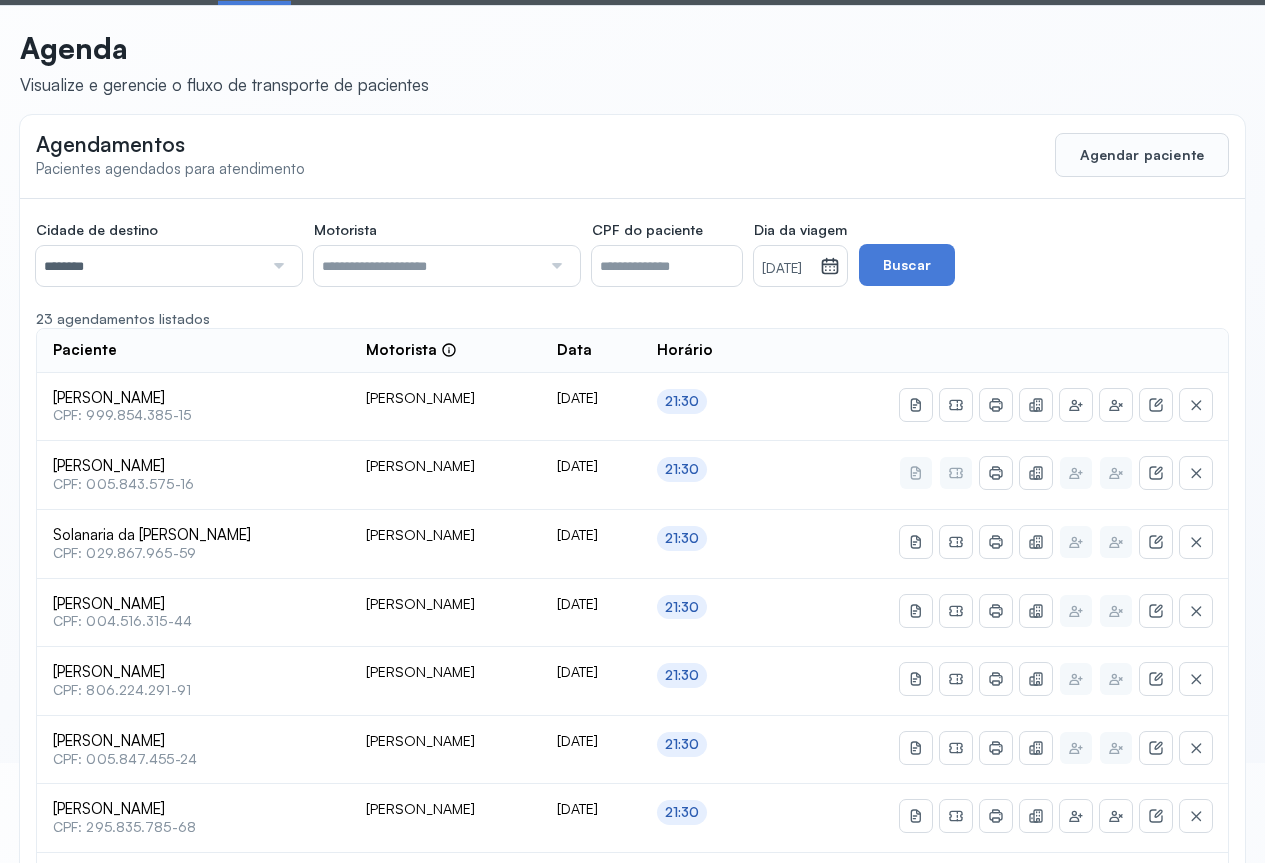click 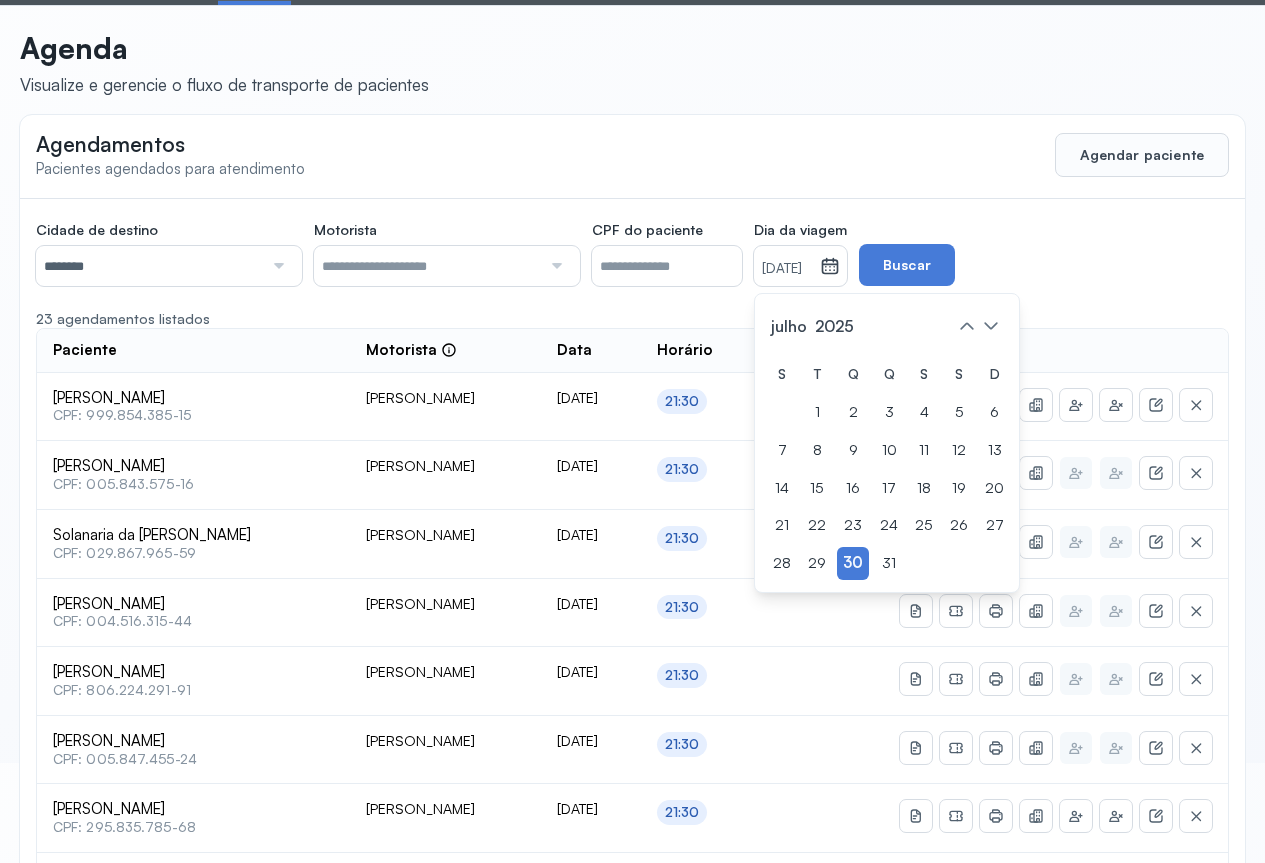 click on "[DATE]" 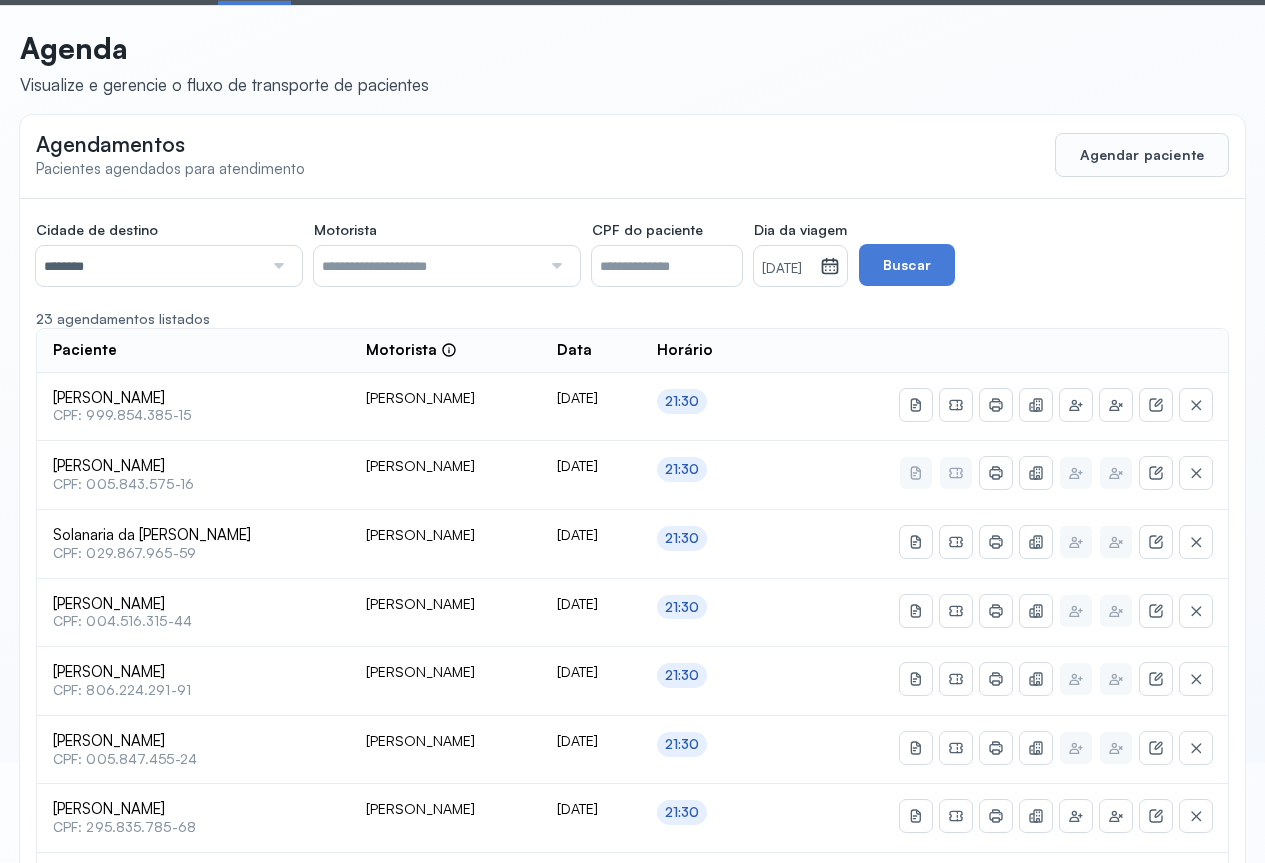 click 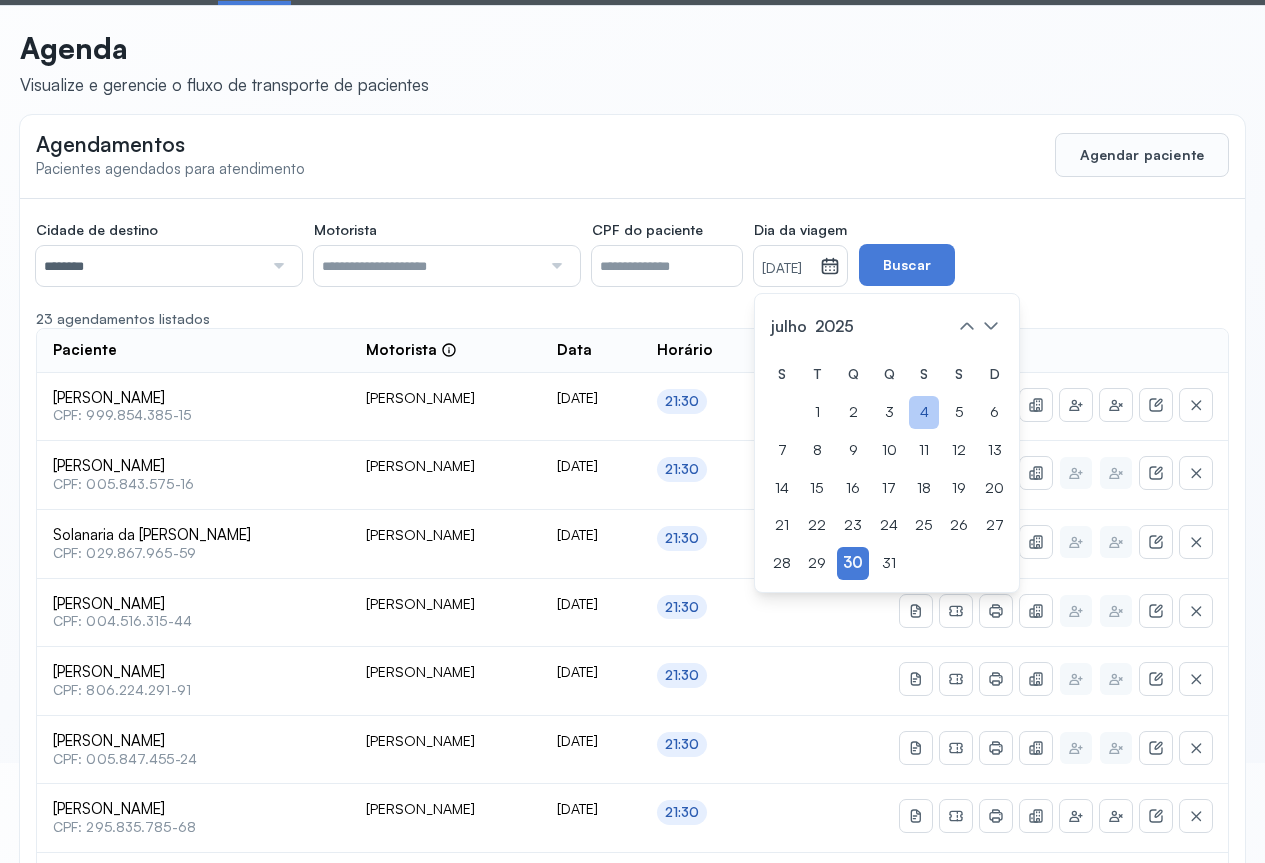 click on "4" 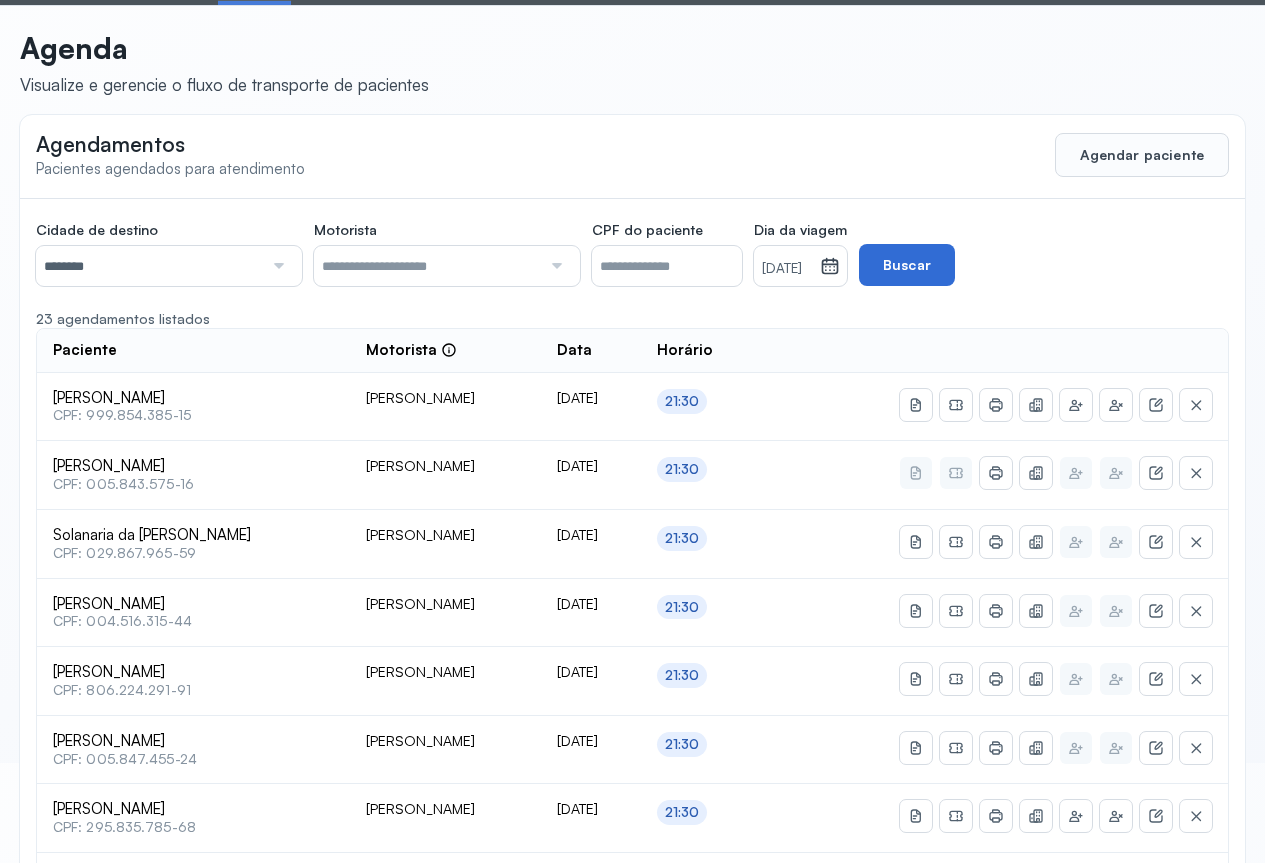 click on "Buscar" at bounding box center [907, 265] 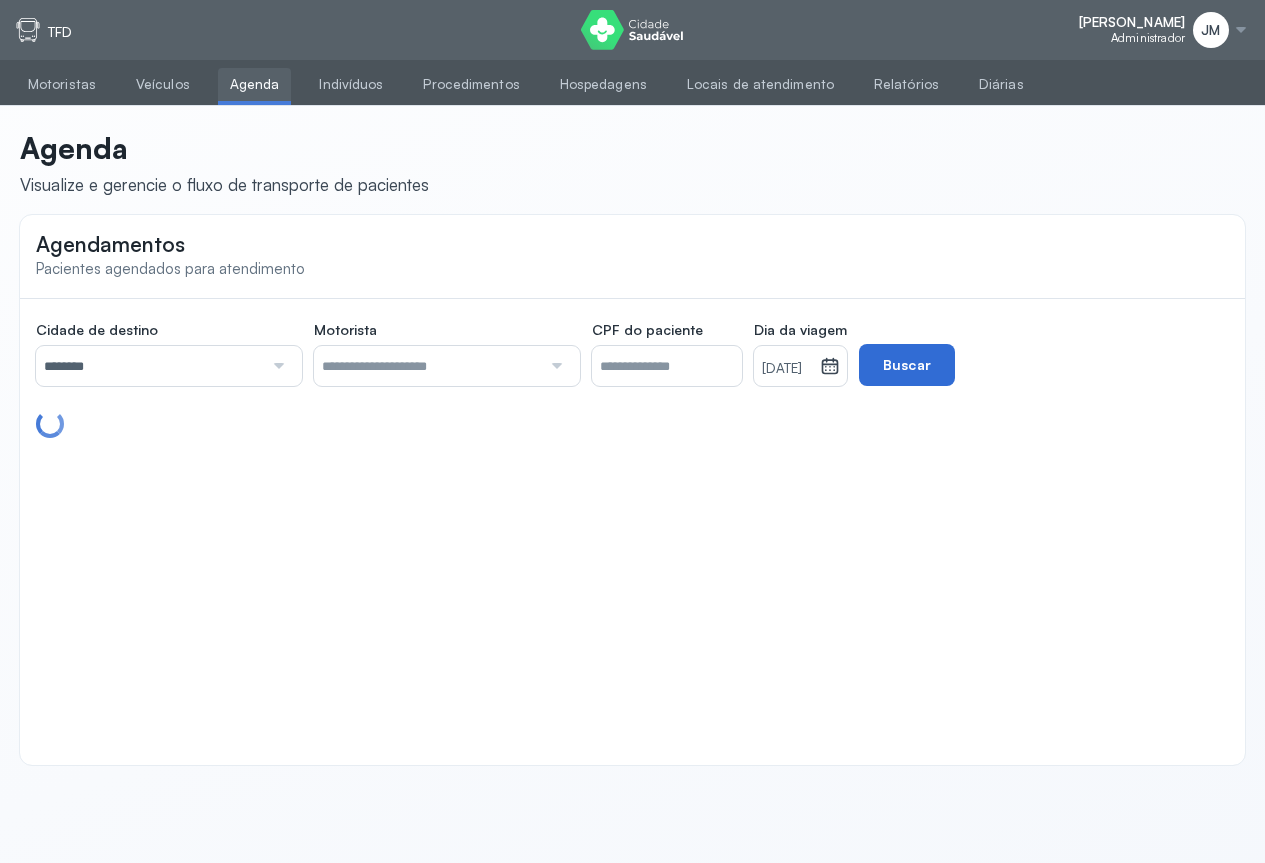 scroll, scrollTop: 0, scrollLeft: 0, axis: both 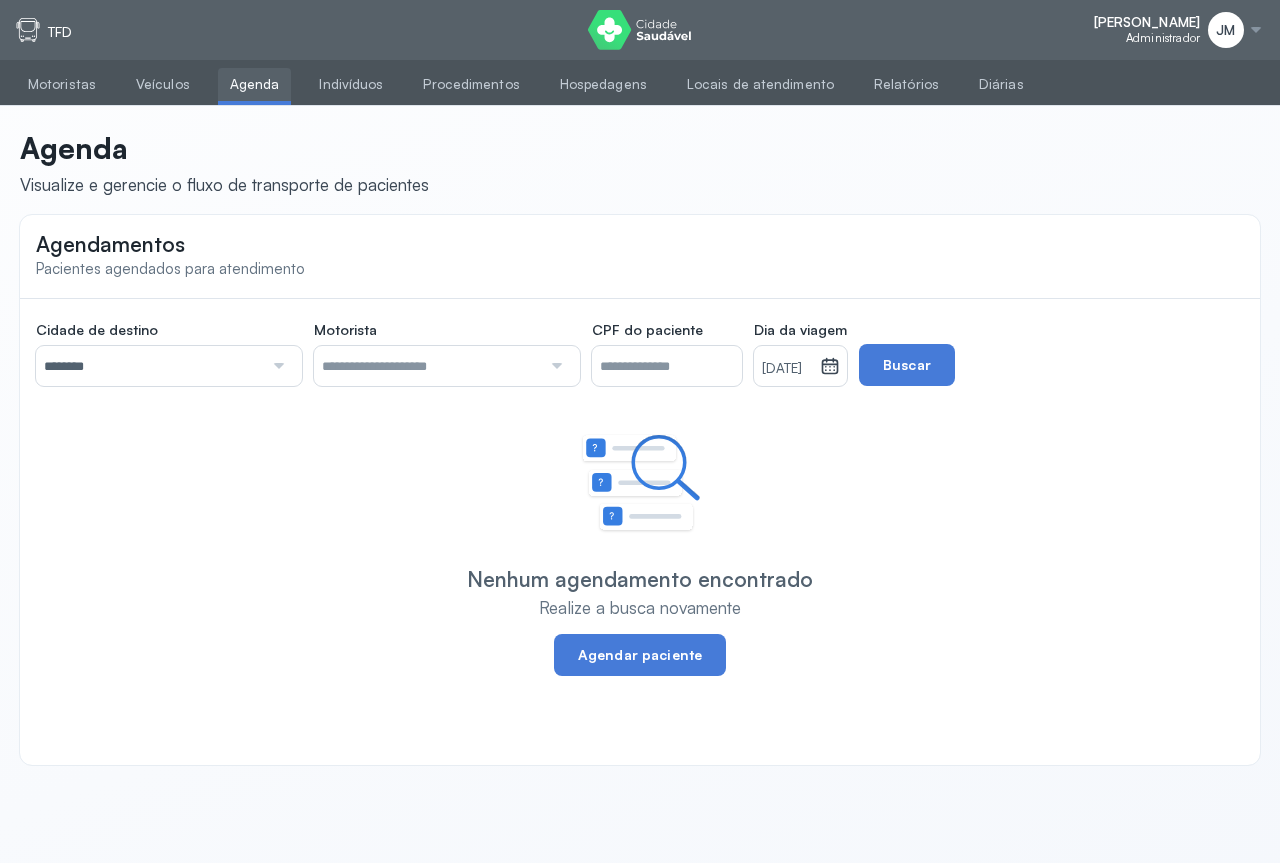 click 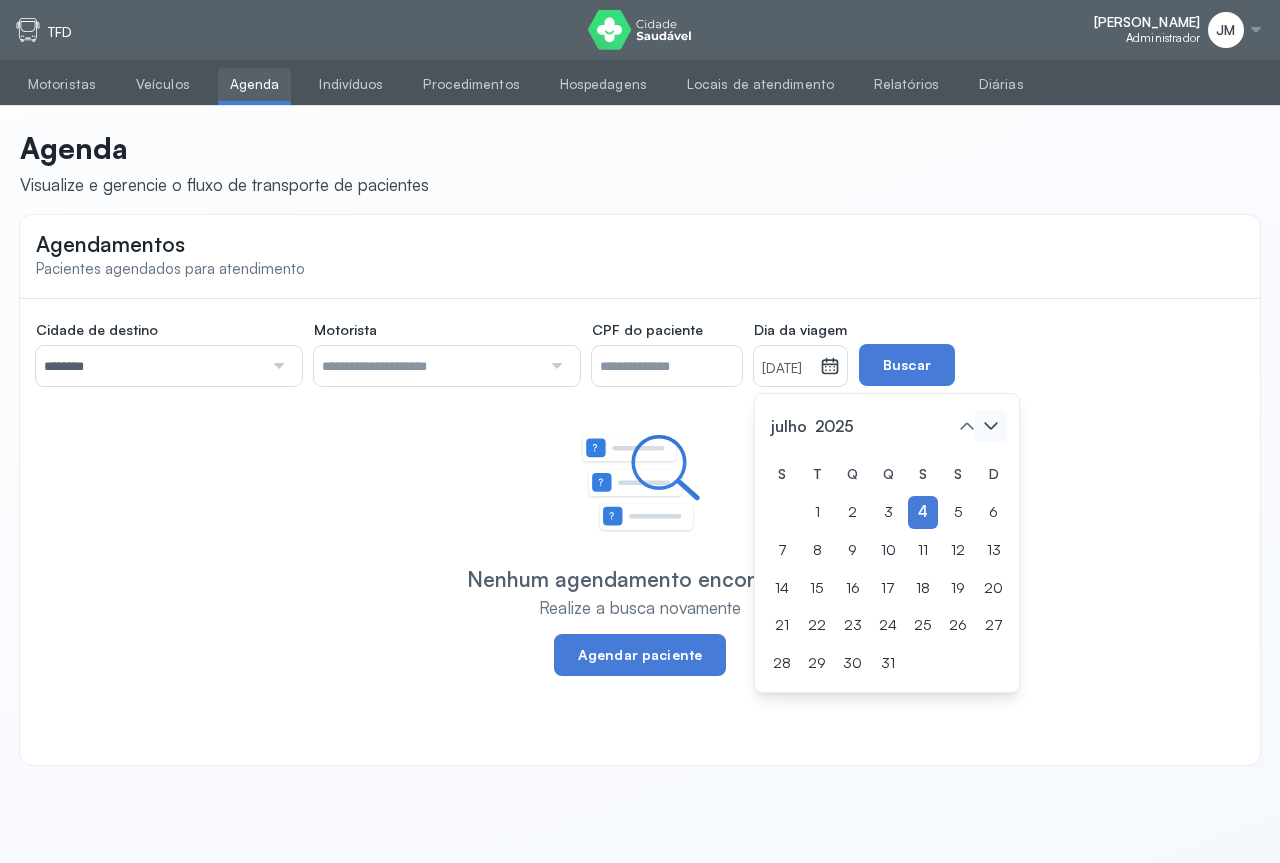 click 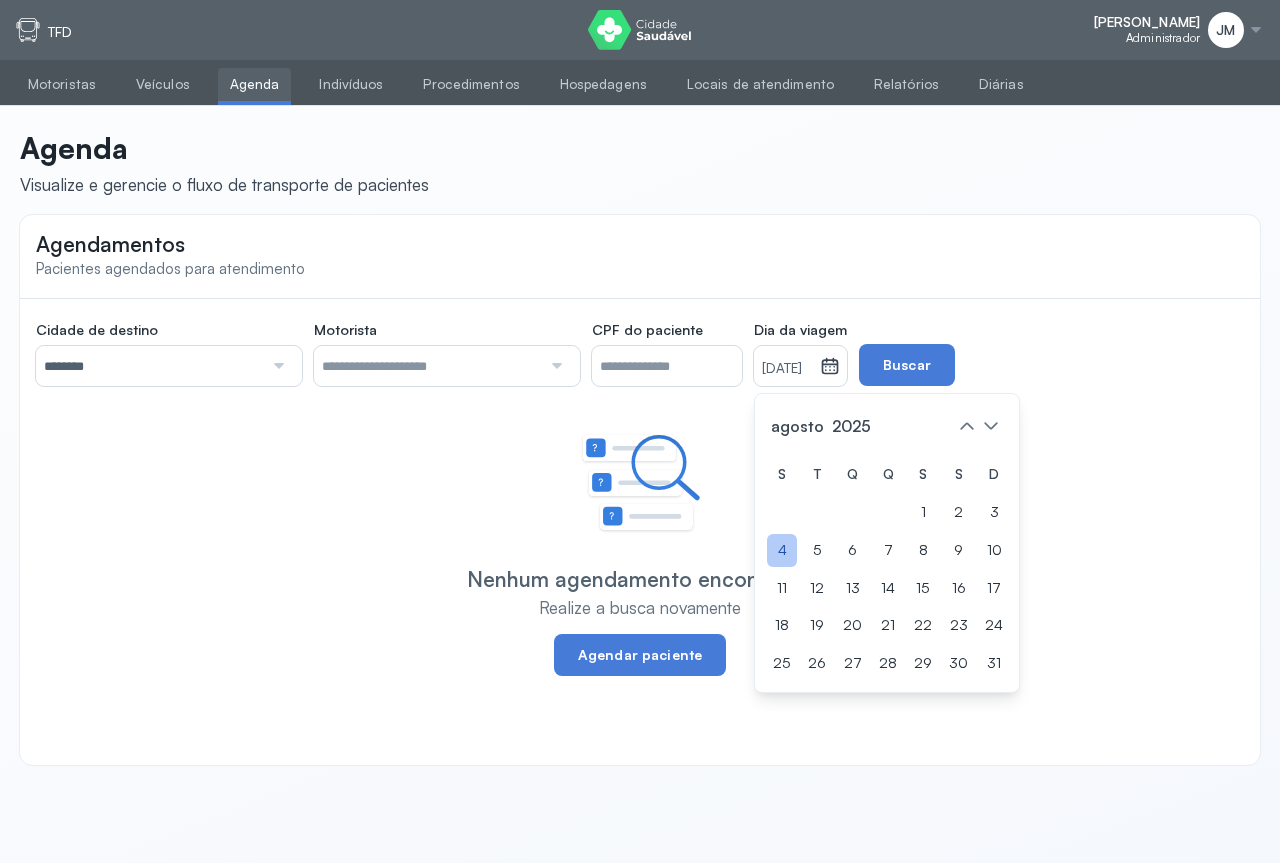 click on "4" 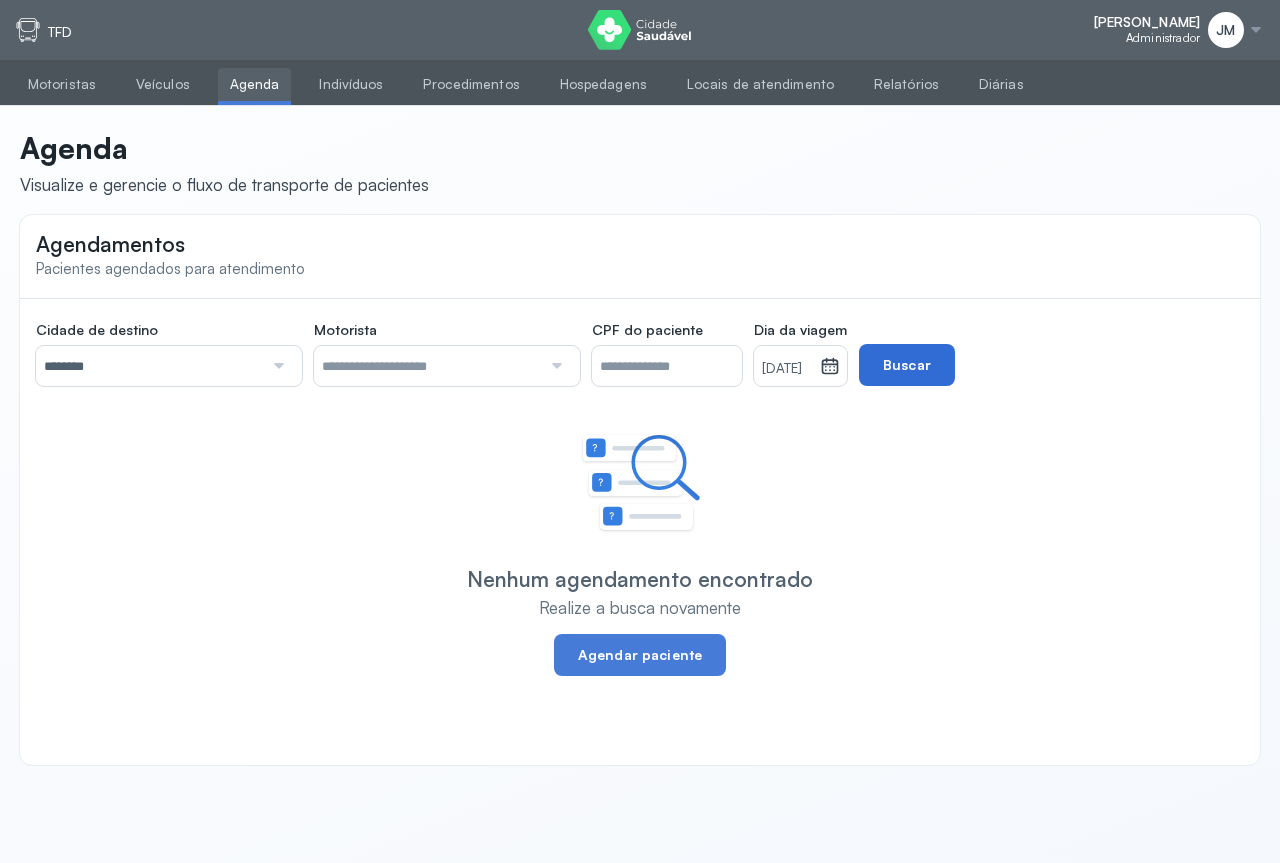click on "Buscar" at bounding box center [907, 365] 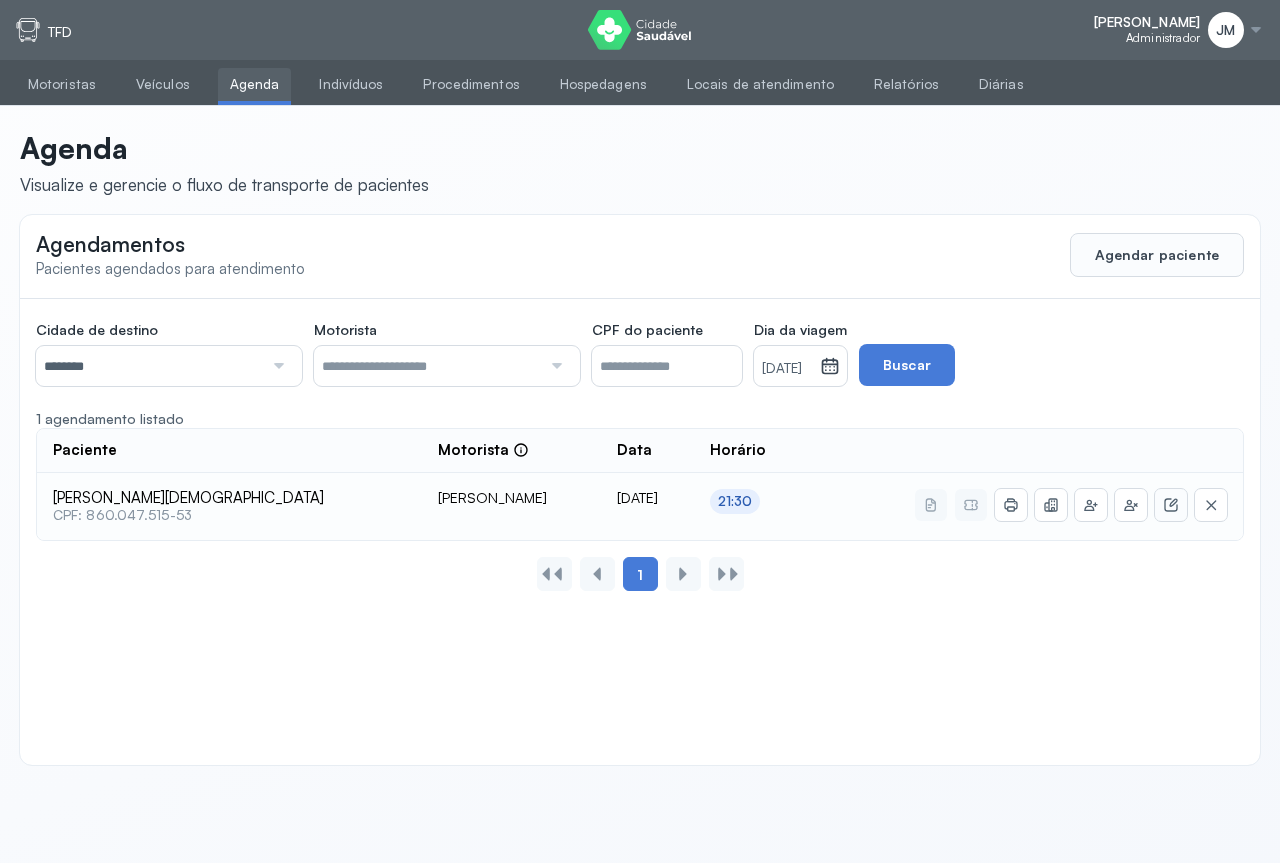 click 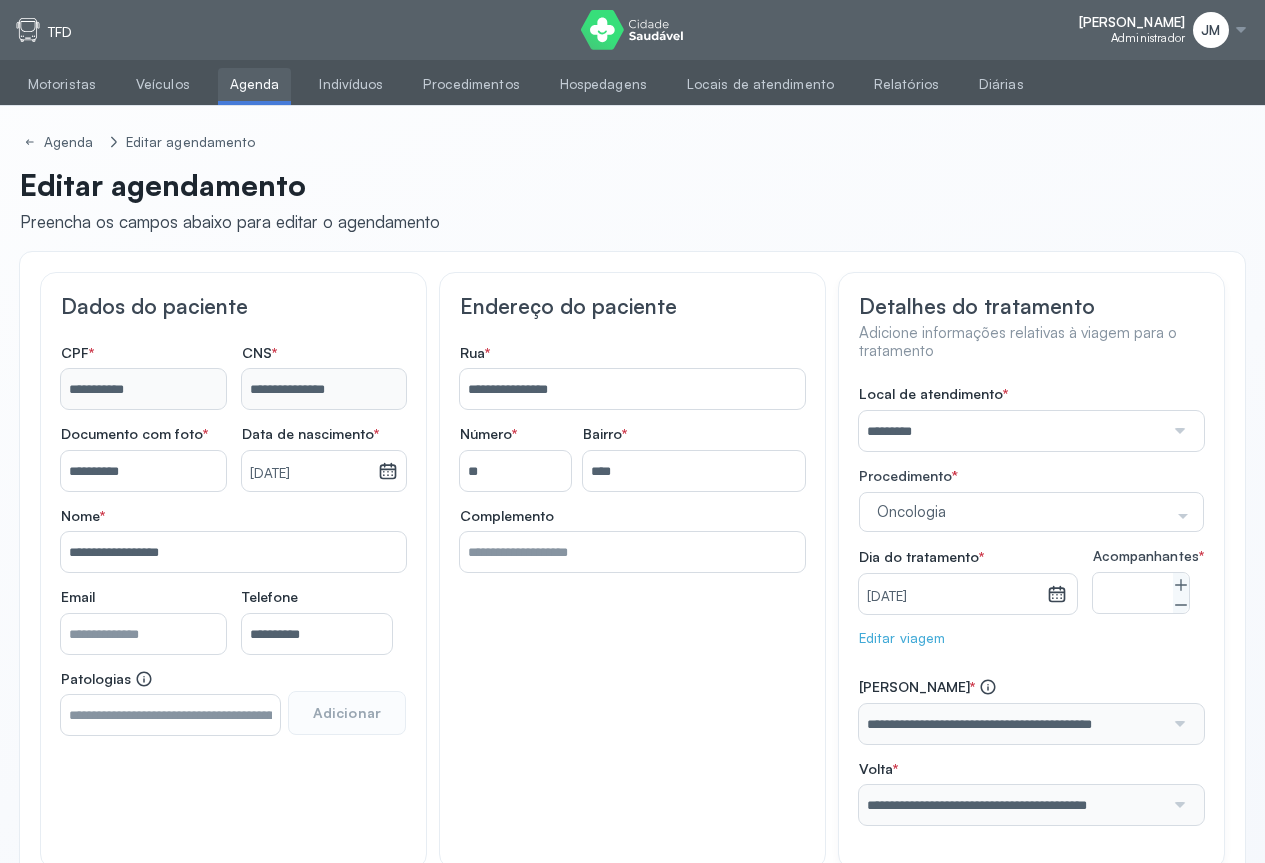 click on "Detalhes do tratamento Adicione informações relativas à viagem para o tratamento Local de atendimento   *  *********  Nenhuma opção encontrada  Procedimento  *  Oncologia Desfazer seleção Selecionados Oncologia Não selecionados Acompanhante Alergologista [MEDICAL_DATA] Falciforme Anestesista Angiologista Angiotomografia Auditivo Biopsia Bucomaxilo Cardio Cateterismo Cardio Cintilografia Ossea Cirurgia Cirurgia De Catarata Cirurgia Ernia Ignal Cirurgiao Cabeça Pescoço Colonoscopia Coloproctologista Dermatologista Diabete E Hormonio Ecocardiograma Eletroneuromiografia Endocrinilogista Endoscopia Escanometria Esclerose Esconometria Estudo Urodinamico Exame Pcr Exames Fisioterapia Gastroentereologista Genetica Ginecologista [MEDICAL_DATA] Hematologista Hepatologista [PERSON_NAME] Hpv Labiolamporine Litotripsia Lupos Marcar Cirurgia Mastologista Nefrologista Neurologia Pediatrica Neurologista Odontologia Oftalmologista Ortopedia Ortopedista Oscilometria Otorrino Pediatra Pegar Medicamento Pentacam Perícia Médica Vacina" 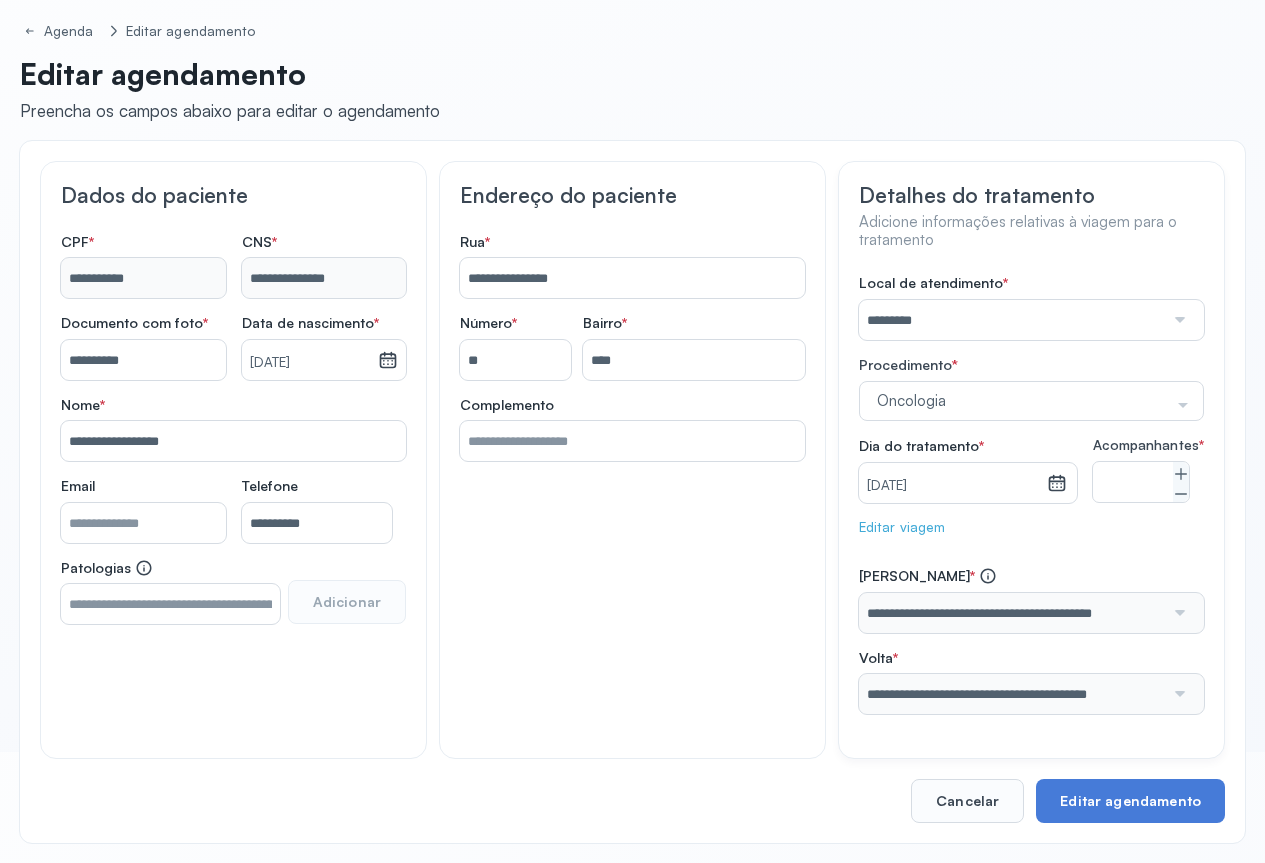 click on "Editar agendamento Preencha os campos abaixo para editar o agendamento" at bounding box center (632, 89) 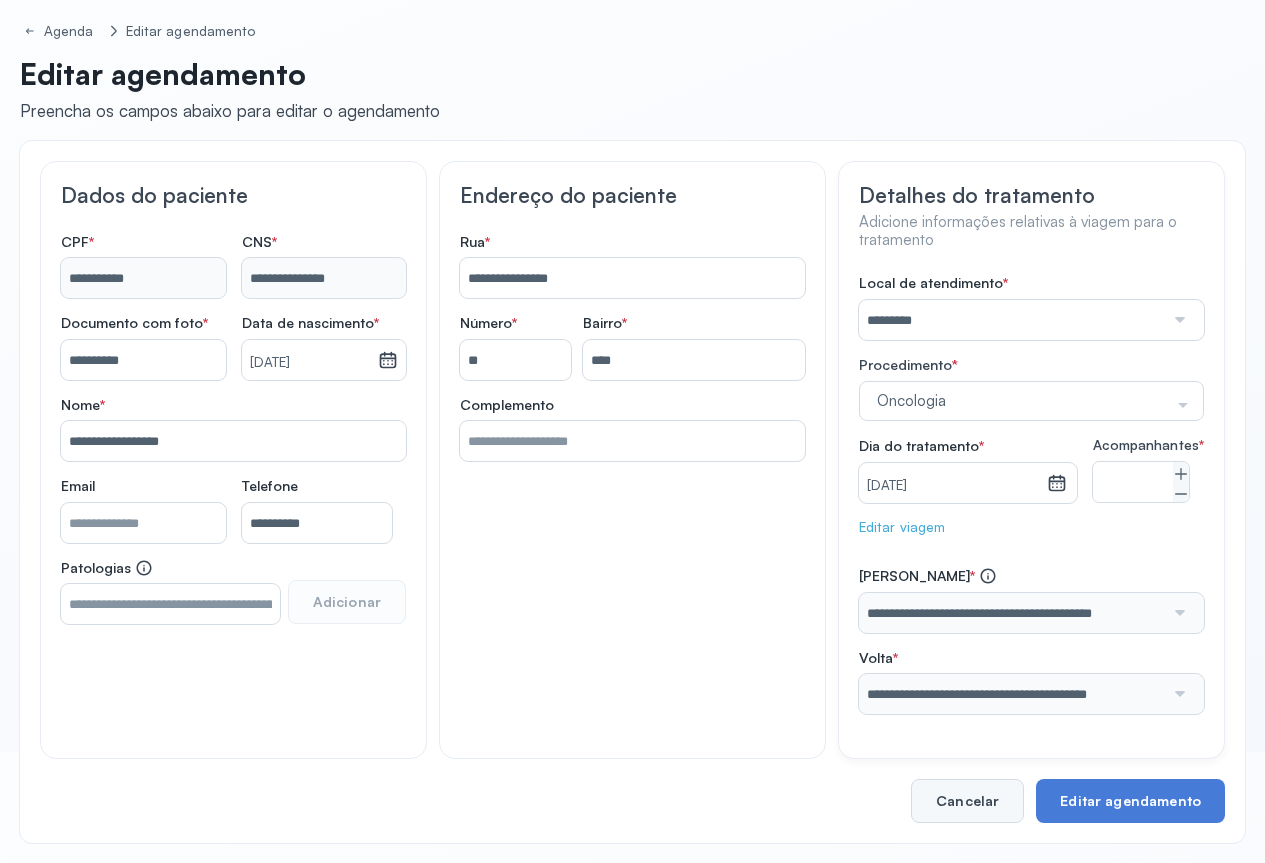 click on "Cancelar" at bounding box center [967, 801] 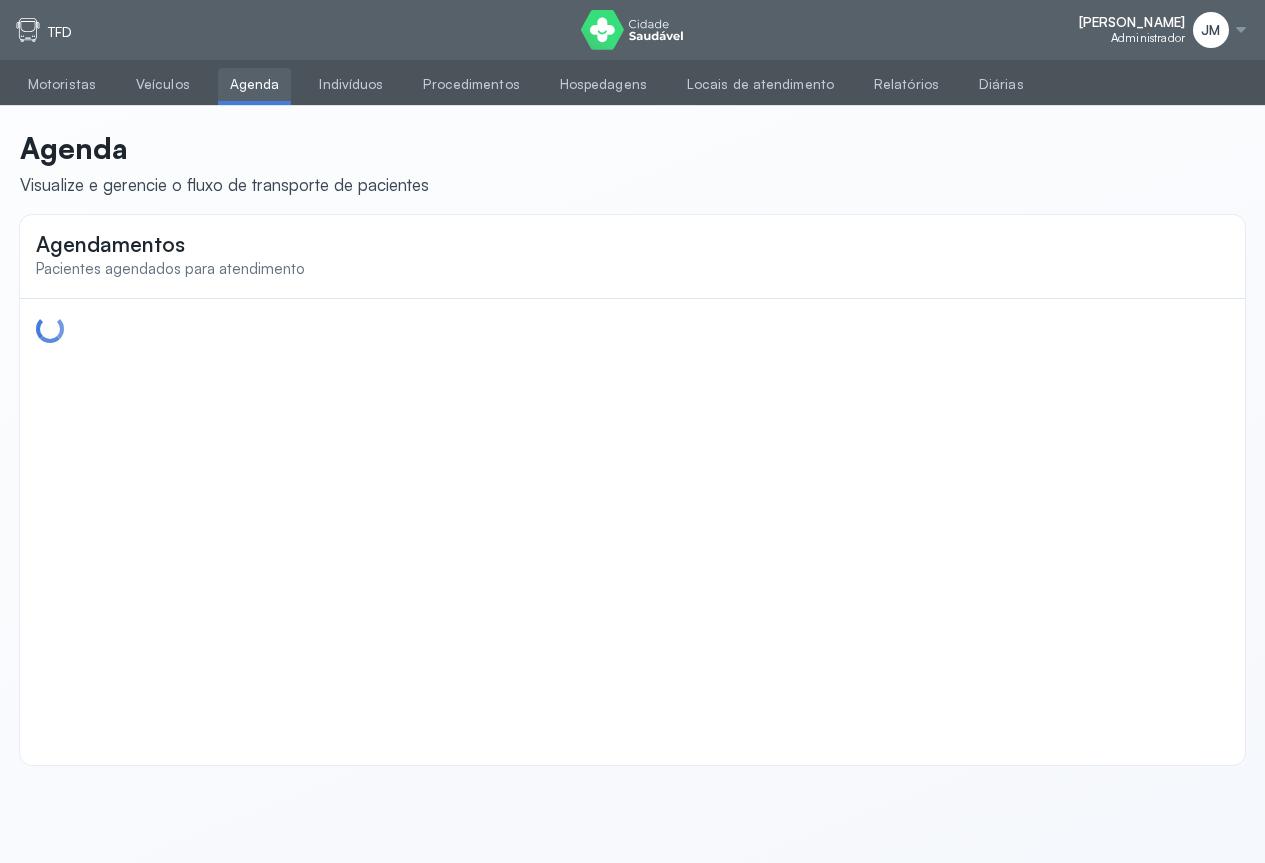 scroll, scrollTop: 0, scrollLeft: 0, axis: both 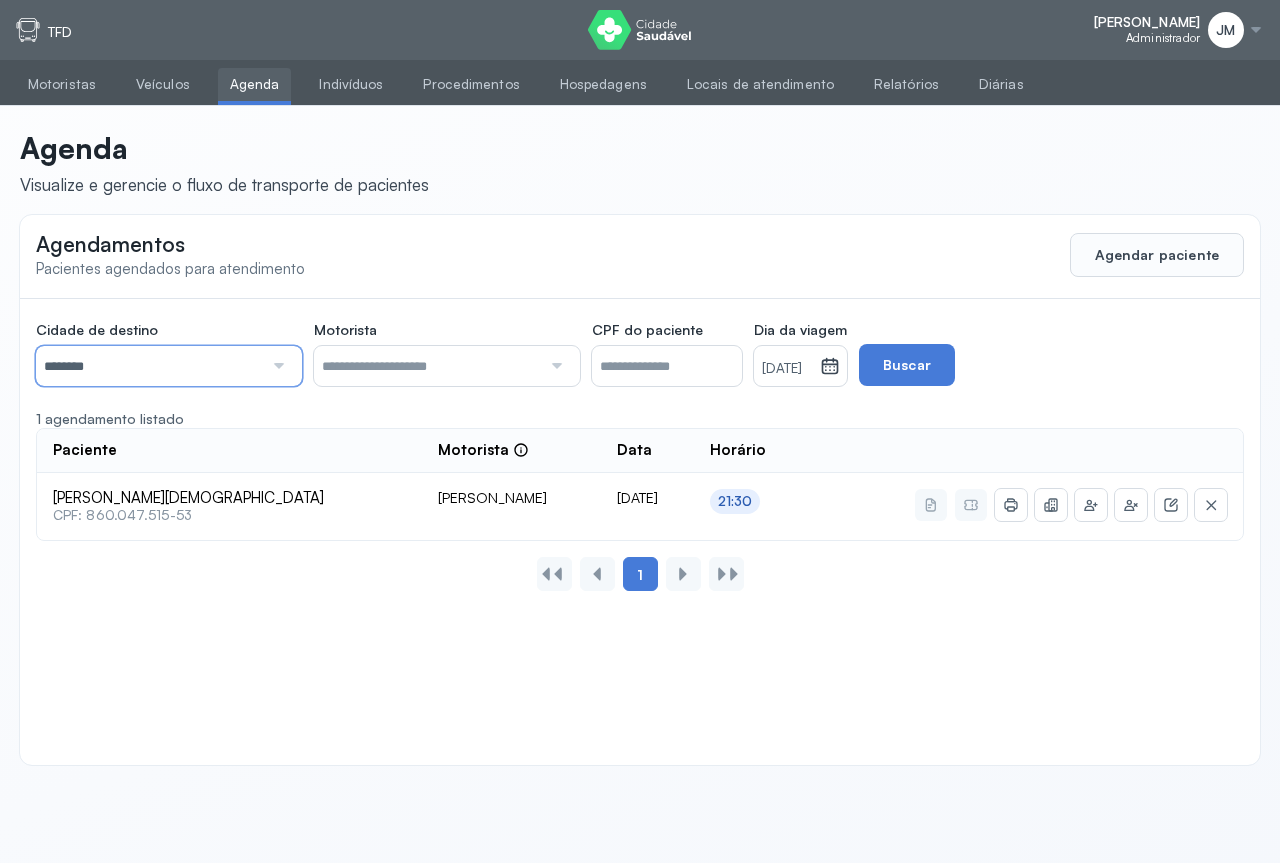drag, startPoint x: 244, startPoint y: 362, endPoint x: 199, endPoint y: 359, distance: 45.099888 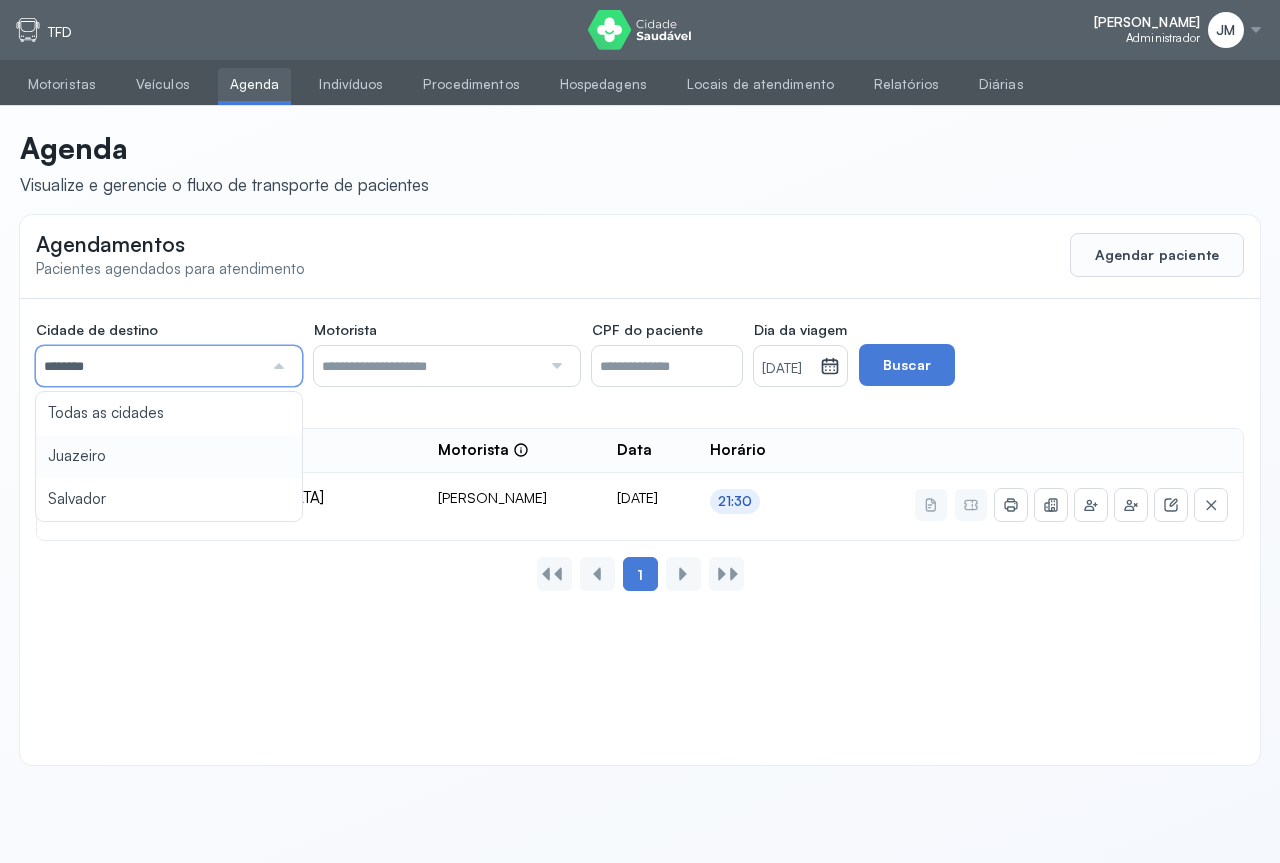 type on "********" 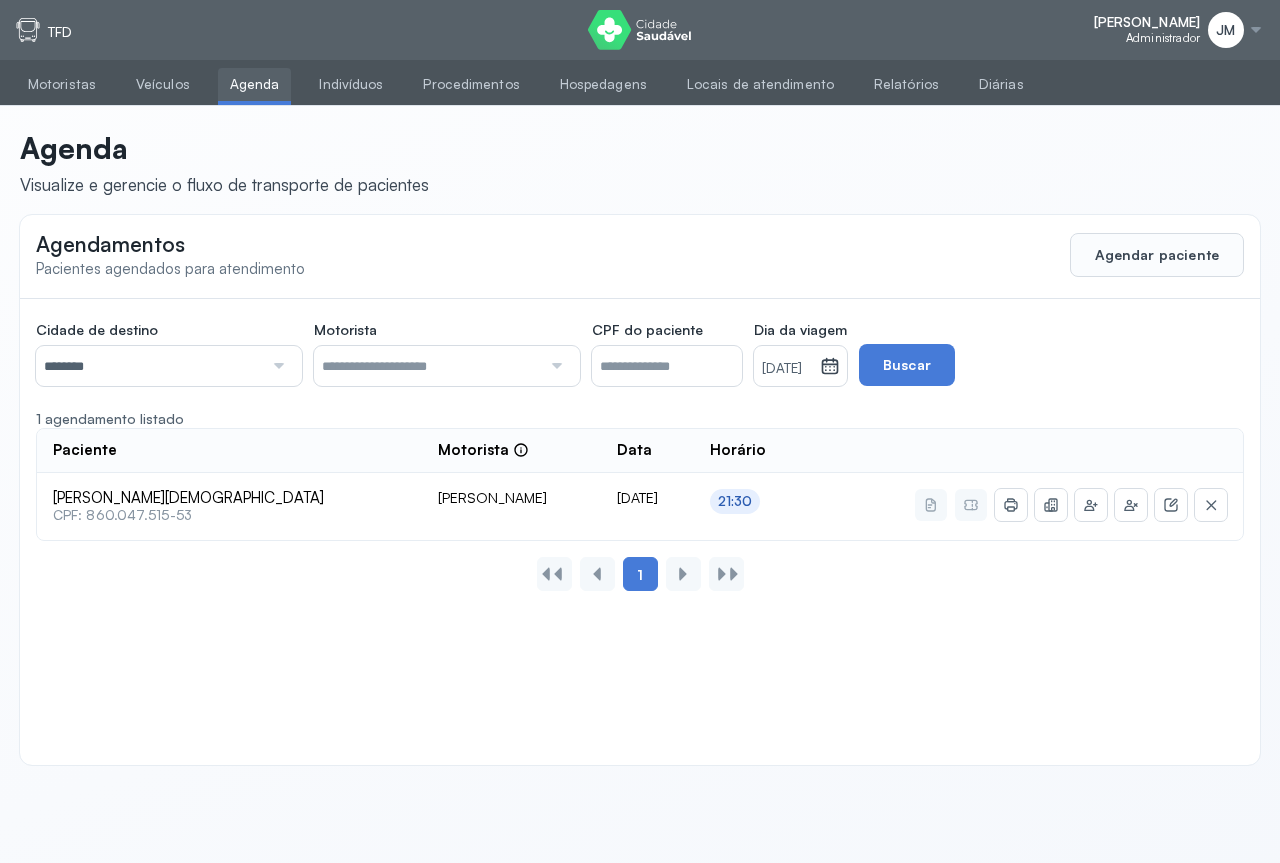 drag, startPoint x: 900, startPoint y: 369, endPoint x: 902, endPoint y: 394, distance: 25.079872 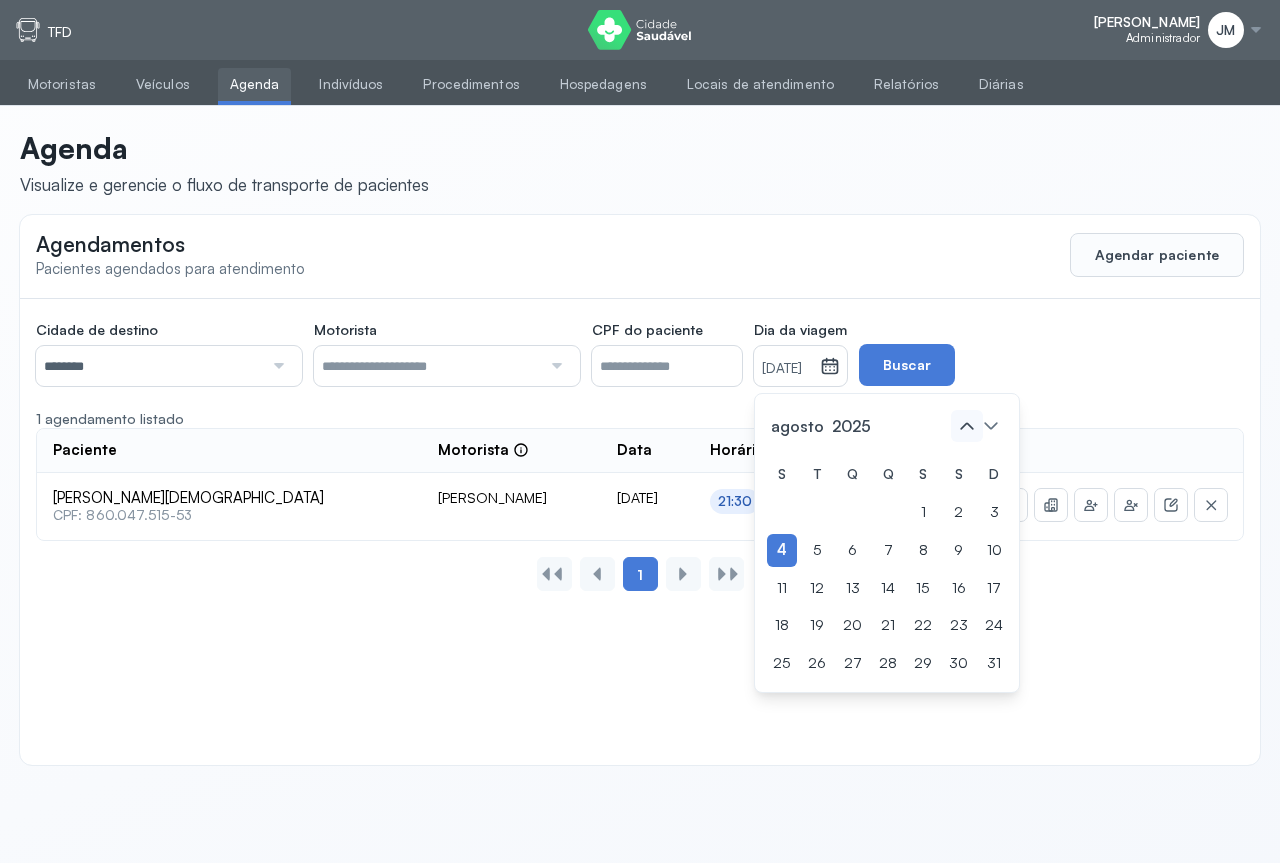 click 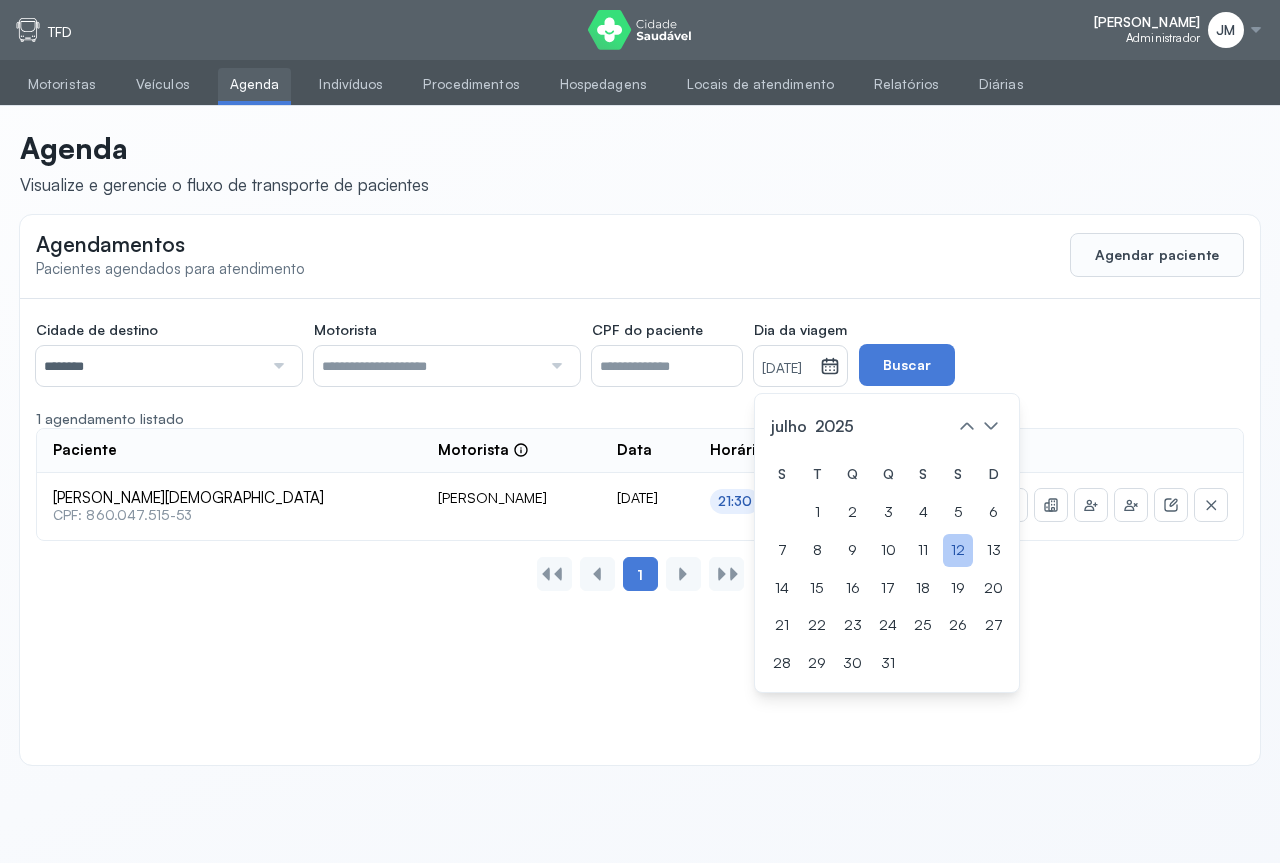 drag, startPoint x: 916, startPoint y: 656, endPoint x: 976, endPoint y: 552, distance: 120.06665 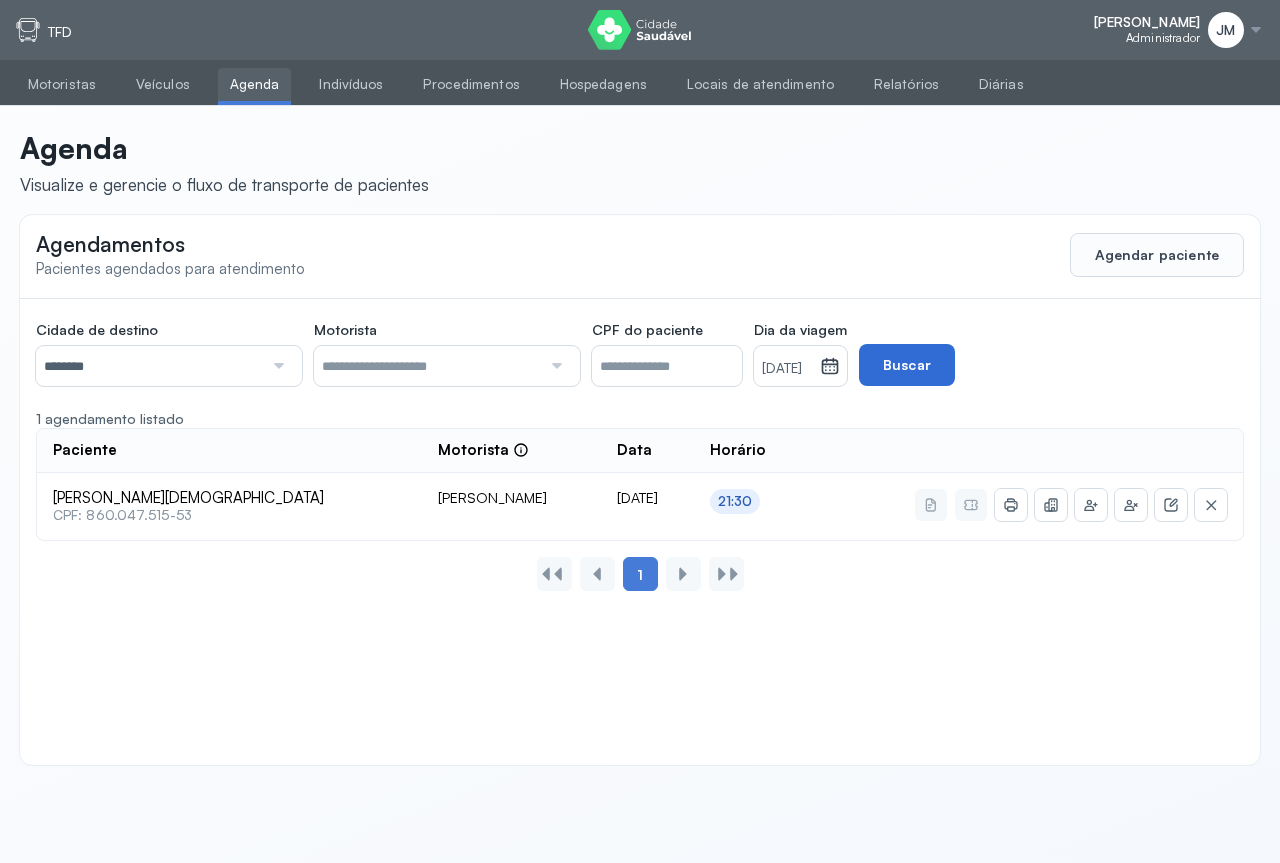 click on "Buscar" at bounding box center (907, 365) 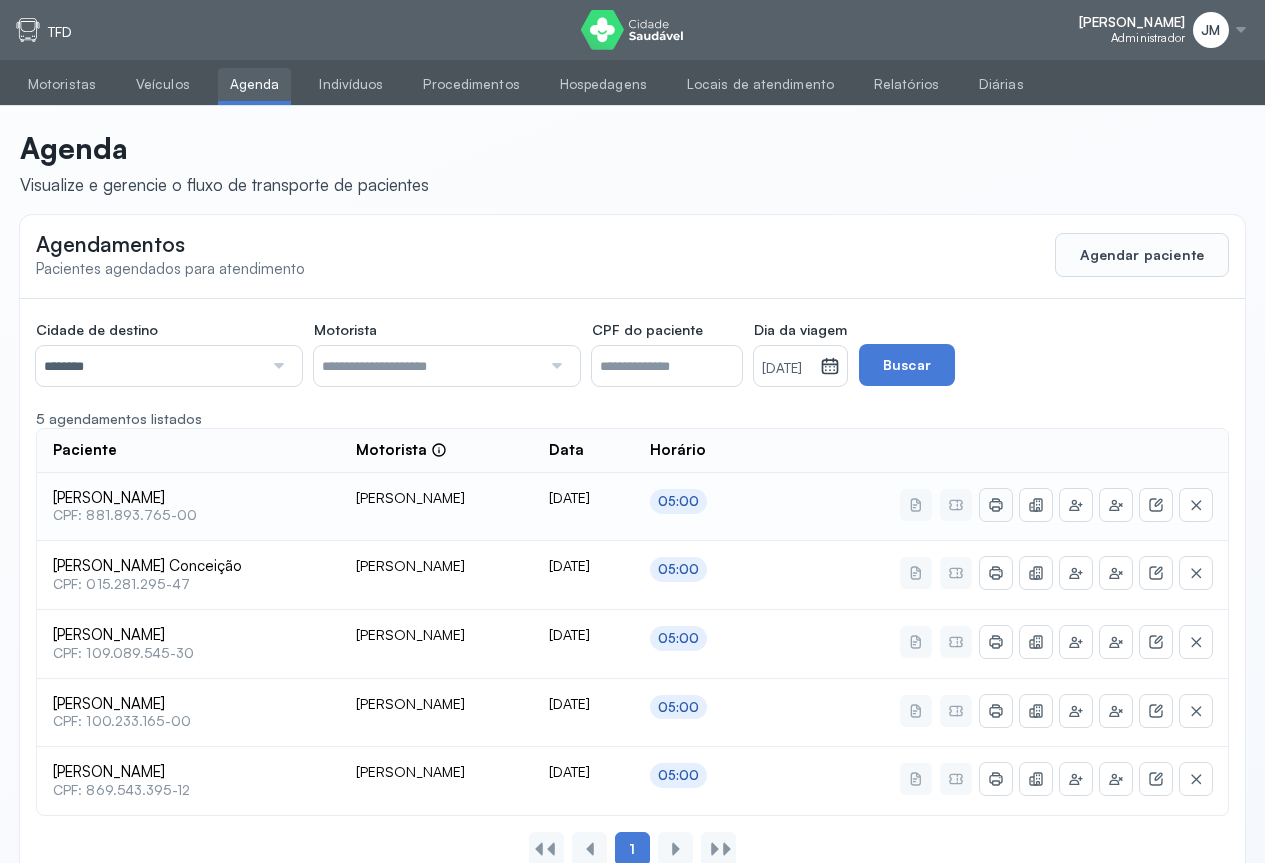 click 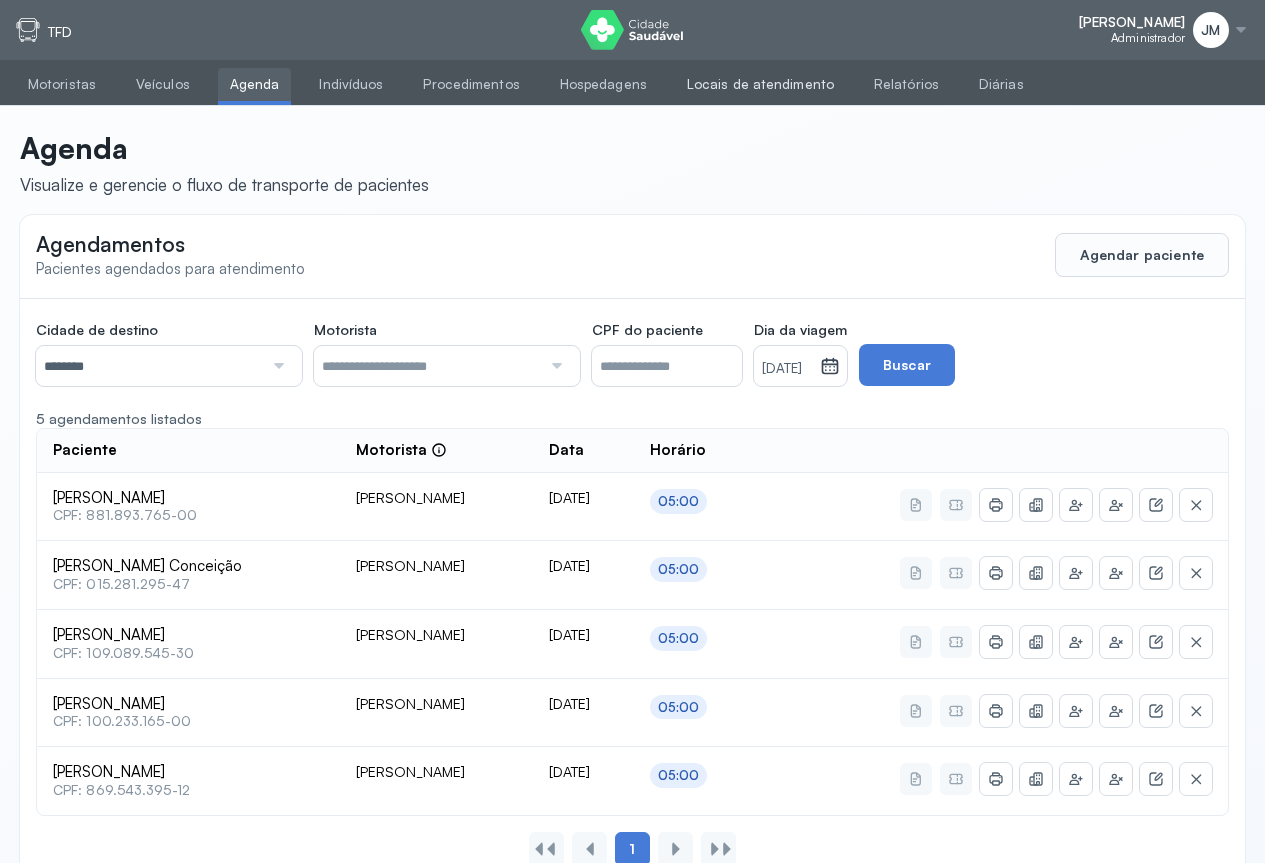 scroll, scrollTop: 0, scrollLeft: 0, axis: both 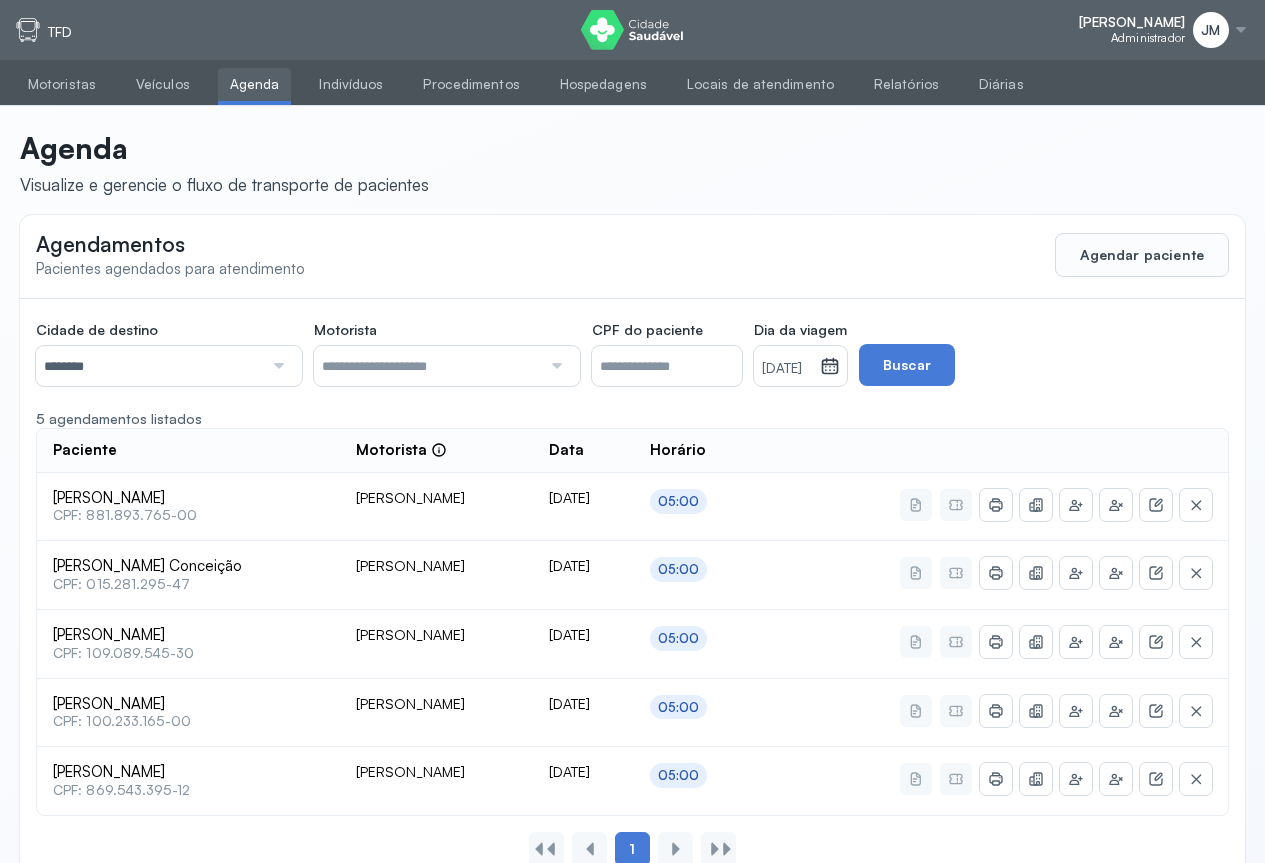 click at bounding box center [1241, 30] 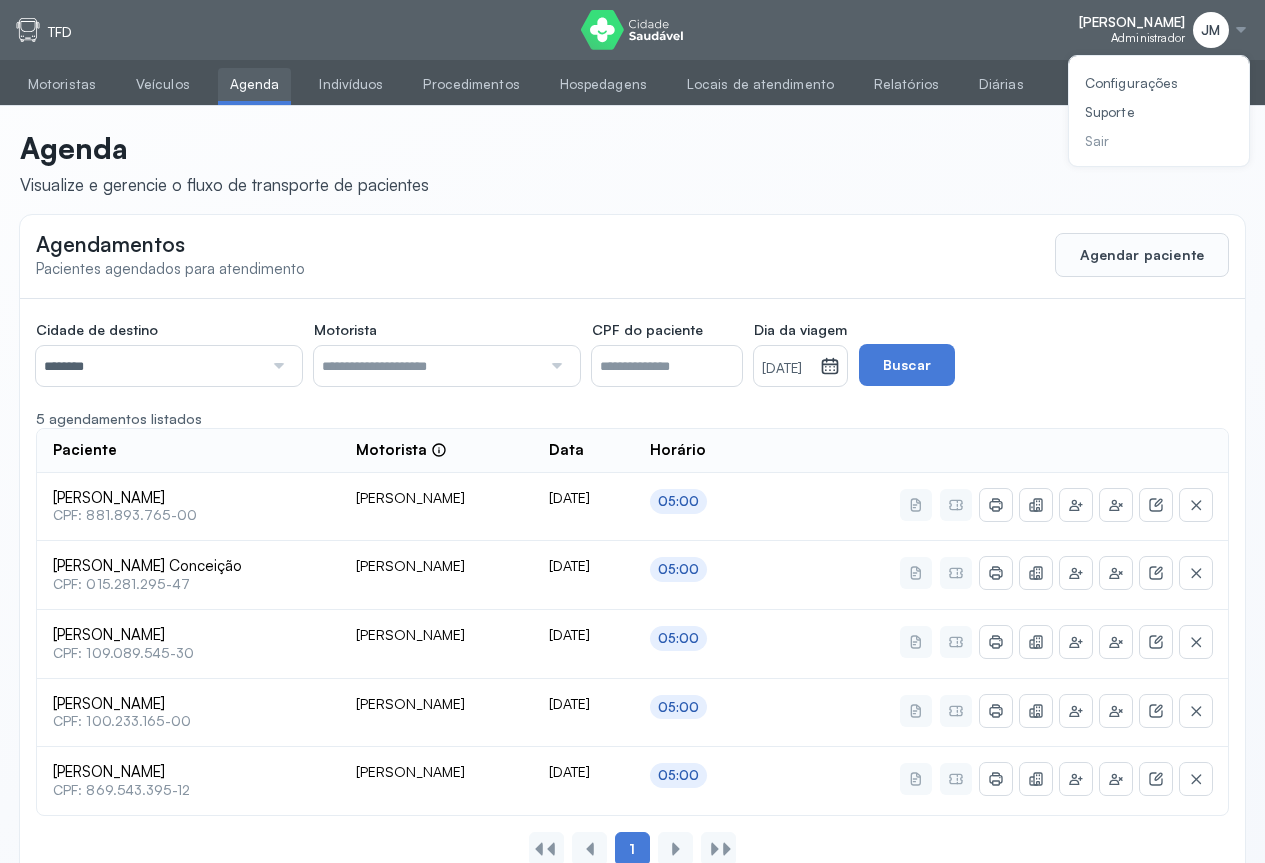 click on "Sair" 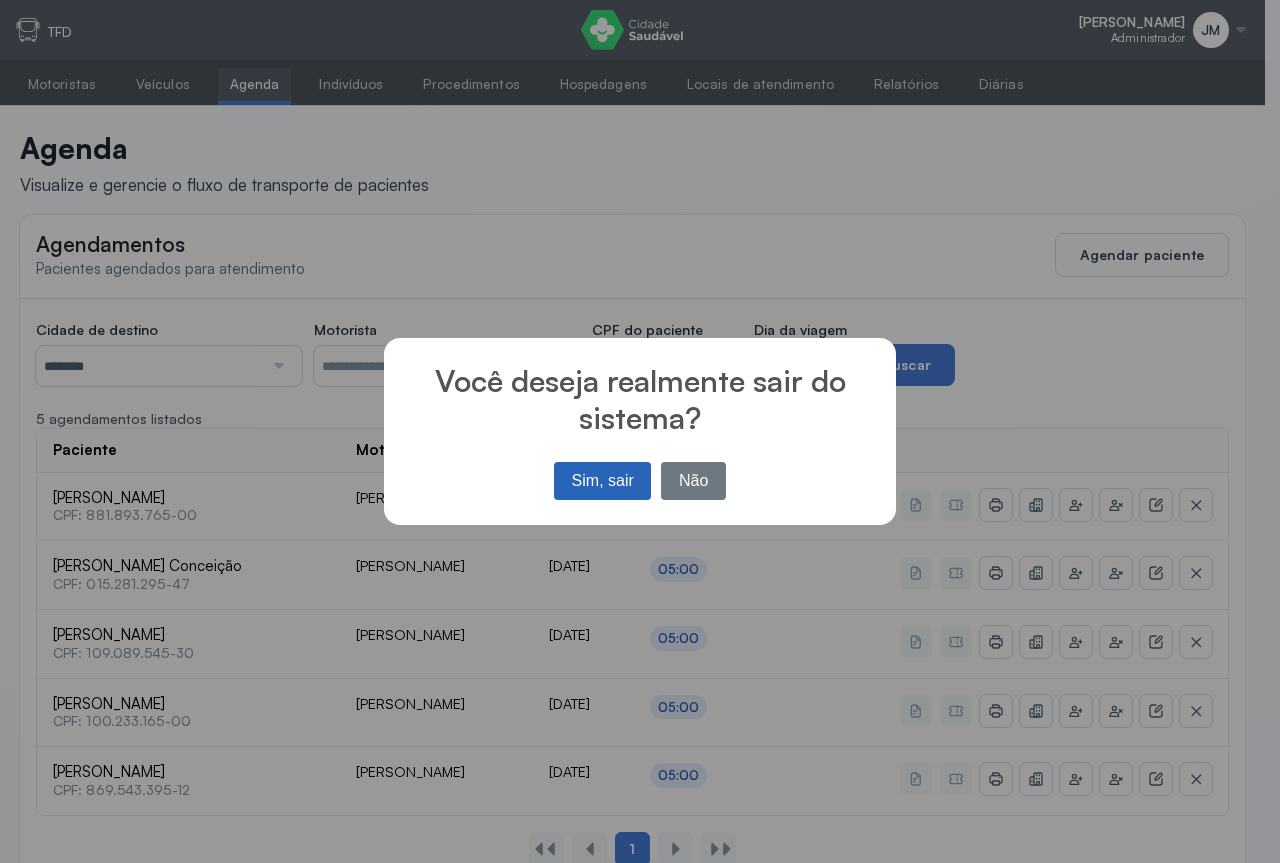drag, startPoint x: 603, startPoint y: 481, endPoint x: 617, endPoint y: 369, distance: 112.871605 